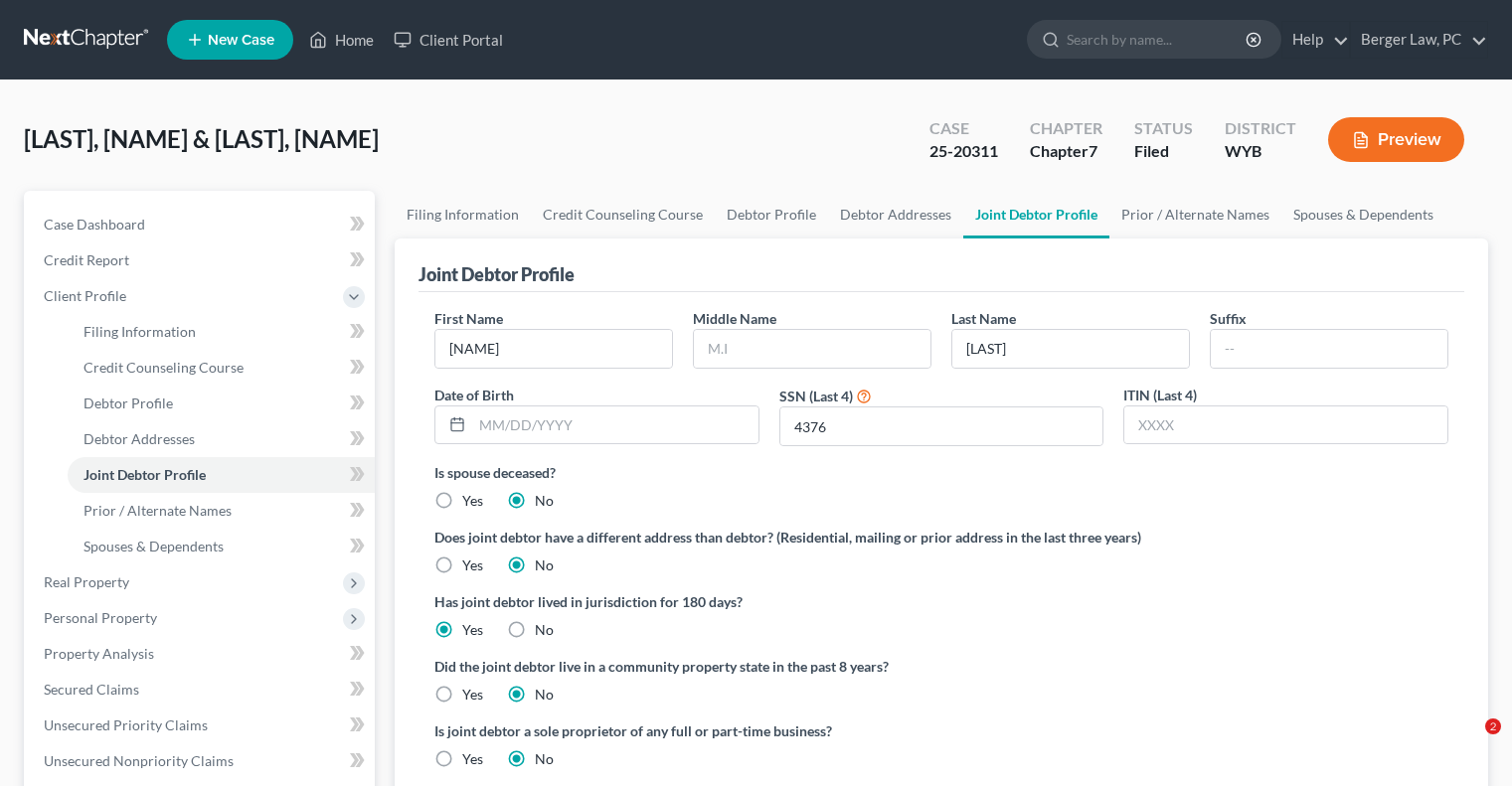 scroll, scrollTop: 0, scrollLeft: 0, axis: both 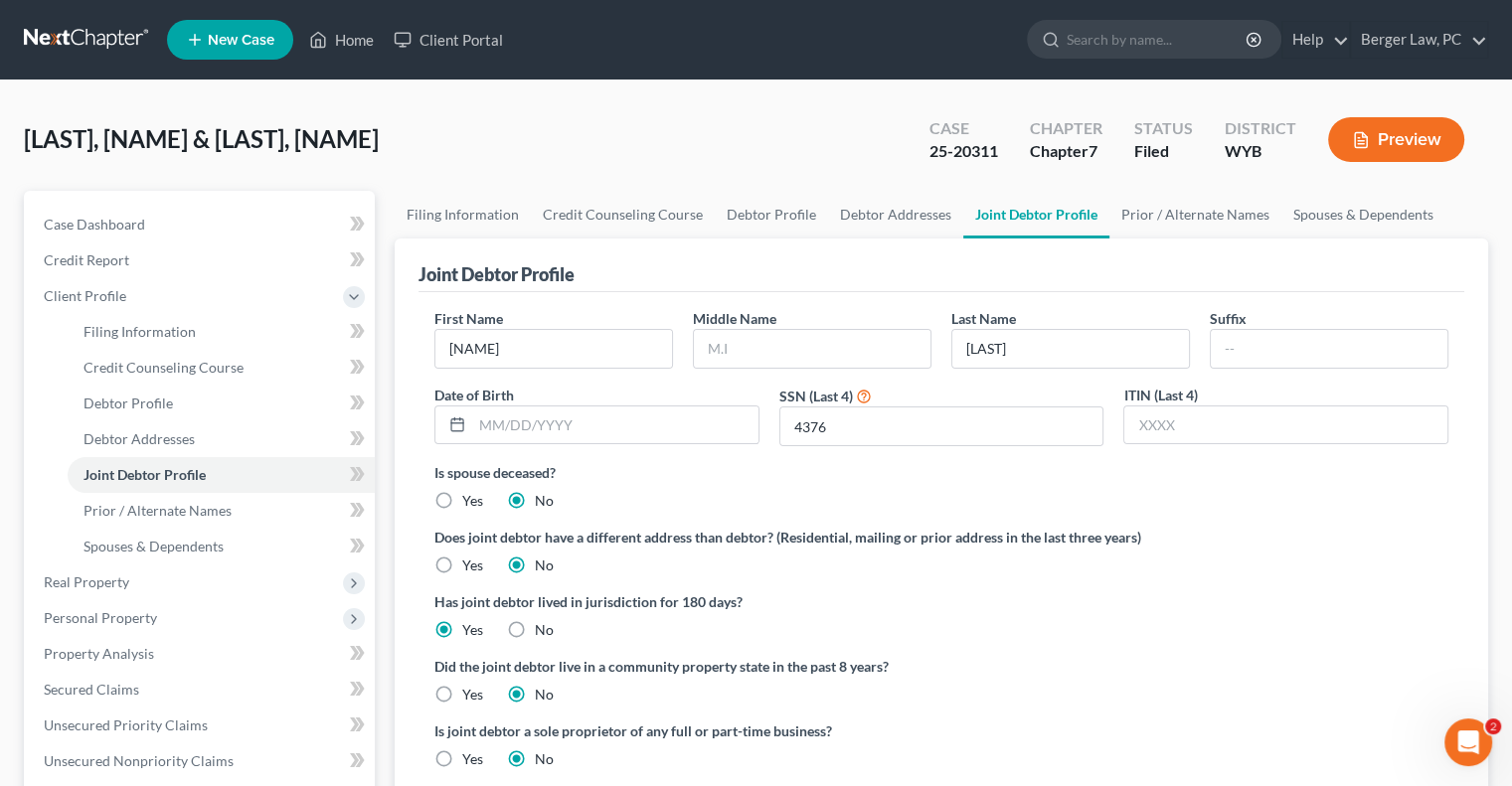 click at bounding box center [87, 40] 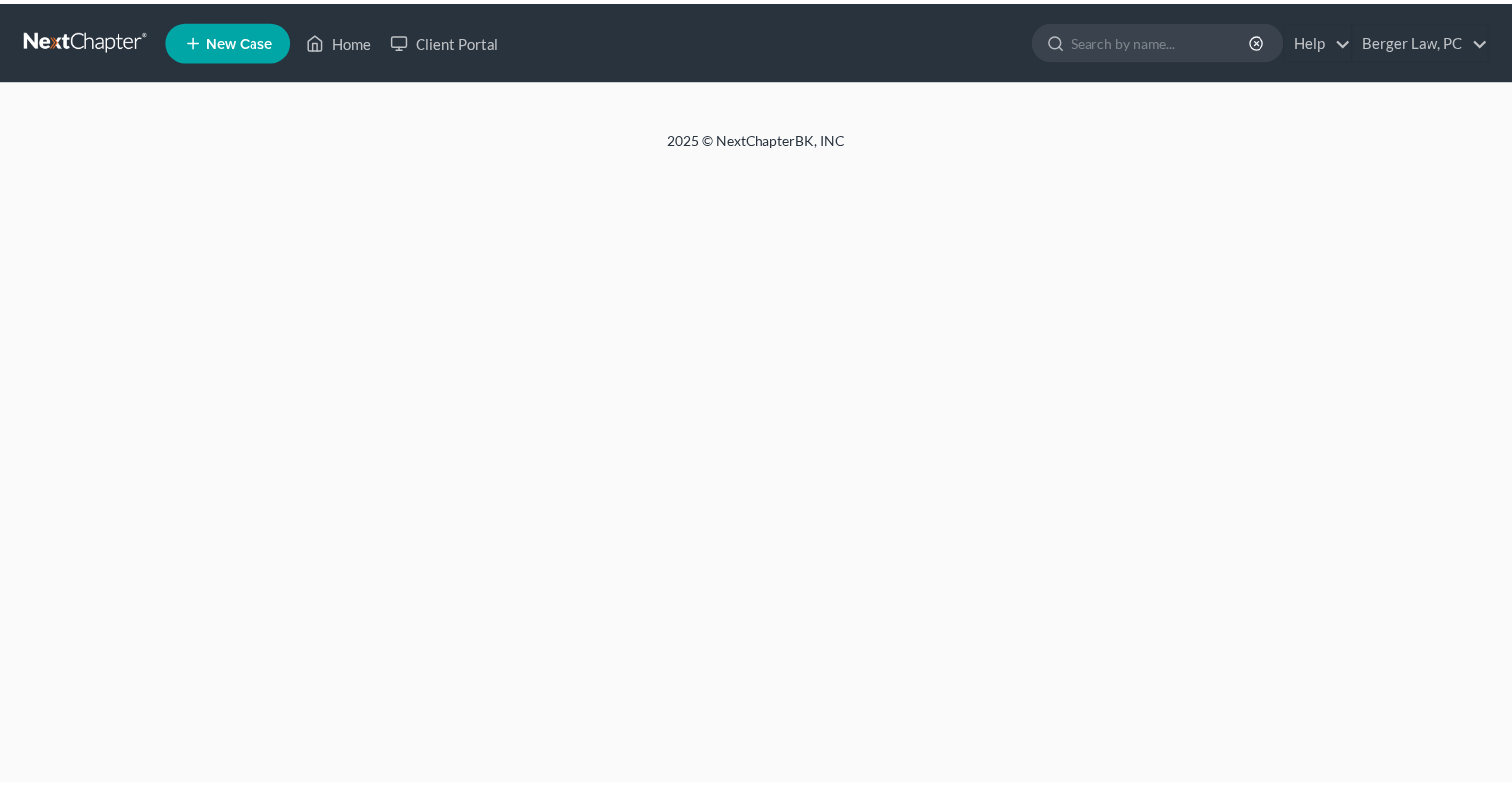 scroll, scrollTop: 0, scrollLeft: 0, axis: both 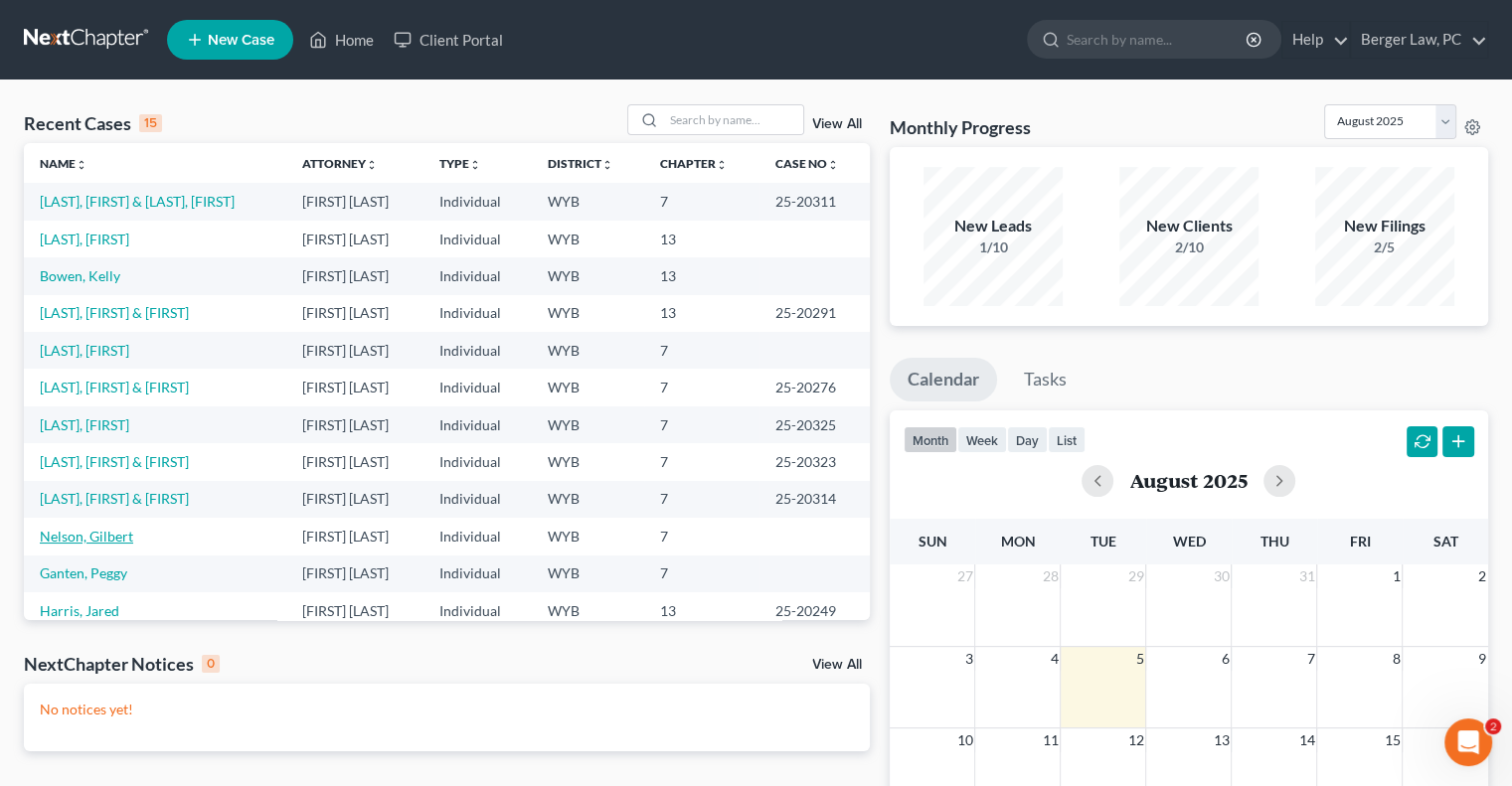 click on "Nelson, Gilbert" at bounding box center (86, 536) 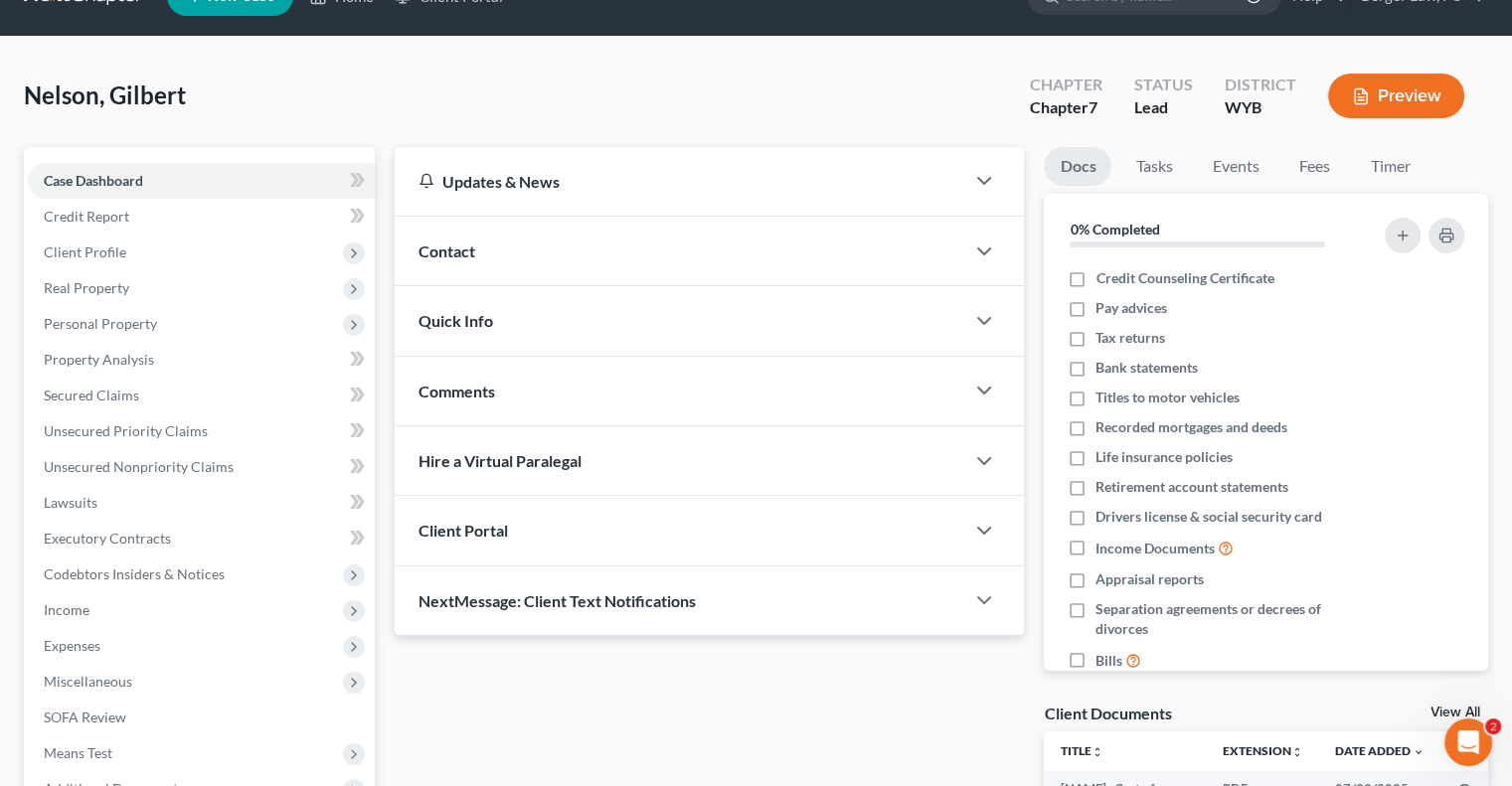 scroll, scrollTop: 268, scrollLeft: 0, axis: vertical 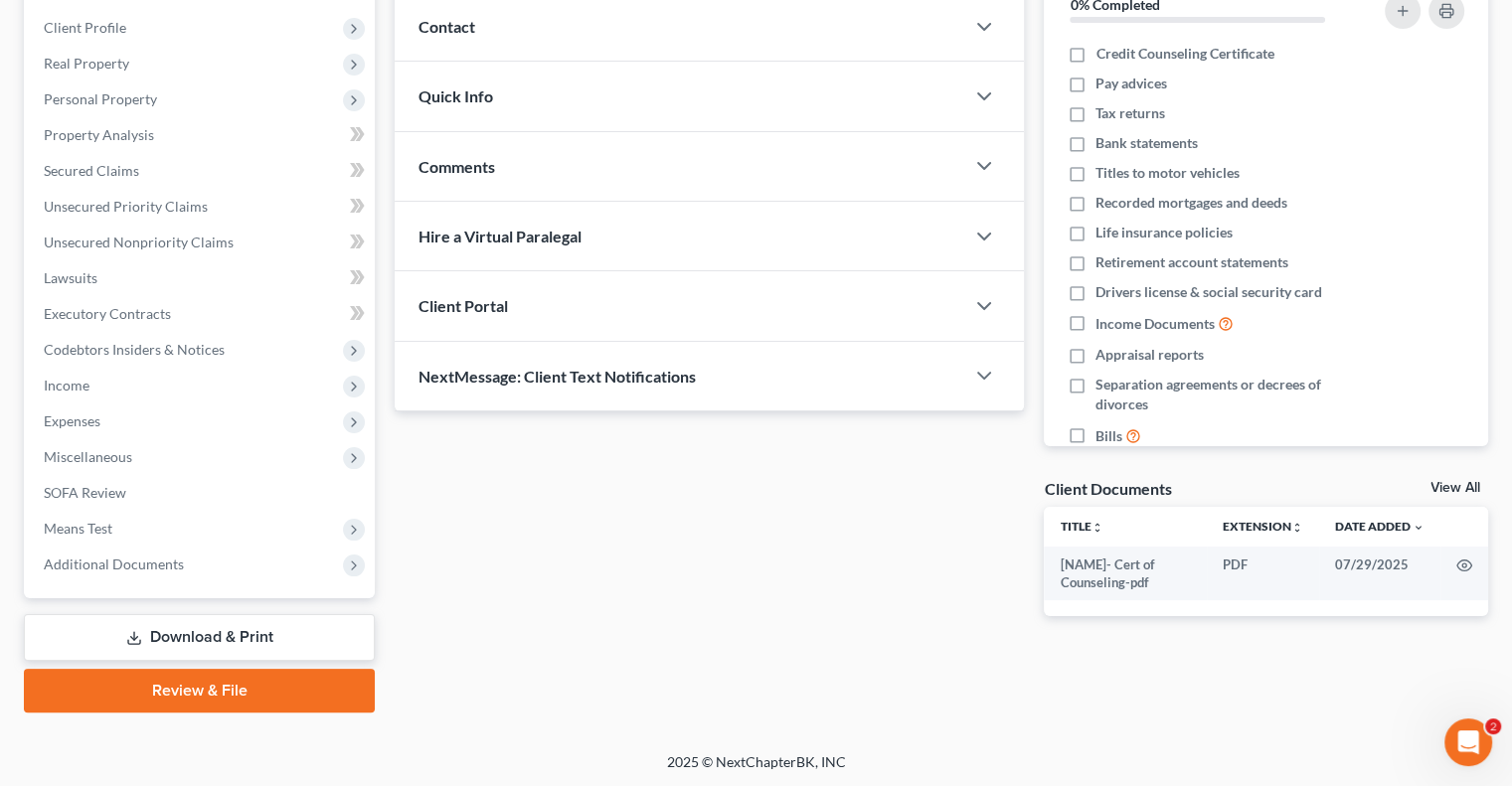 click on "Updates & News × Wyoming District Notes: Take a look at NextChapter's  District Notes   to see all available forms, plans, and filing options for your court as well as any updates that are coming soon!
Need Help Preparing and Filing this Case?  Simply click on the “Hire a Virtual Paralegal” option below! Contact
New Contact
Quick Info Status Discharged Discharged & Reported Discharge Litigation Dismissal Notice Dismissed Dismissed & Litigation Filed Filed / Pre 341 Inactive In Progress Lead Lost Lead Plan Confirmation Plan Failing Possible Post 341 Pre Confirmation Preparing to File Ready to File Ready to Sign Rejected Retained To Review Withdrawn As Counsel Referral Source
Select Word Of Mouth Previous Clients Direct Mail Website Google Search Modern Attorney Other (specify)
IC Date
None
close
Date
Time
chevron_left
August 2025
chevron_right" at bounding box center [709, 285] 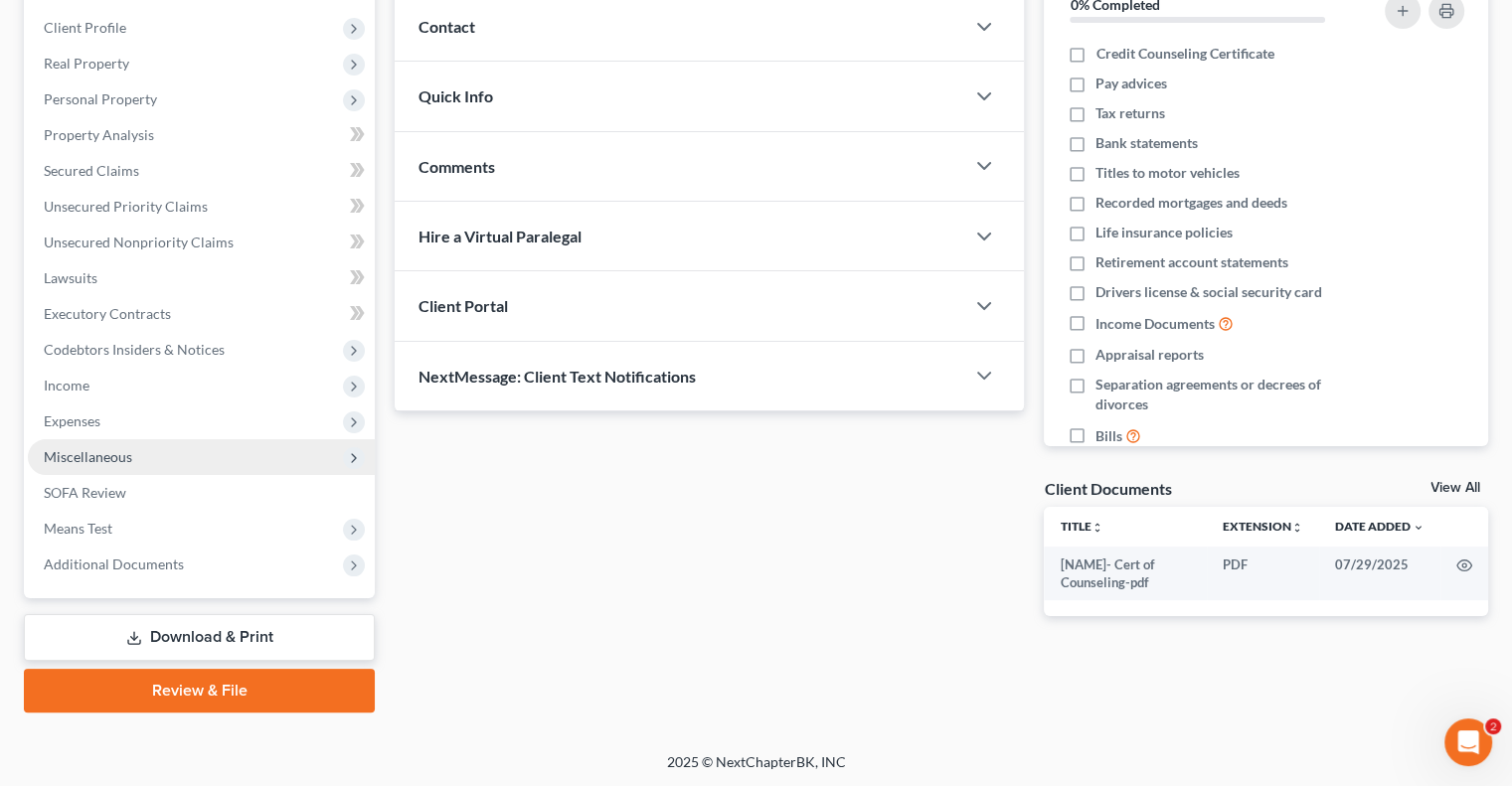 click on "Miscellaneous" at bounding box center [87, 456] 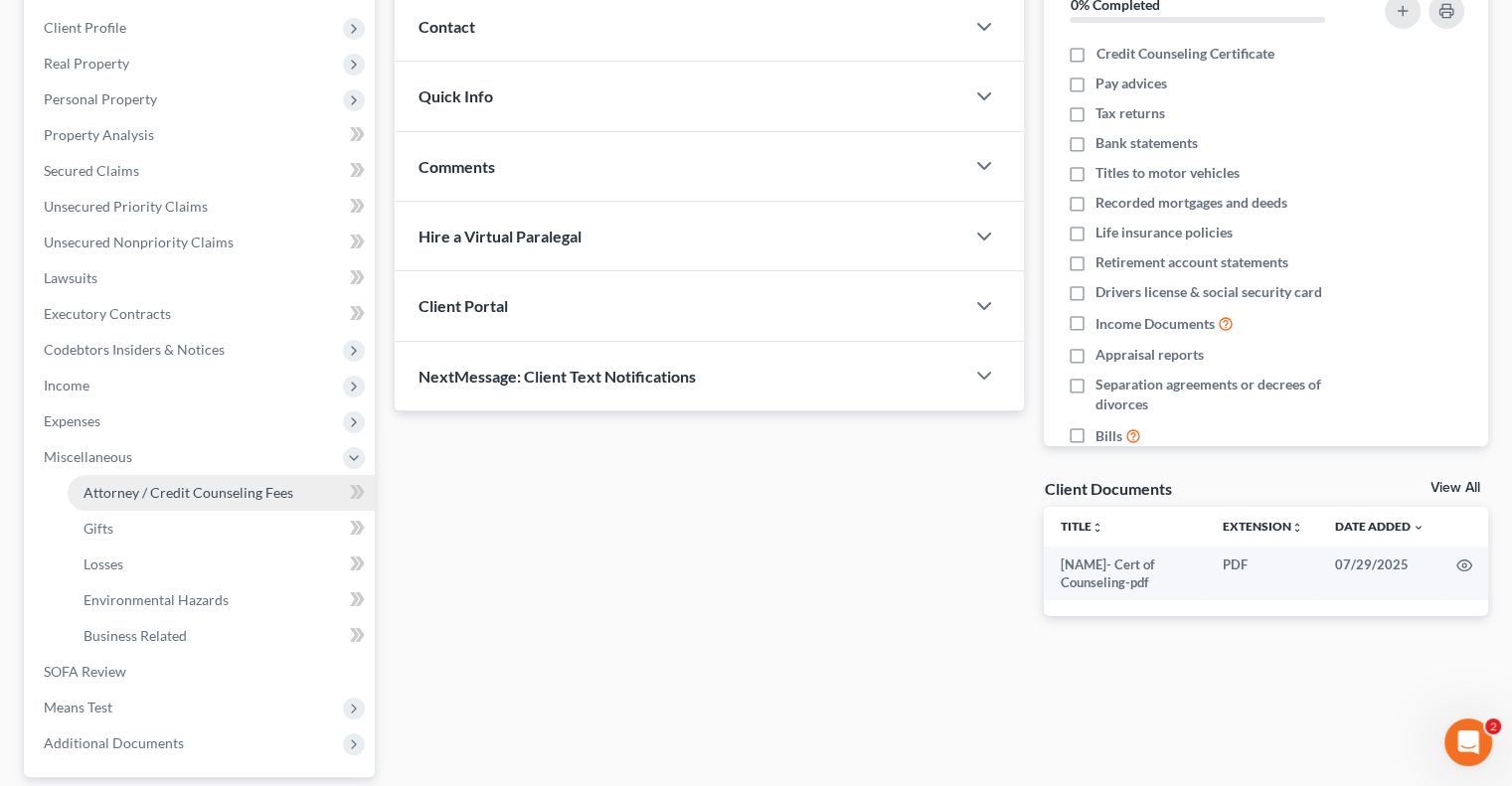 click on "Attorney / Credit Counseling Fees" at bounding box center (188, 492) 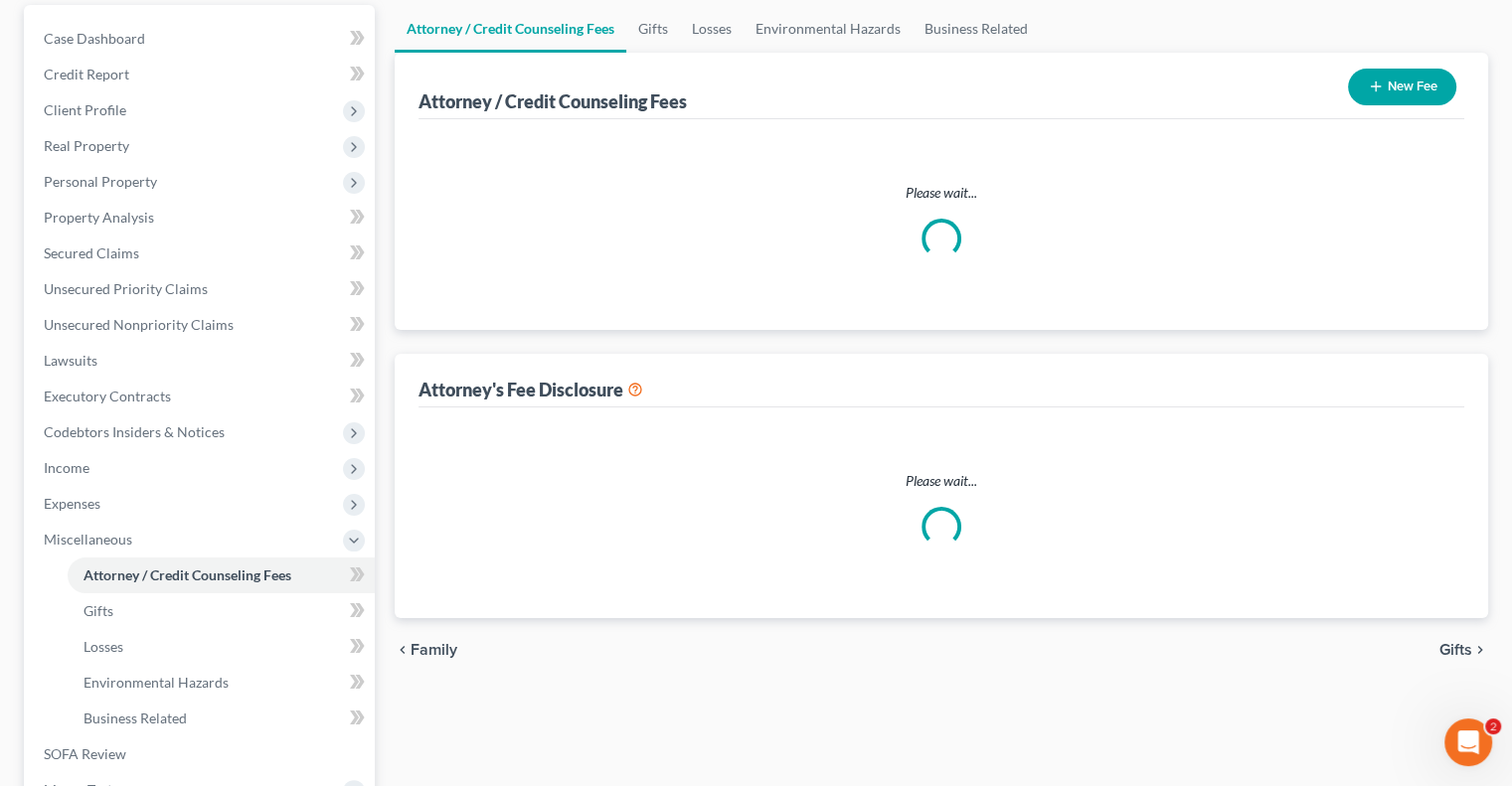 scroll, scrollTop: 57, scrollLeft: 0, axis: vertical 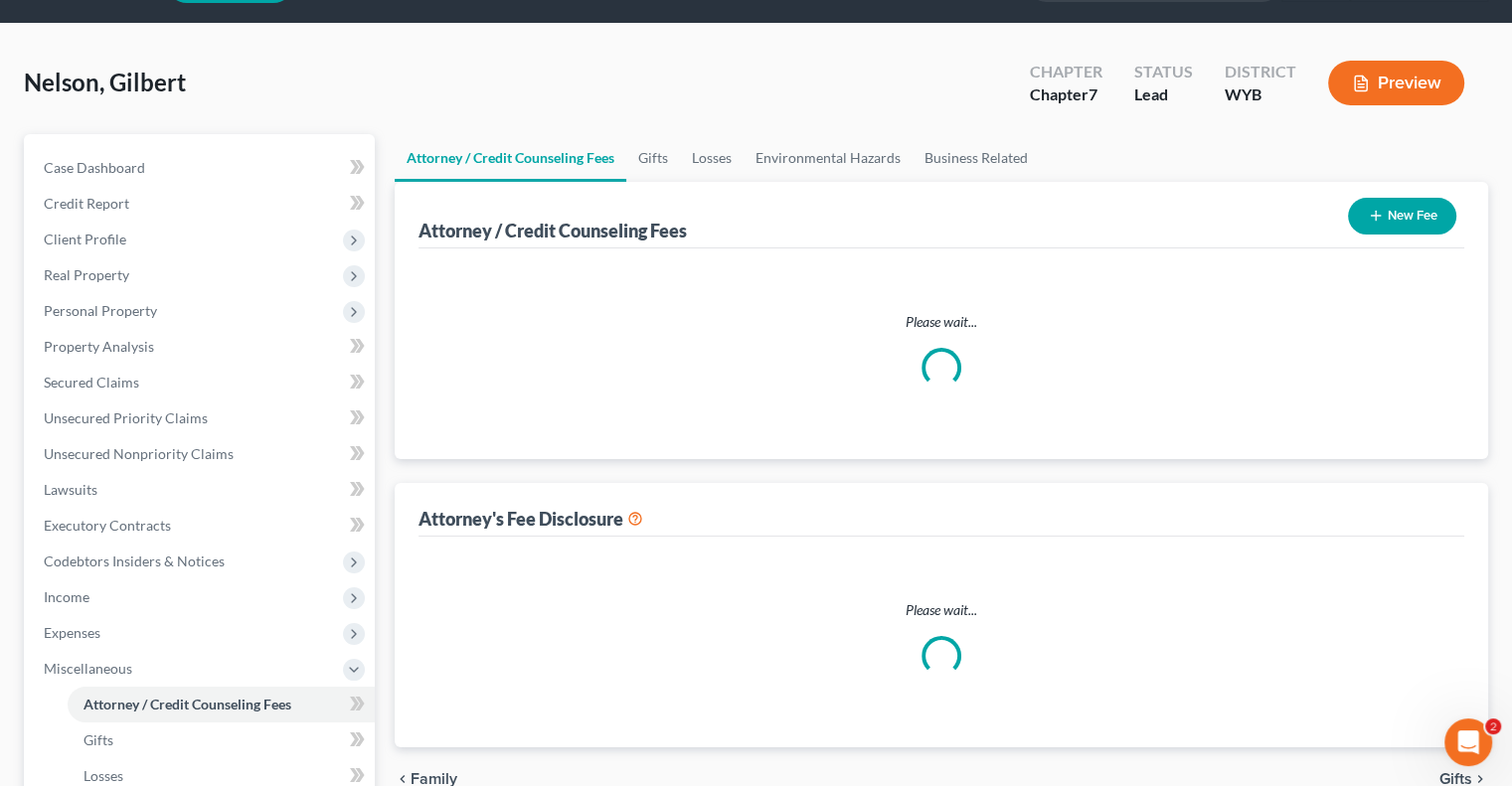 select on "0" 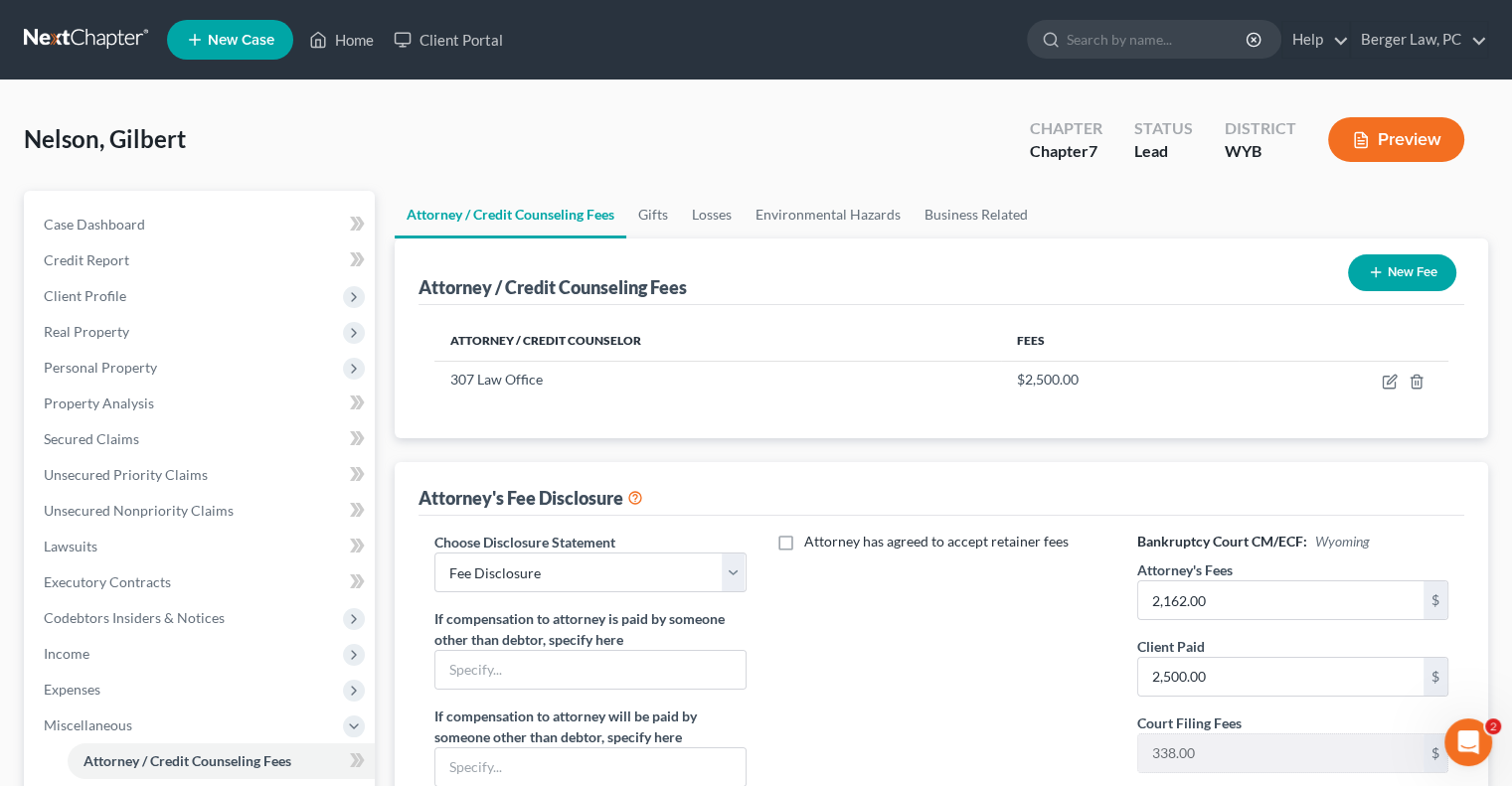 scroll, scrollTop: 0, scrollLeft: 0, axis: both 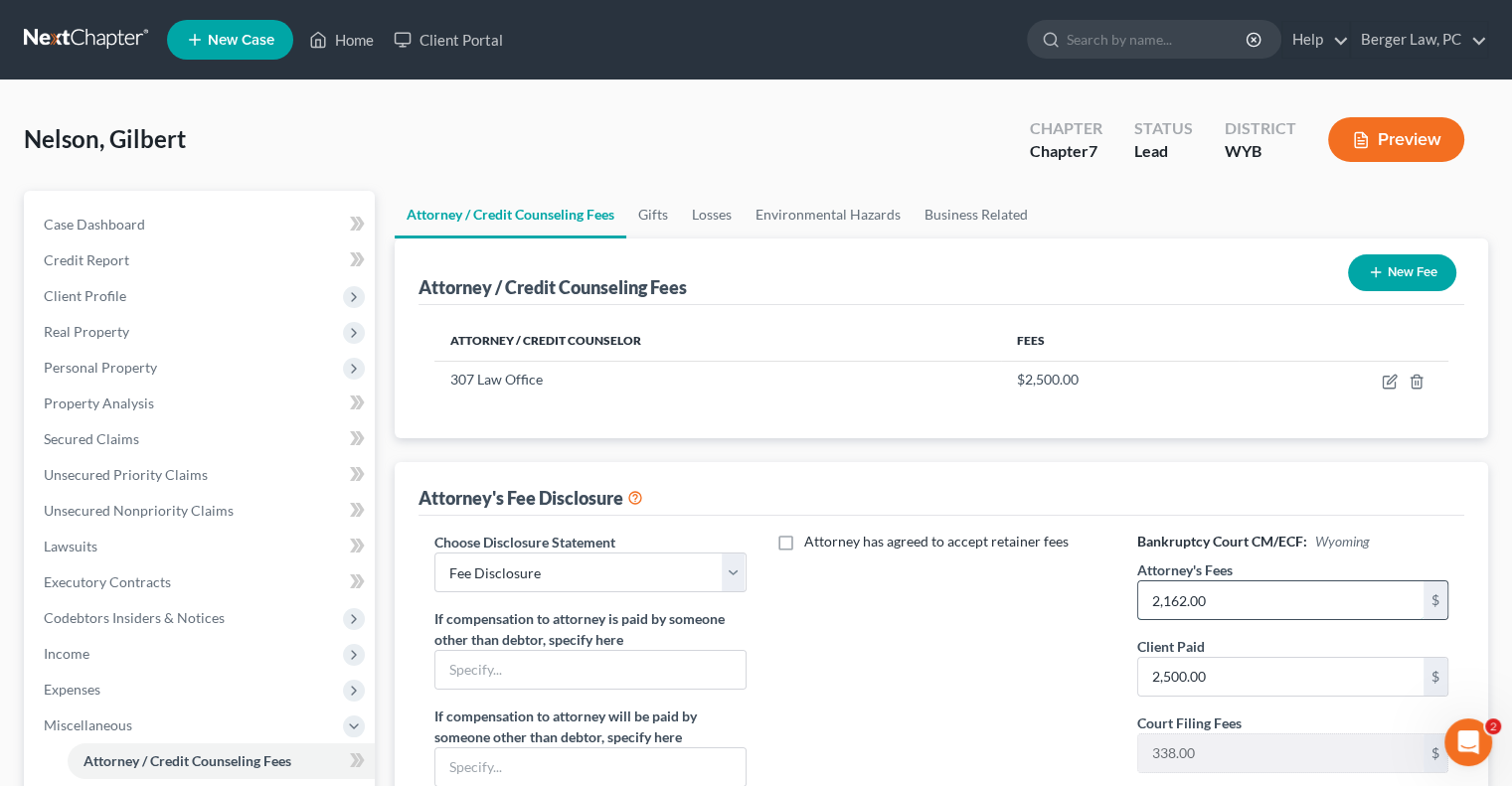 click on "2,162.00" at bounding box center (1280, 600) 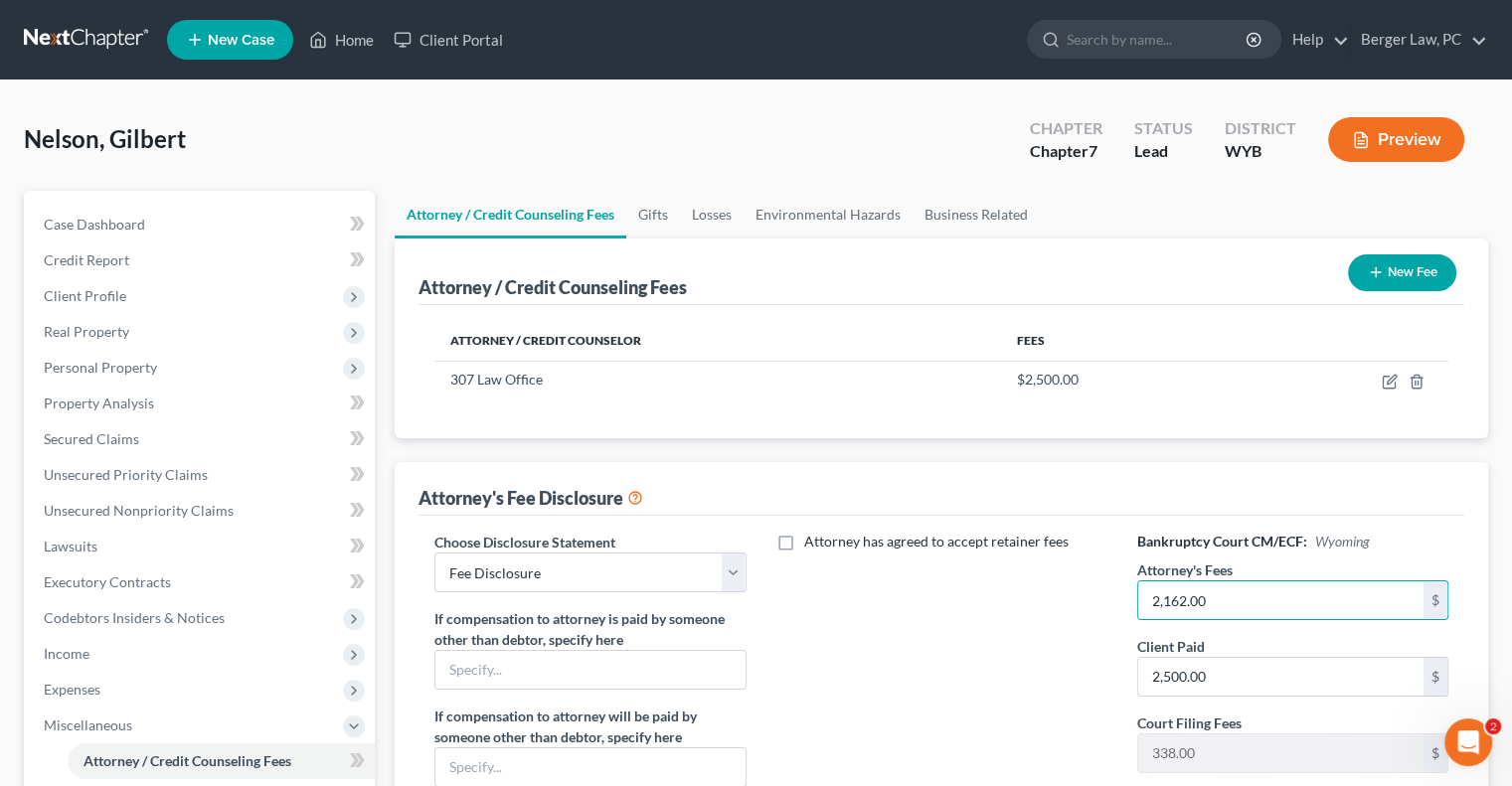 click on "Attorney has agreed to accept retainer fees" at bounding box center (941, 715) 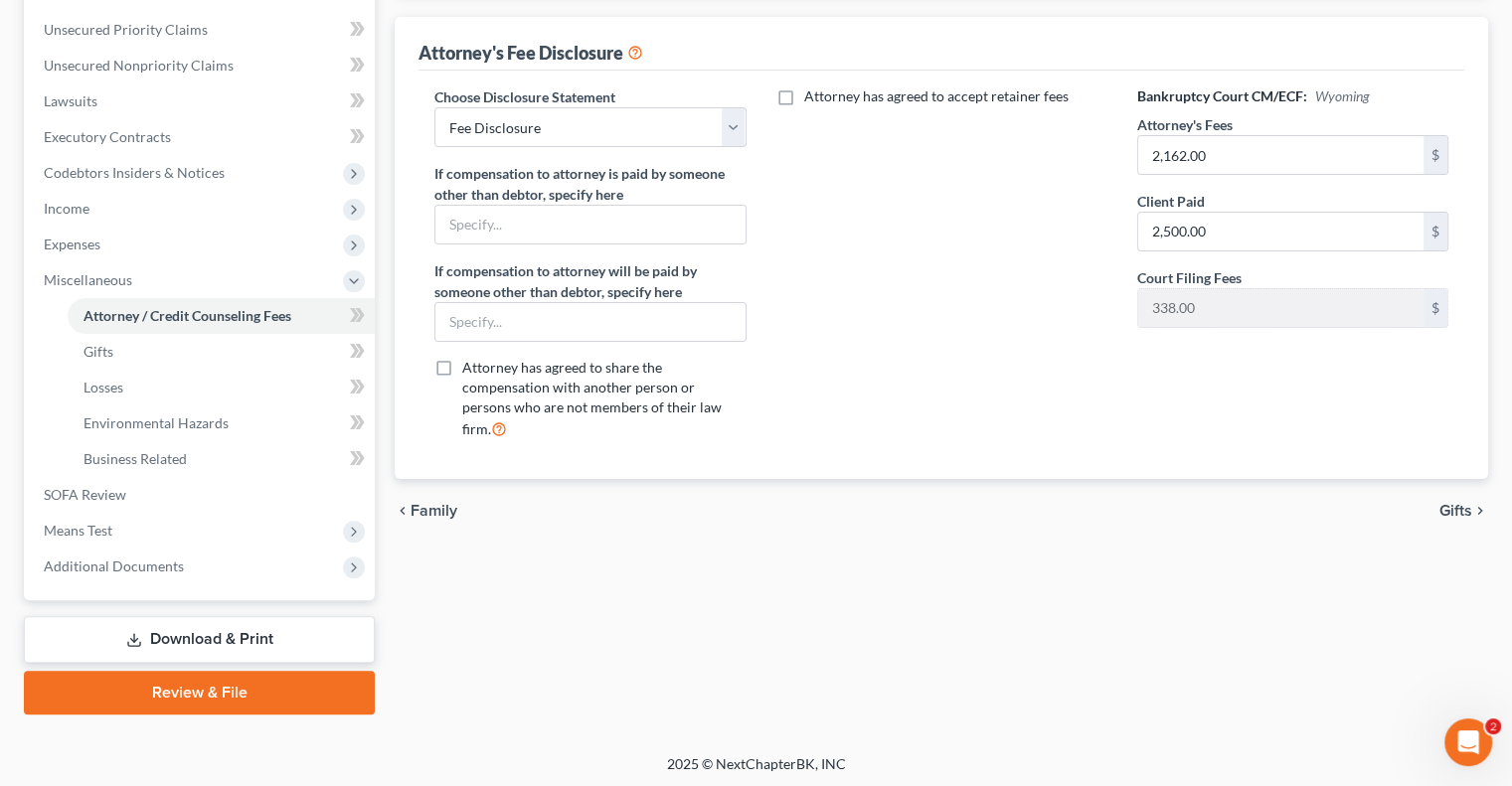 scroll, scrollTop: 447, scrollLeft: 0, axis: vertical 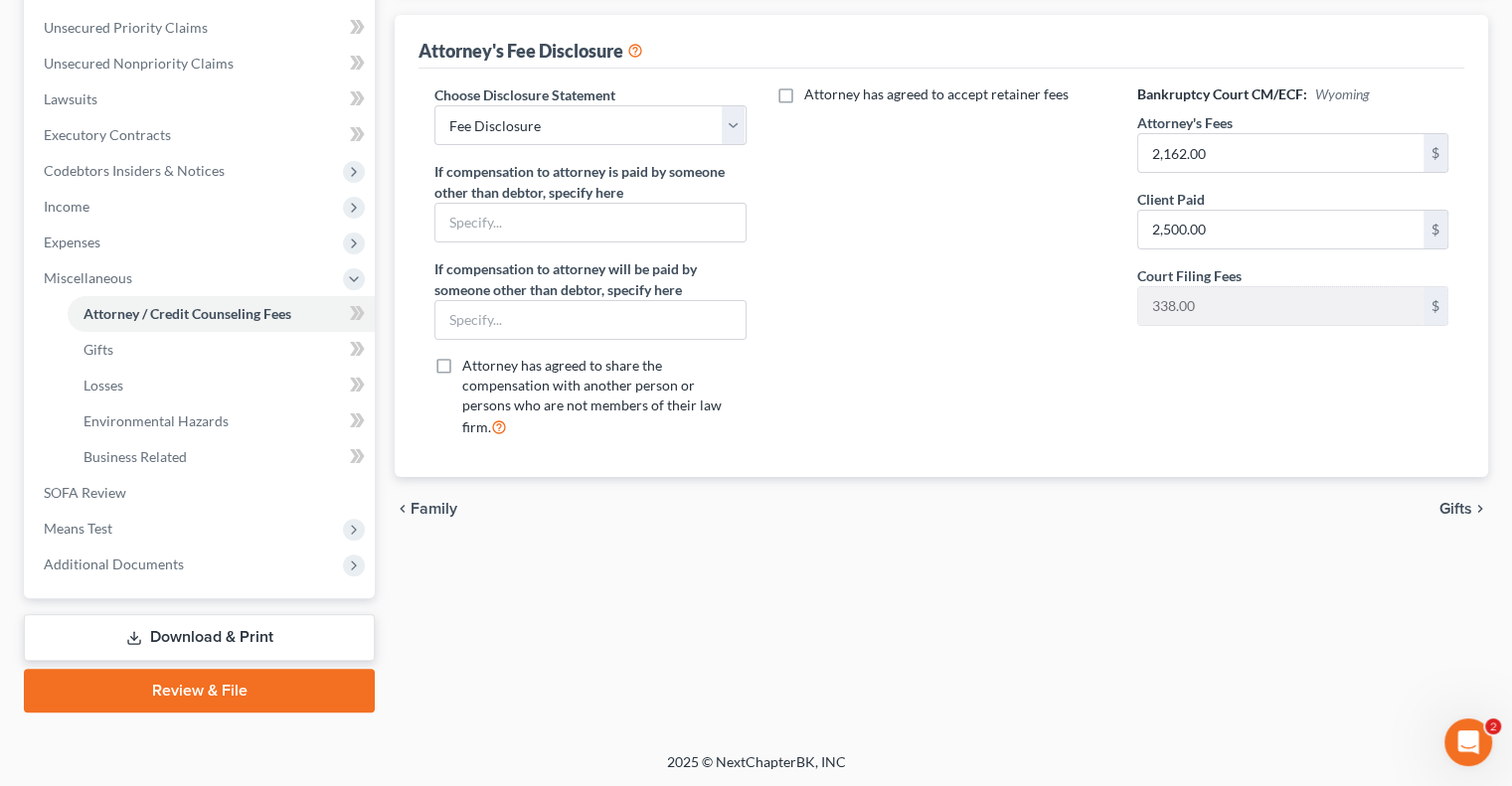 click on "Review & File" at bounding box center [199, 691] 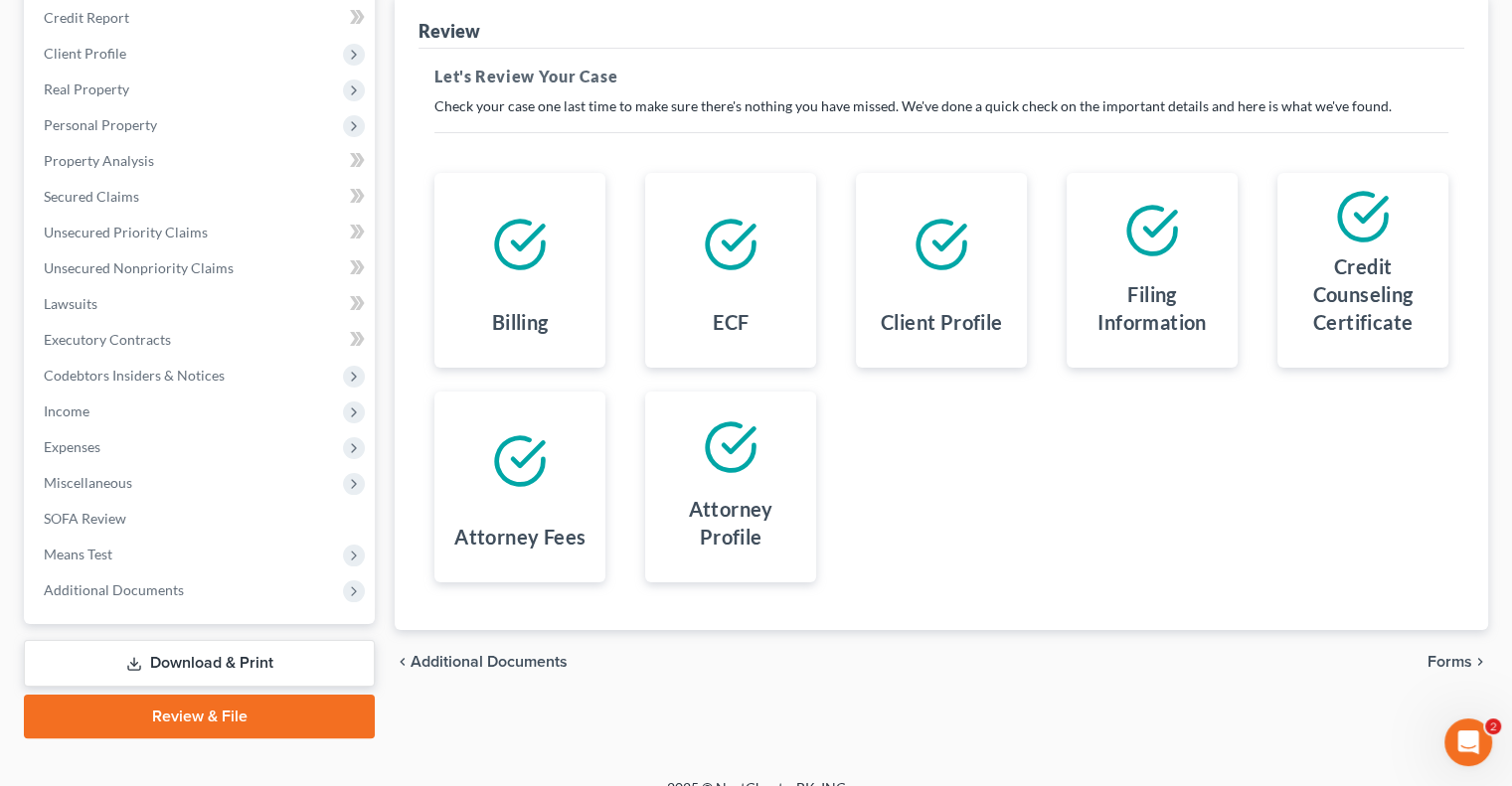 scroll, scrollTop: 268, scrollLeft: 0, axis: vertical 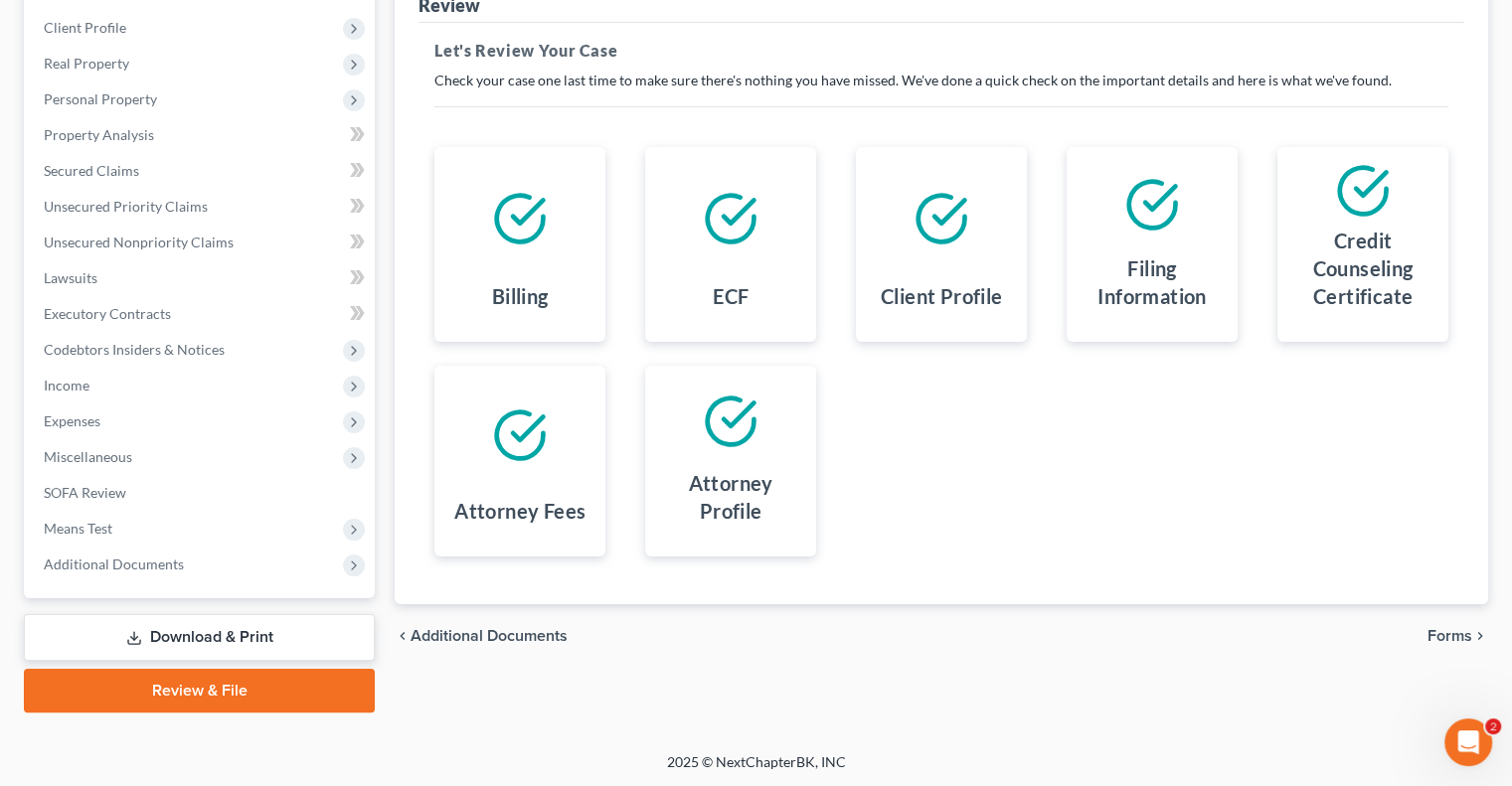 click on "chevron_right" at bounding box center [1480, 636] 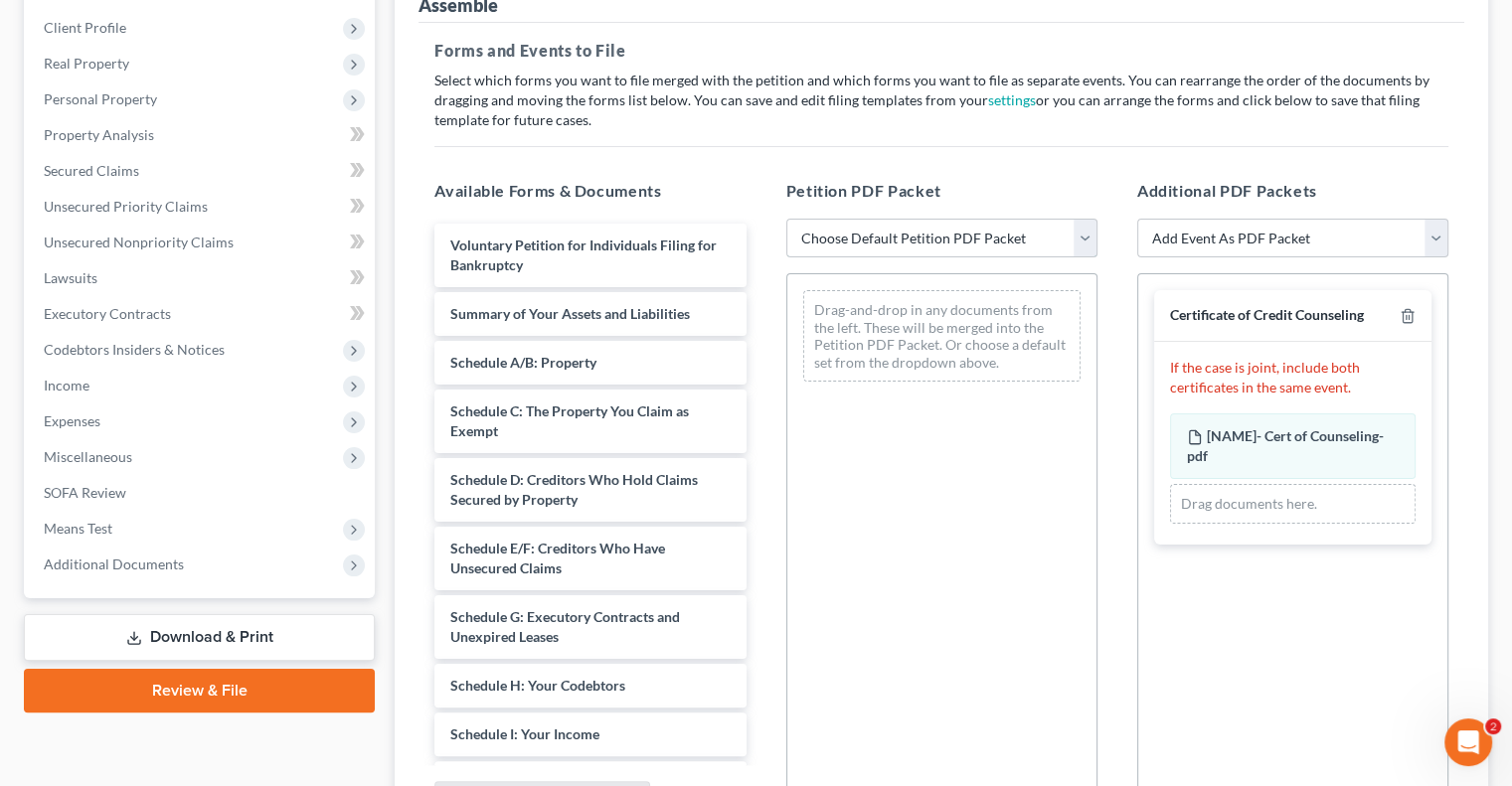click on "Choose Default Petition PDF Packet Complete Bankruptcy Petition (all forms and schedules) Emergency Filing (Voluntary Petition and Creditor List Only)" at bounding box center (941, 238) 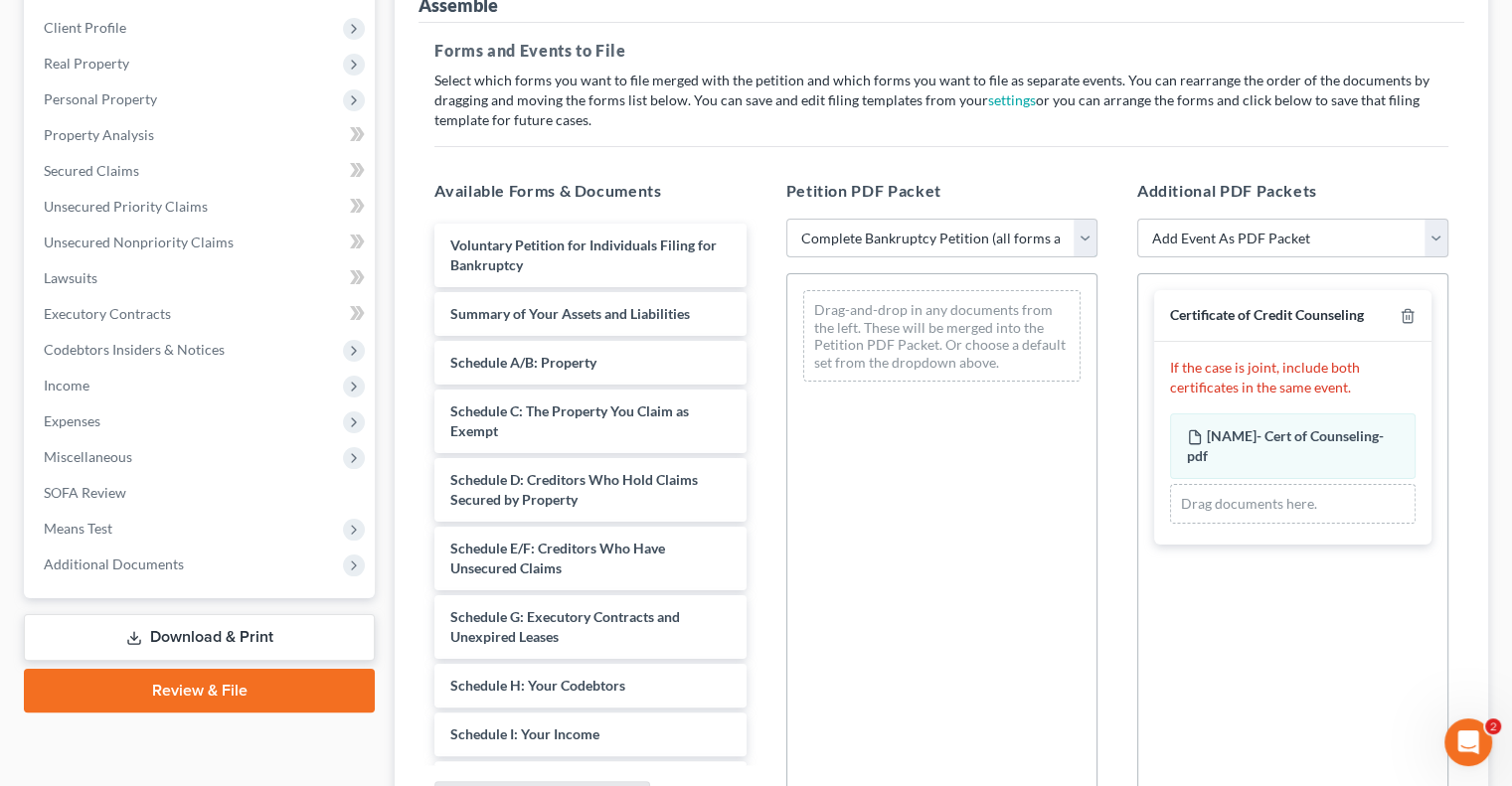 click on "Choose Default Petition PDF Packet Complete Bankruptcy Petition (all forms and schedules) Emergency Filing (Voluntary Petition and Creditor List Only)" at bounding box center [941, 238] 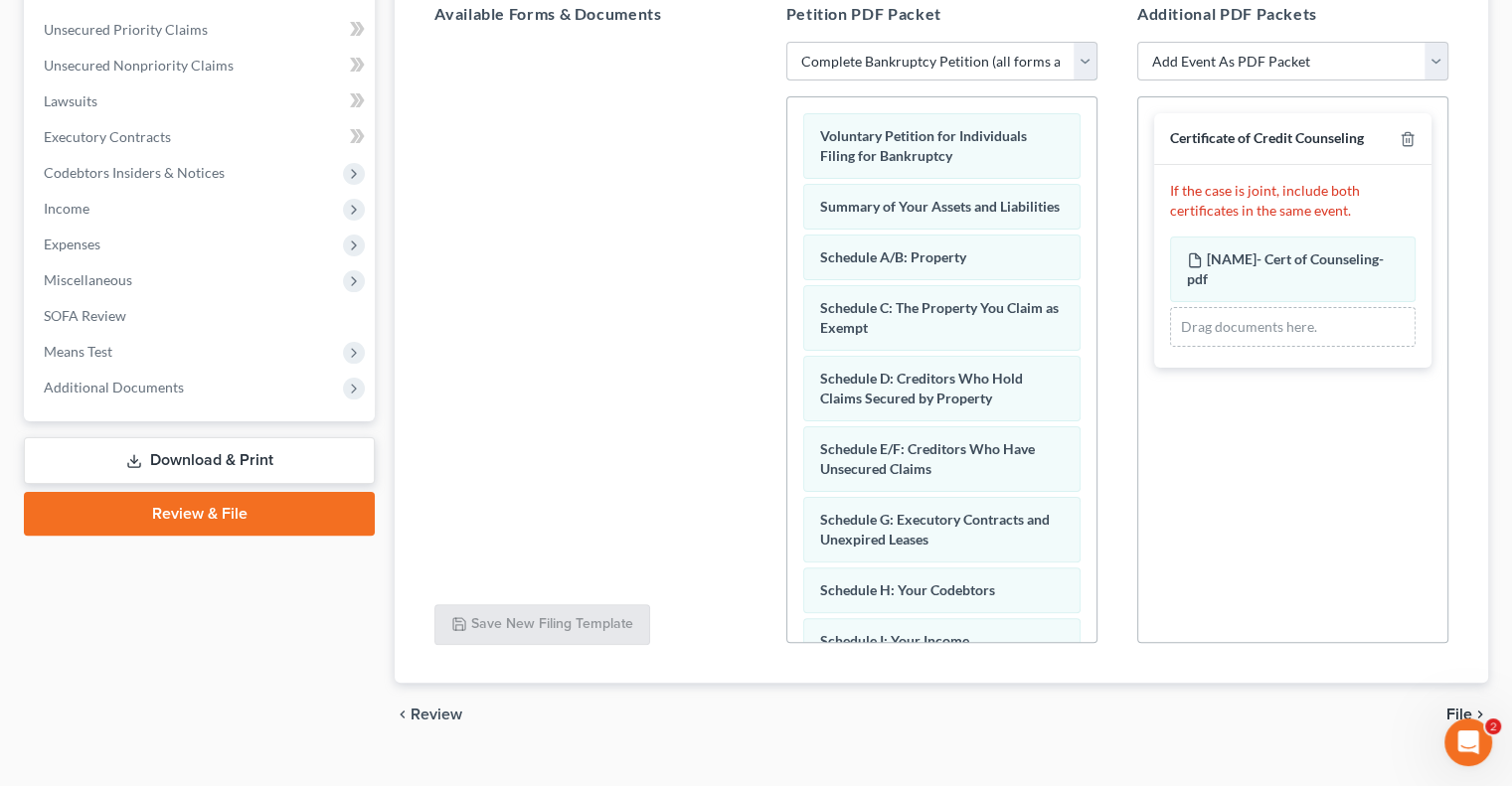 scroll, scrollTop: 479, scrollLeft: 0, axis: vertical 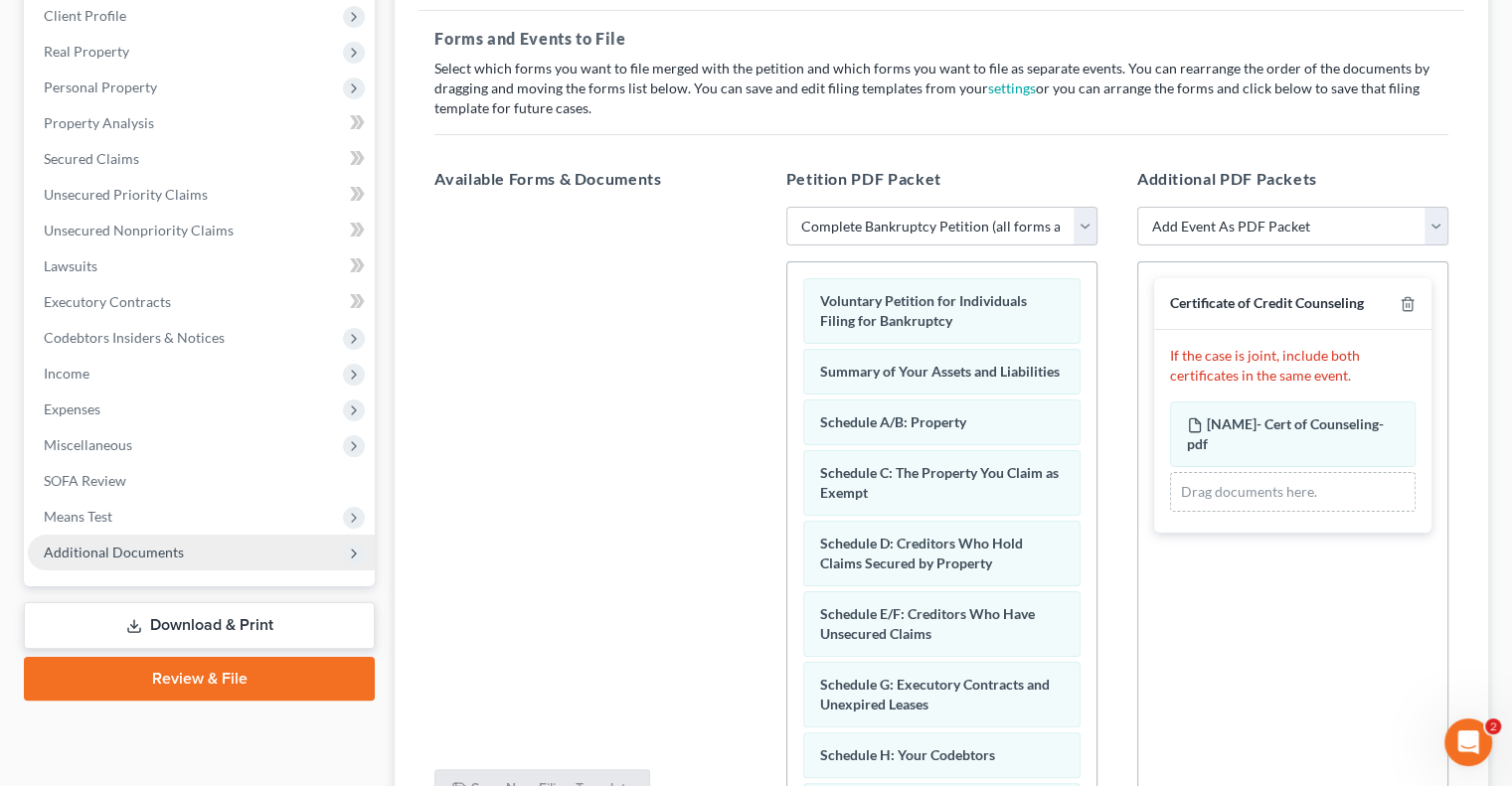 click on "Additional Documents" at bounding box center (113, 551) 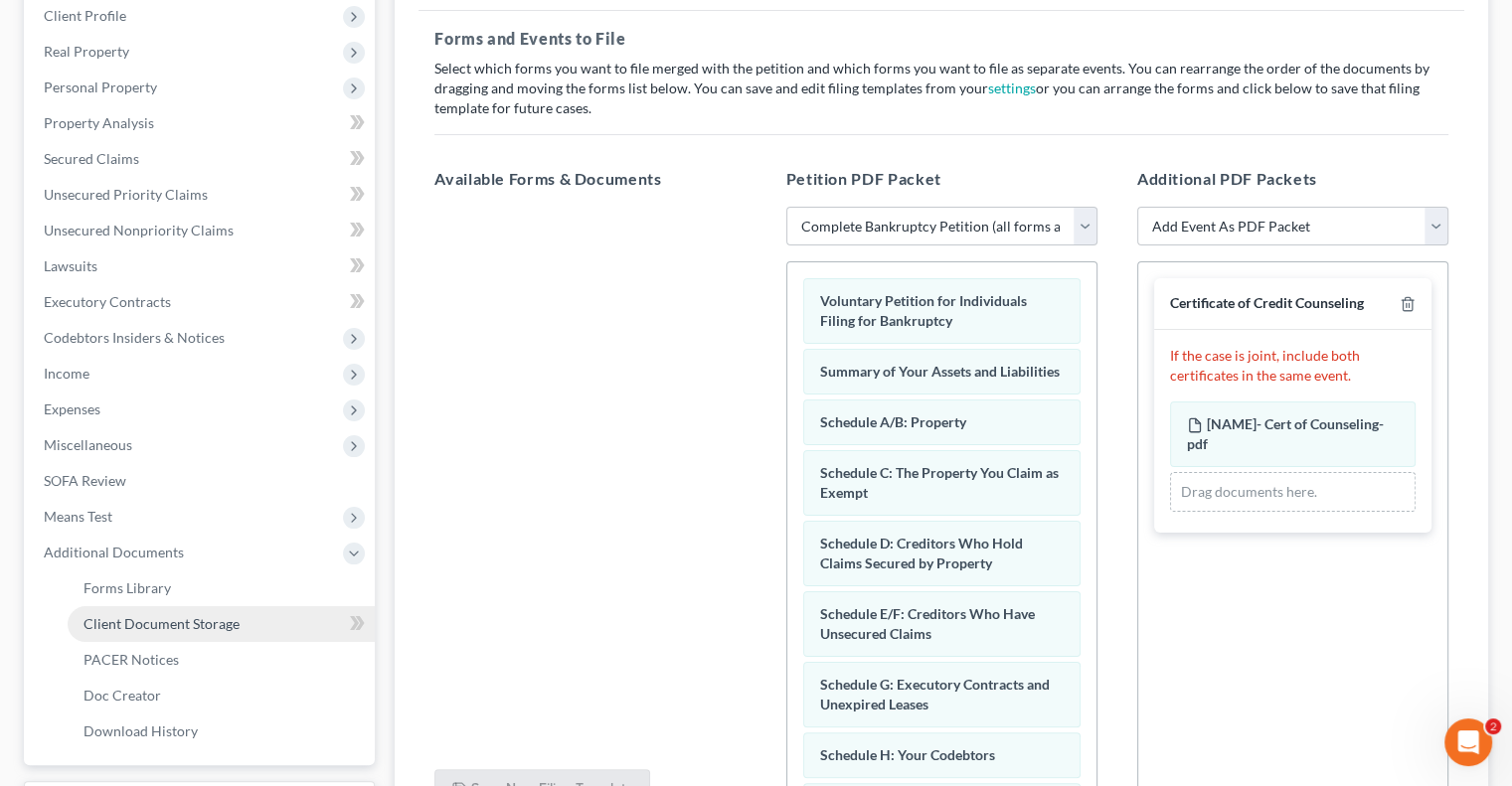 click on "Client Document Storage" at bounding box center (161, 623) 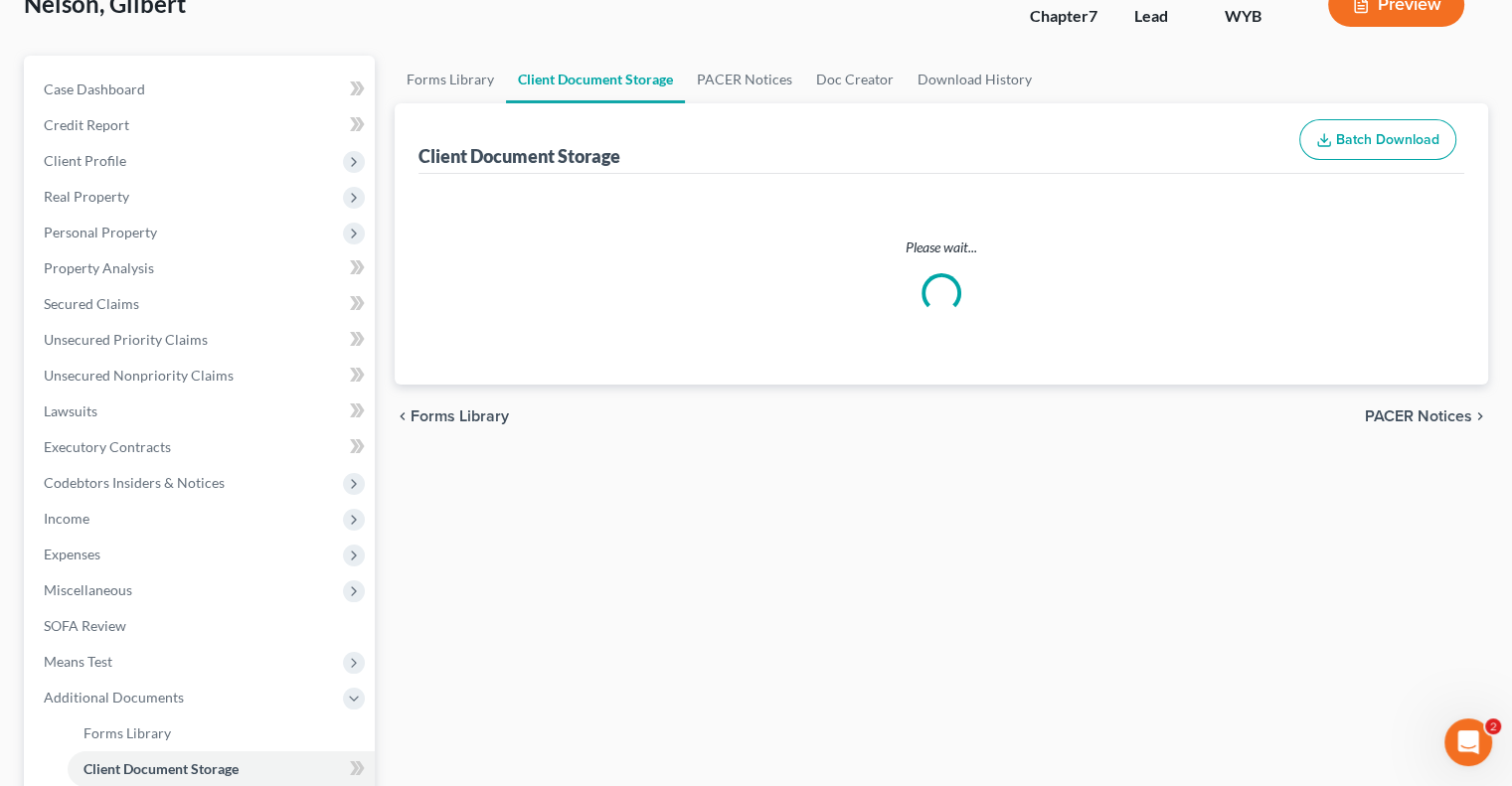 scroll, scrollTop: 35, scrollLeft: 0, axis: vertical 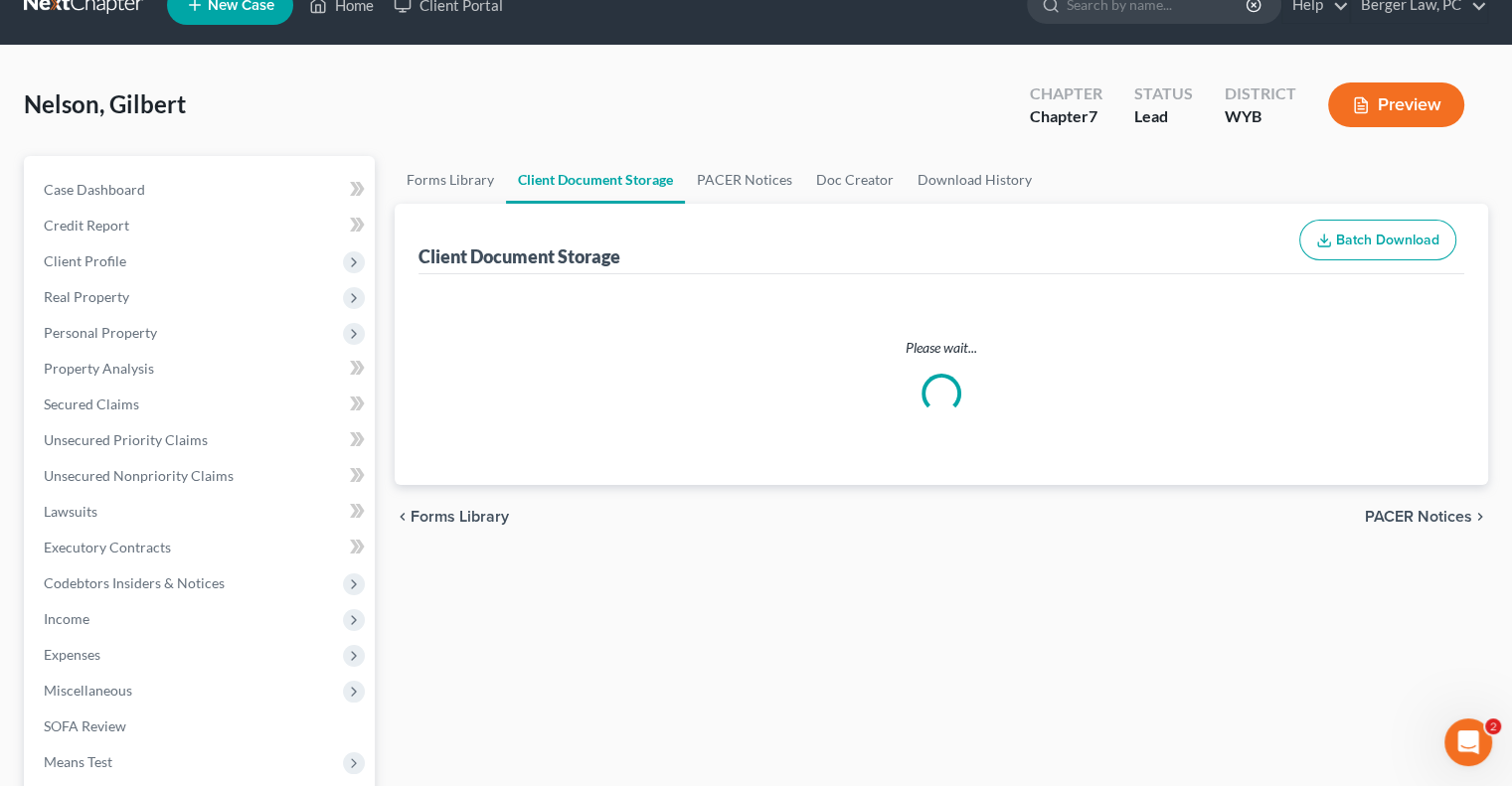select on "0" 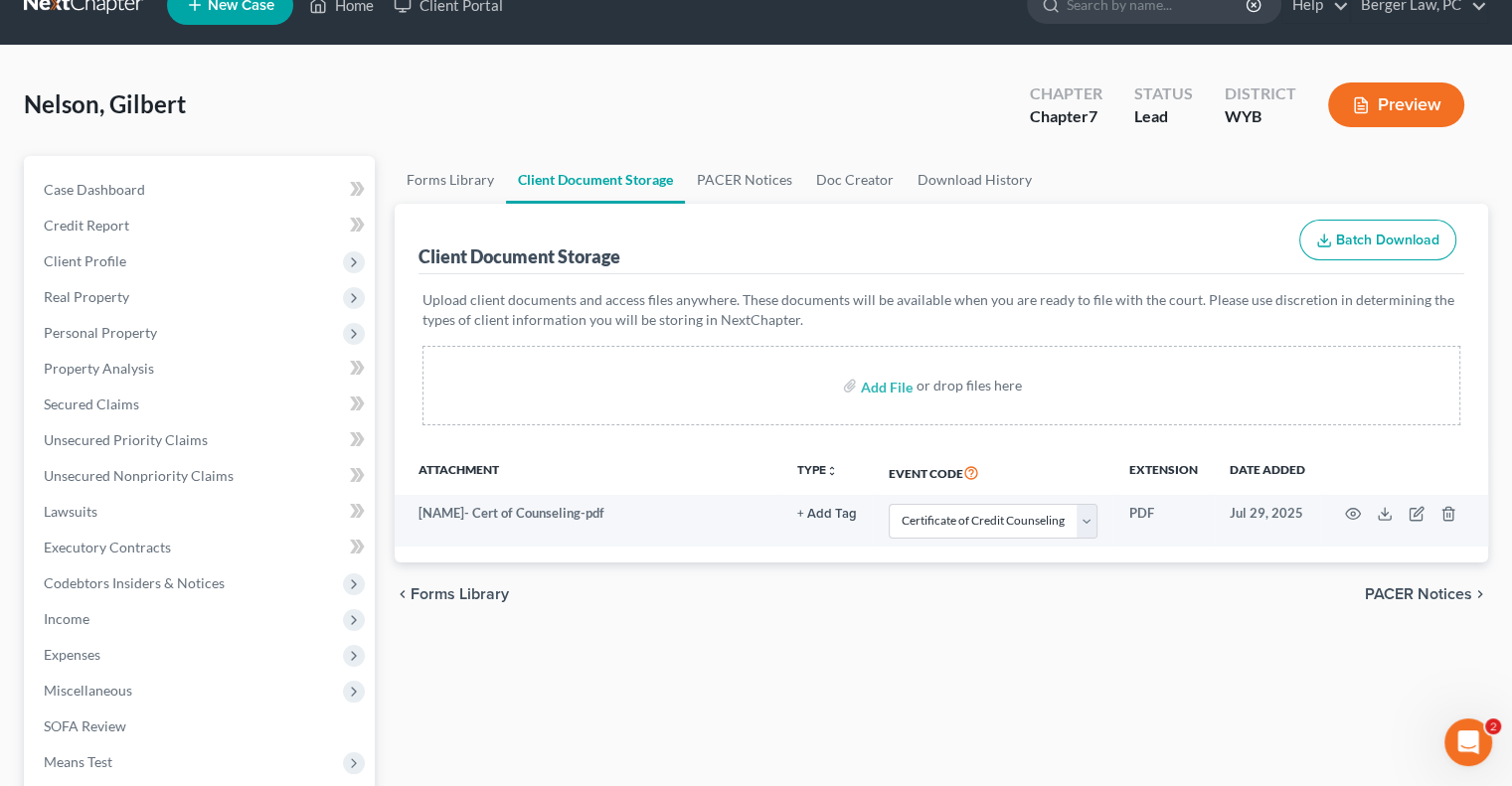 scroll, scrollTop: 0, scrollLeft: 0, axis: both 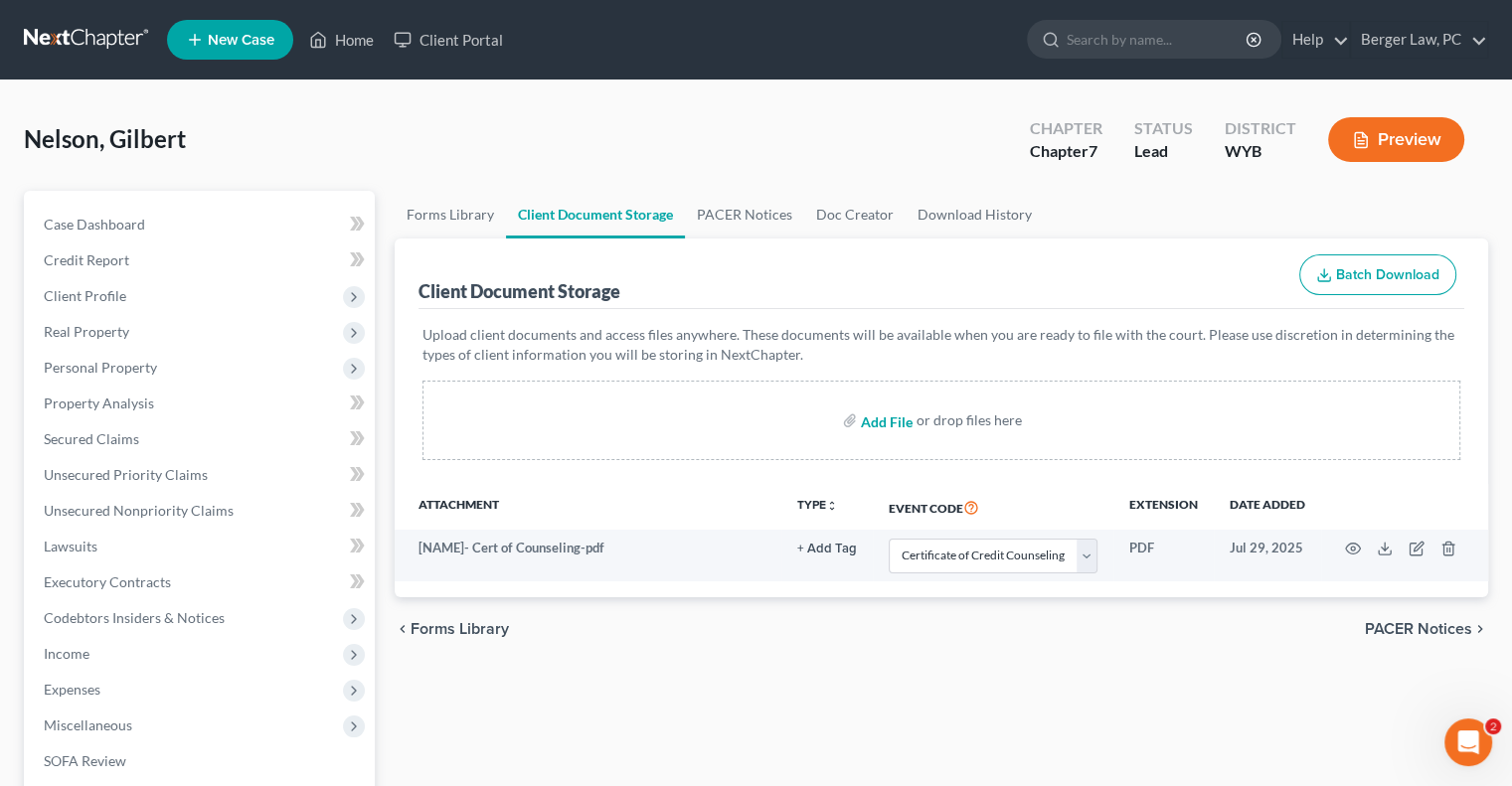 click at bounding box center (885, 420) 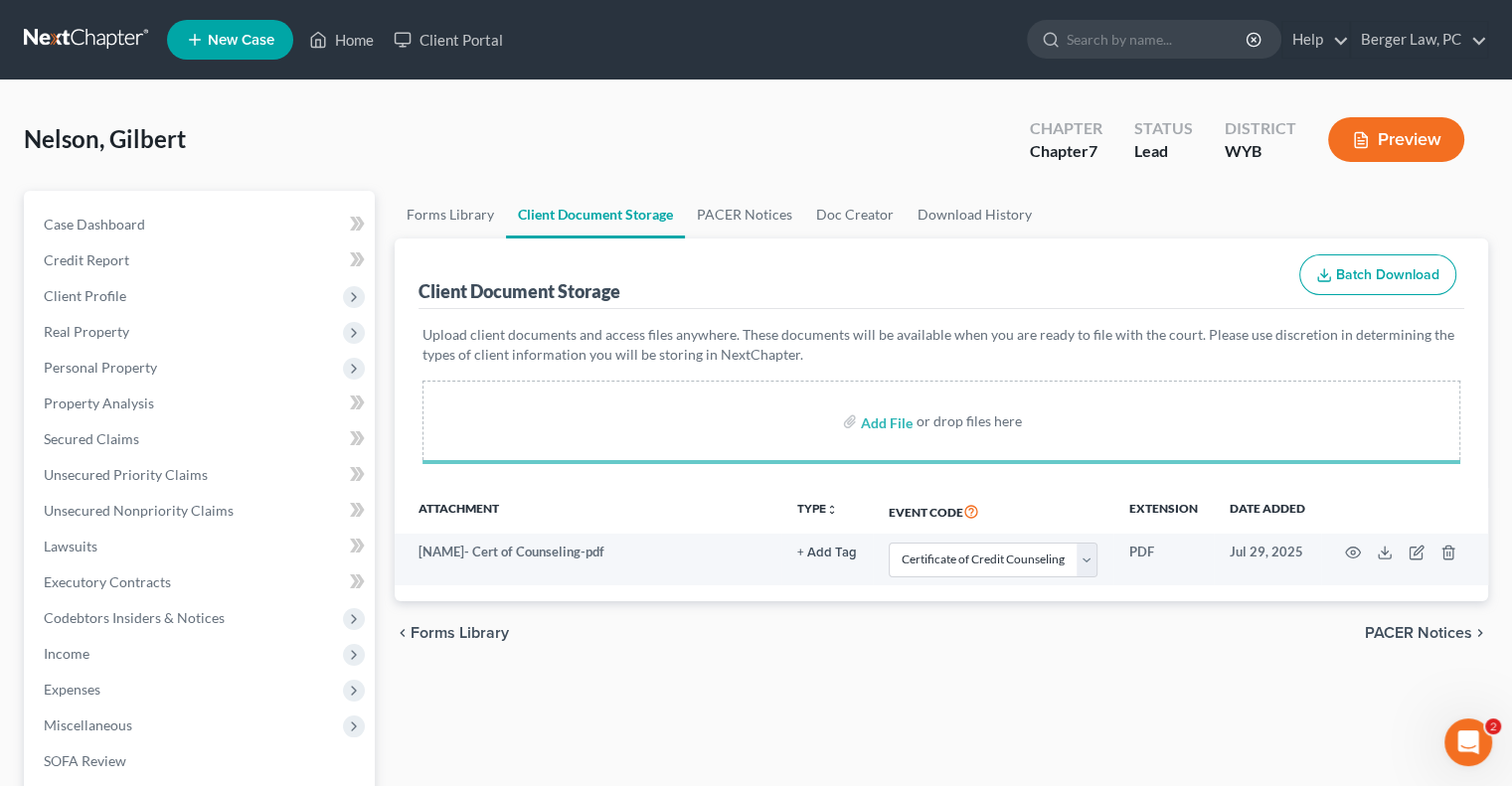 select on "0" 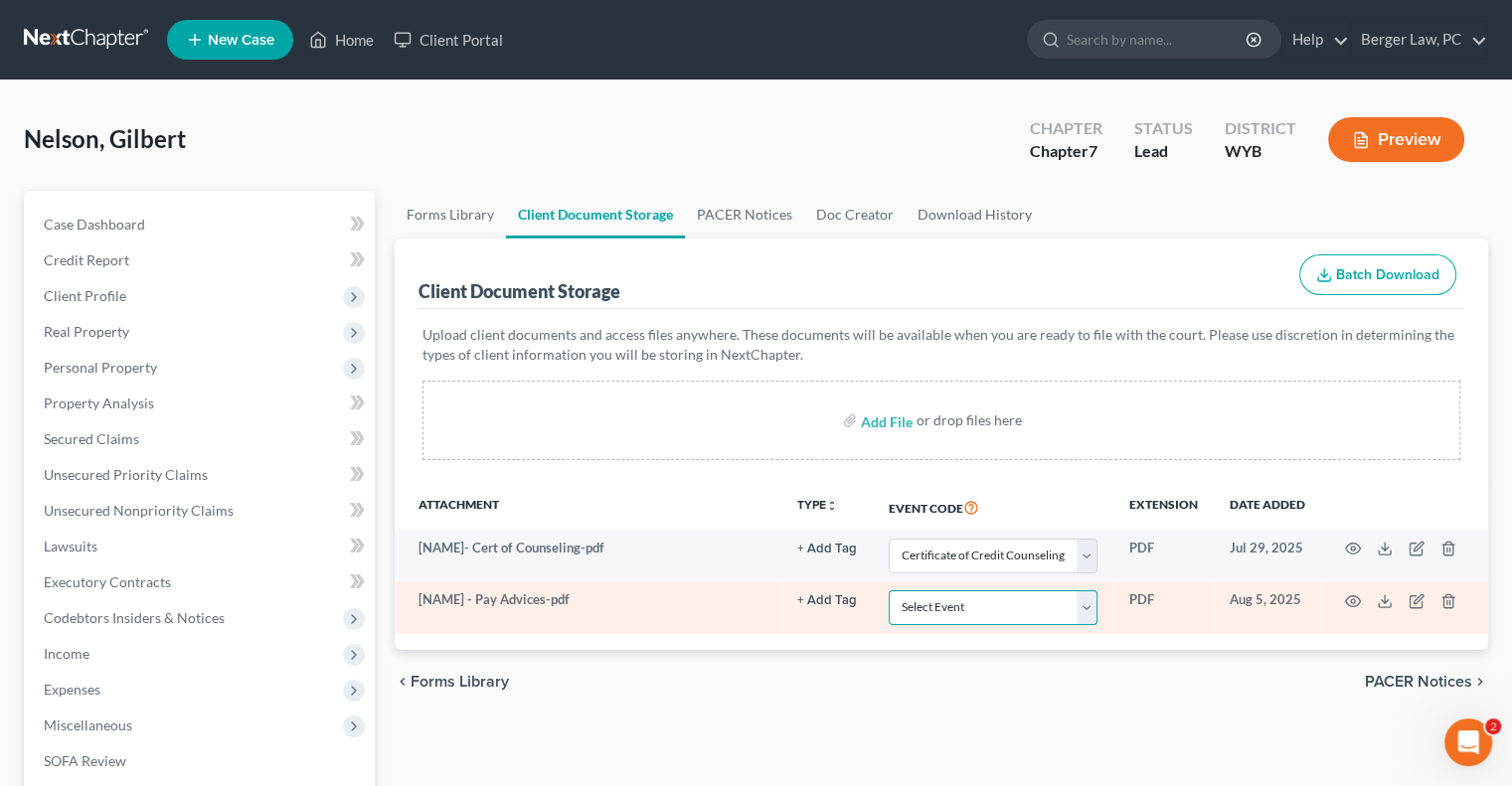 click on "Select Event Certificate of Credit Counseling Chapter 13 Plan Domestic Support Obligations Employee Income Records Pay Filing Fee in Installments" at bounding box center (993, 607) 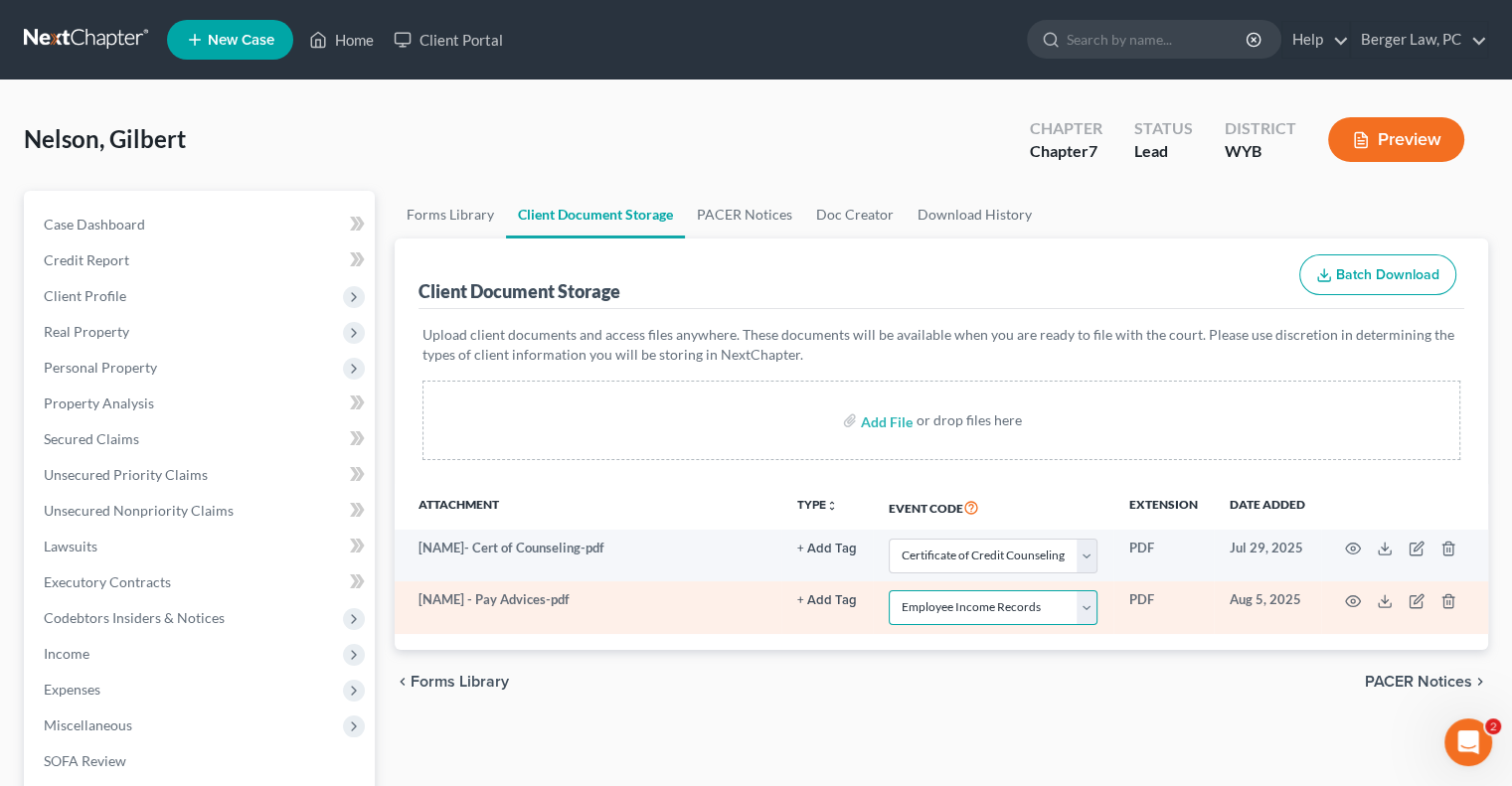click on "Select Event Certificate of Credit Counseling Chapter 13 Plan Domestic Support Obligations Employee Income Records Pay Filing Fee in Installments" at bounding box center (993, 607) 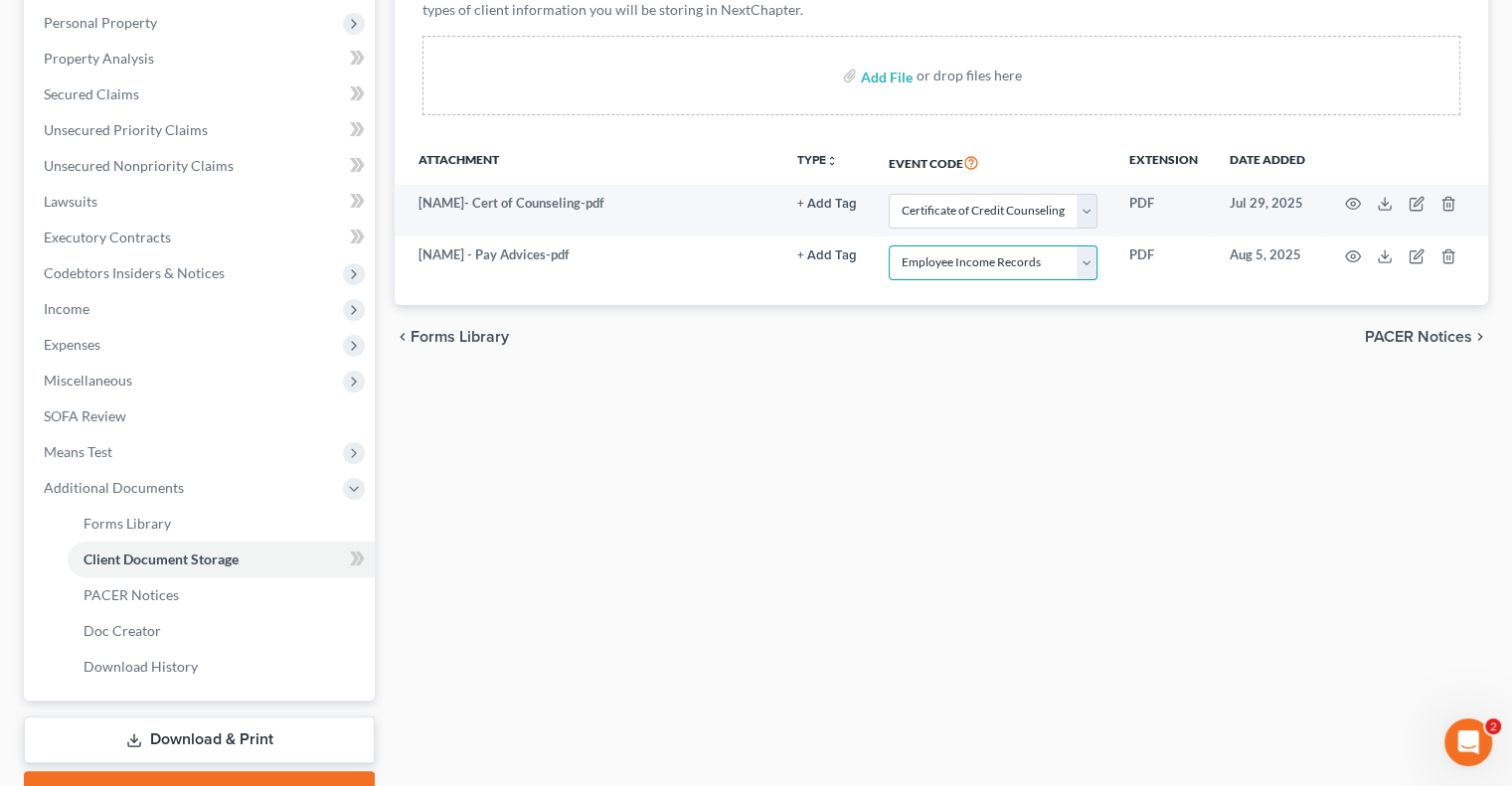 scroll, scrollTop: 397, scrollLeft: 0, axis: vertical 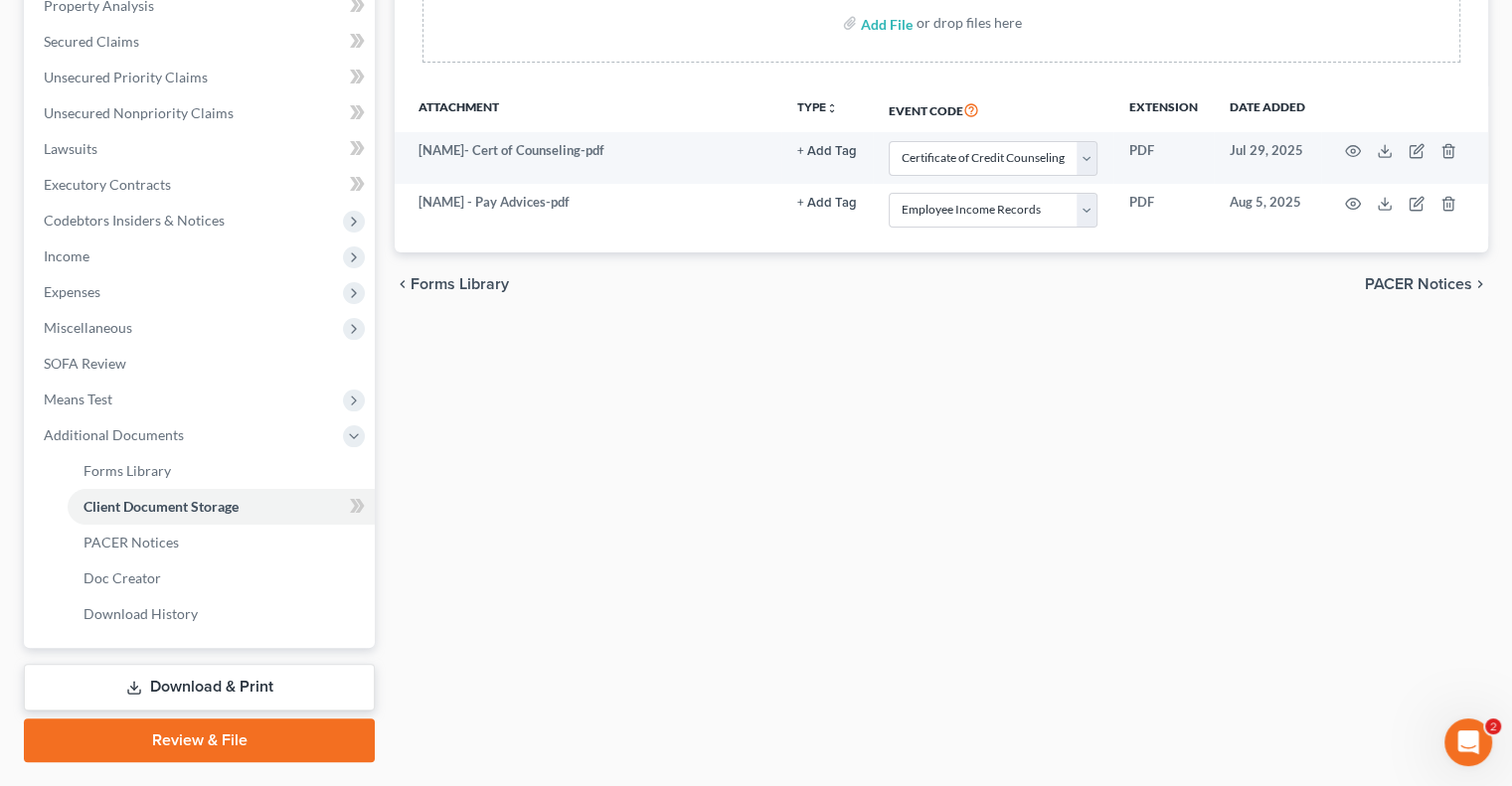 drag, startPoint x: 213, startPoint y: 731, endPoint x: 251, endPoint y: 726, distance: 38.327536 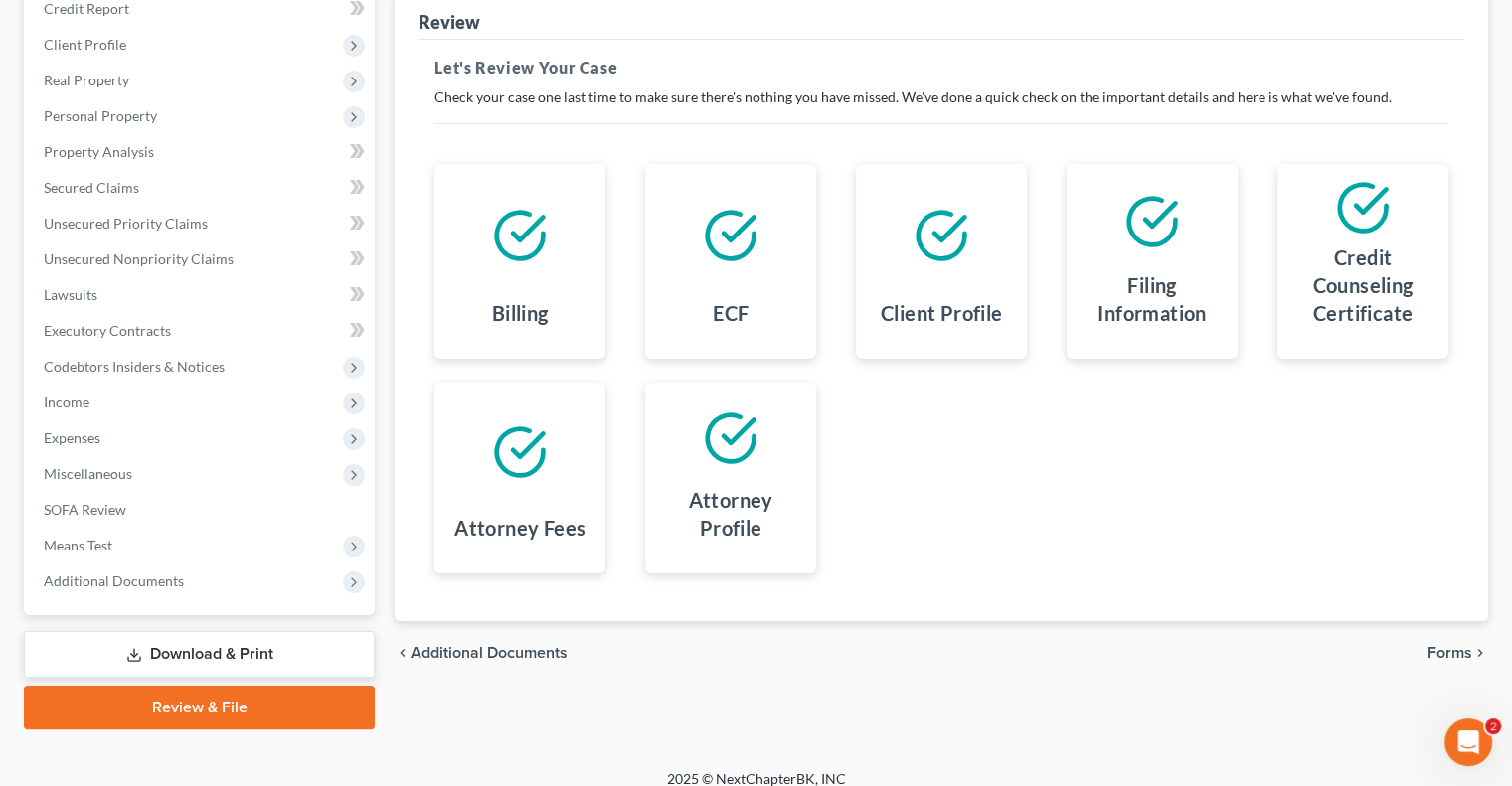 scroll, scrollTop: 268, scrollLeft: 0, axis: vertical 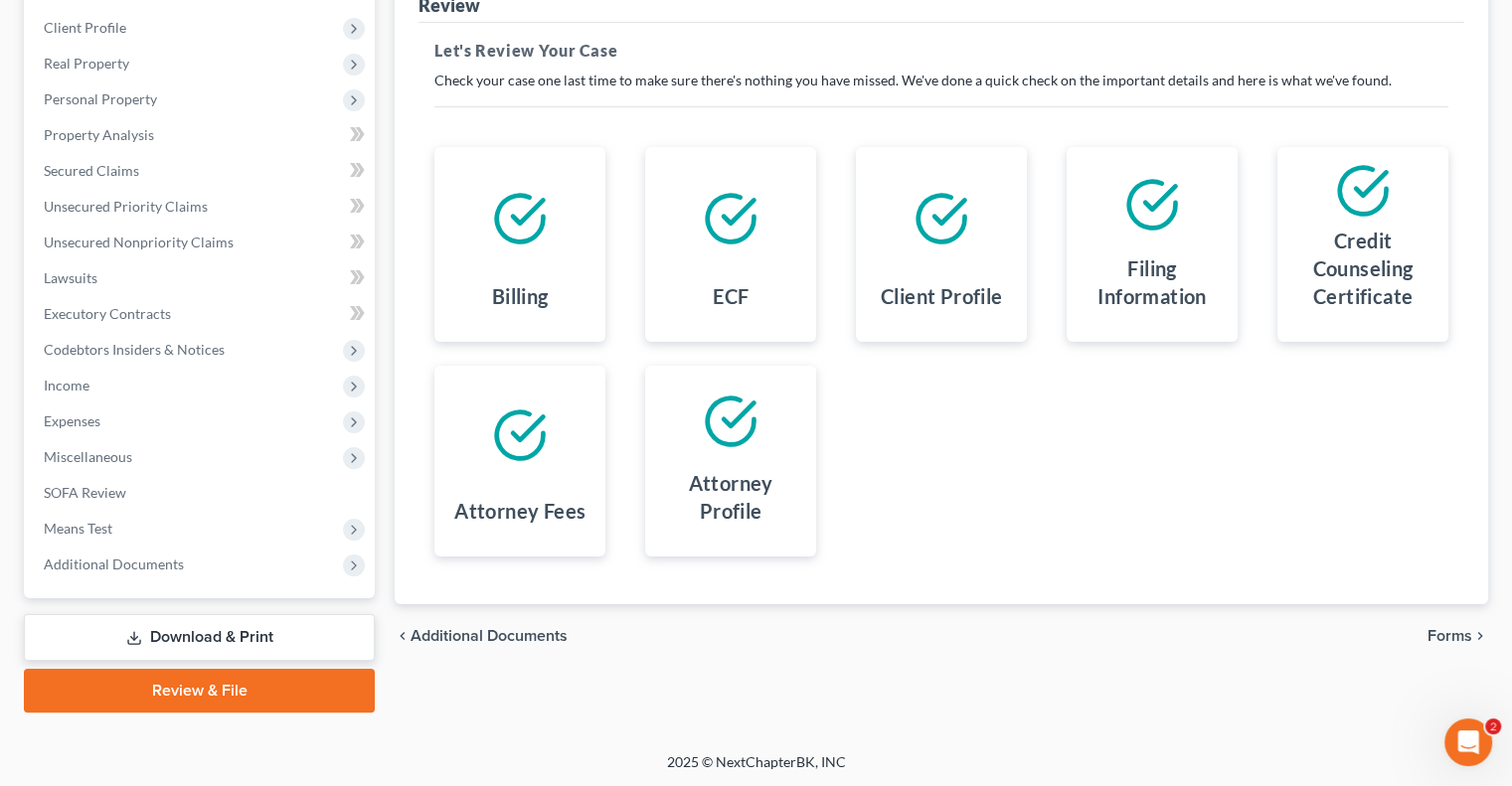 click on "Forms" at bounding box center [1449, 636] 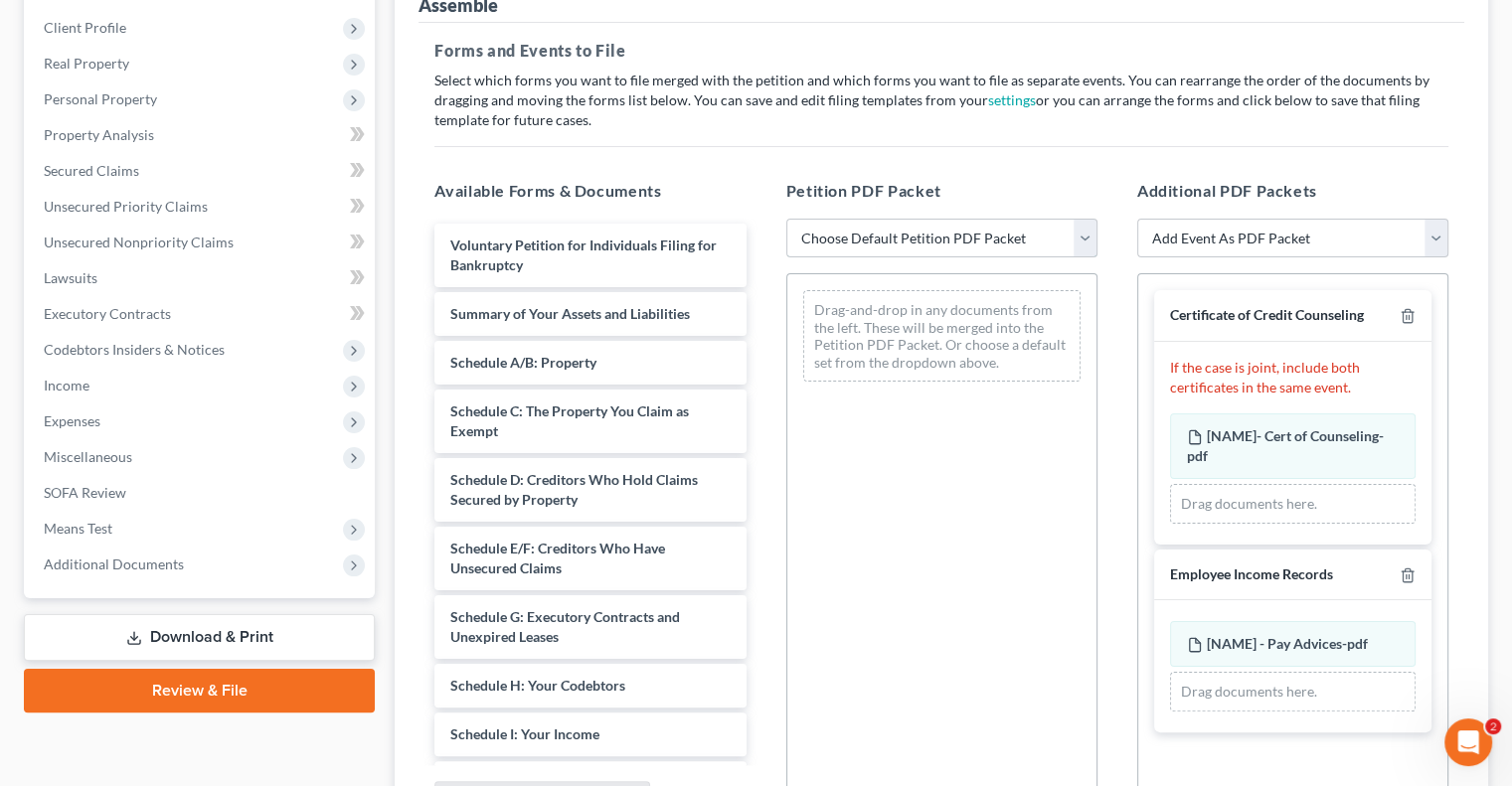 click on "Choose Default Petition PDF Packet Complete Bankruptcy Petition (all forms and schedules) Emergency Filing (Voluntary Petition and Creditor List Only)" at bounding box center [941, 238] 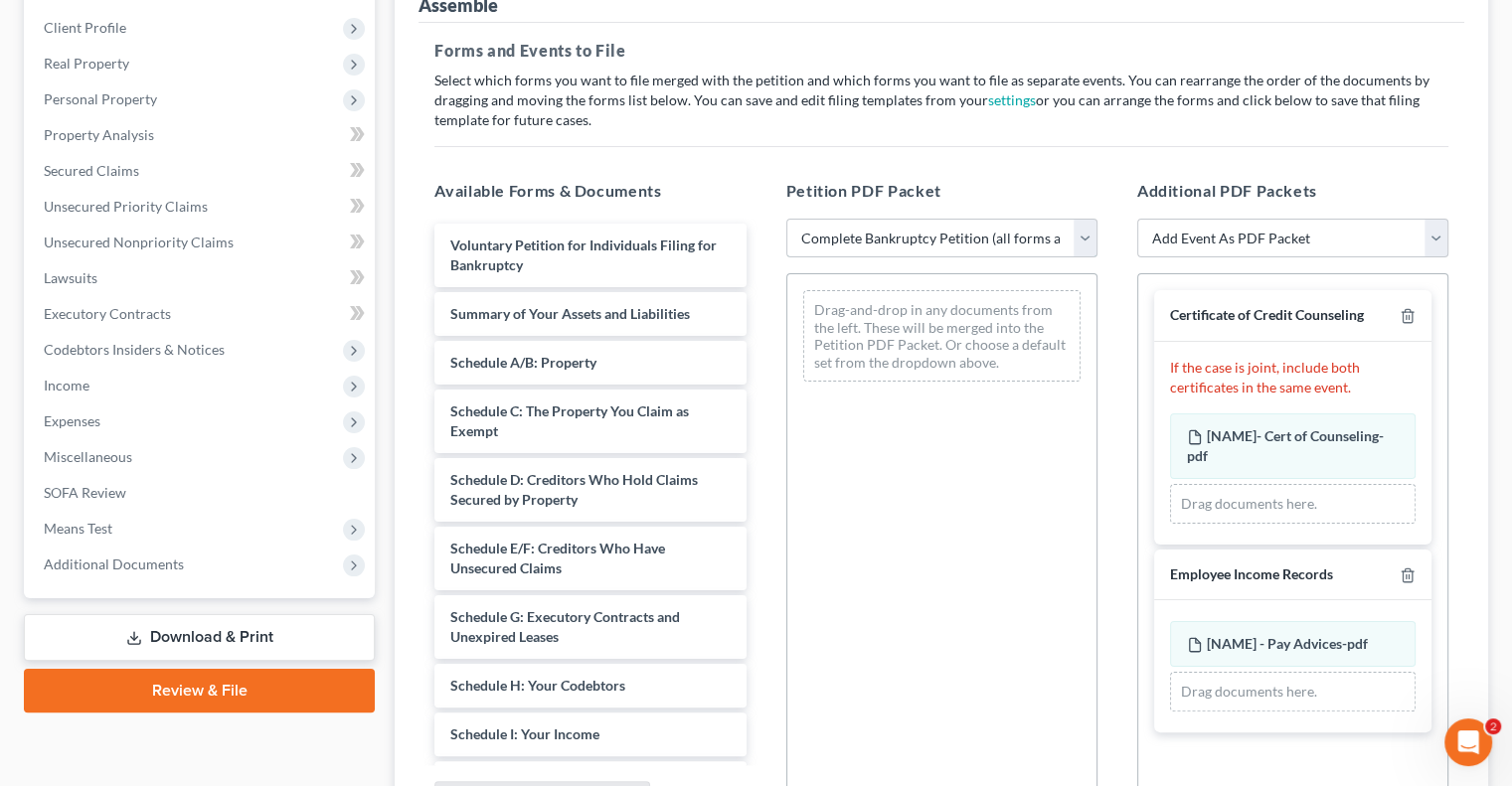 click on "Choose Default Petition PDF Packet Complete Bankruptcy Petition (all forms and schedules) Emergency Filing (Voluntary Petition and Creditor List Only)" at bounding box center (941, 238) 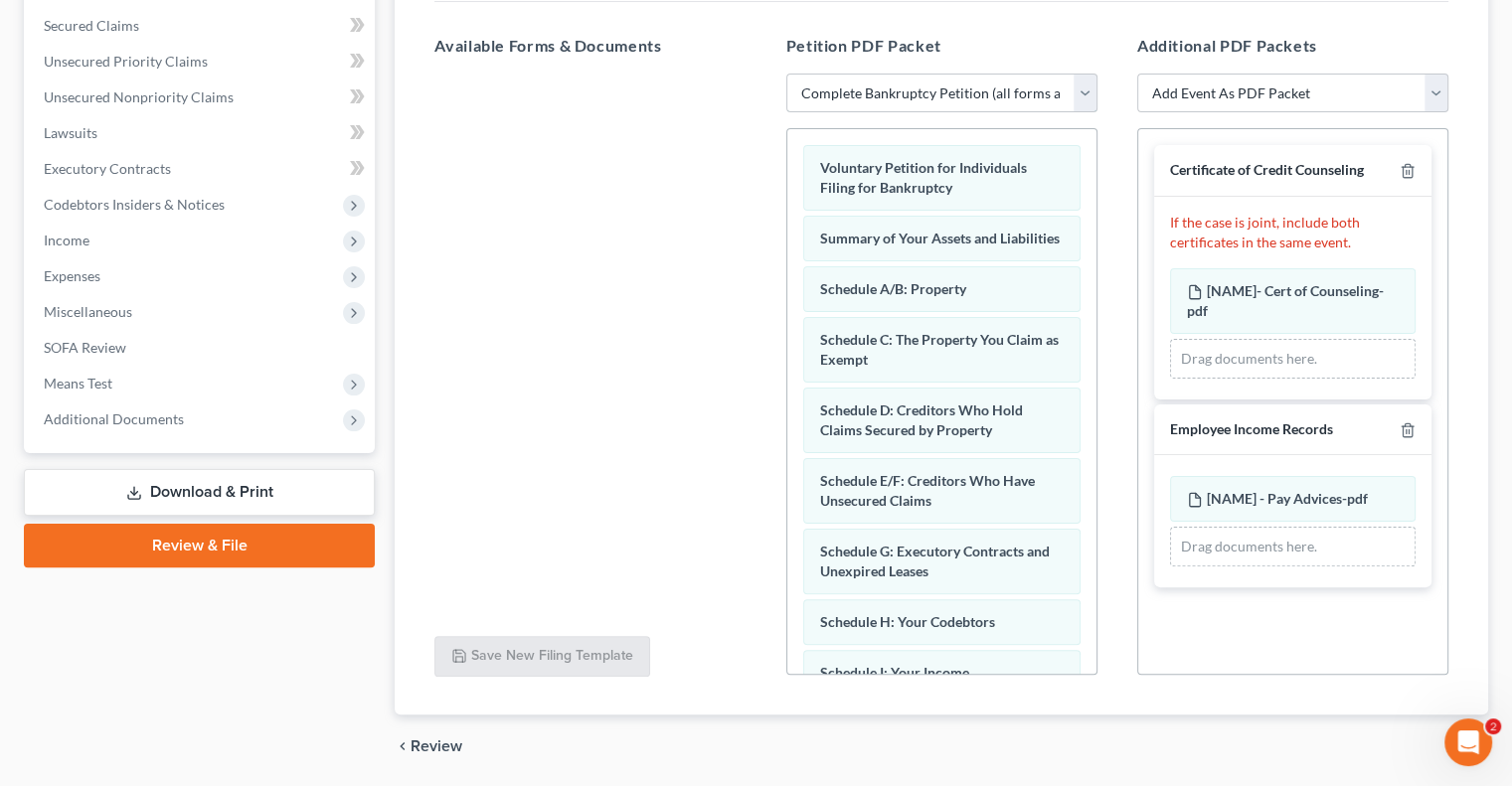 scroll, scrollTop: 479, scrollLeft: 0, axis: vertical 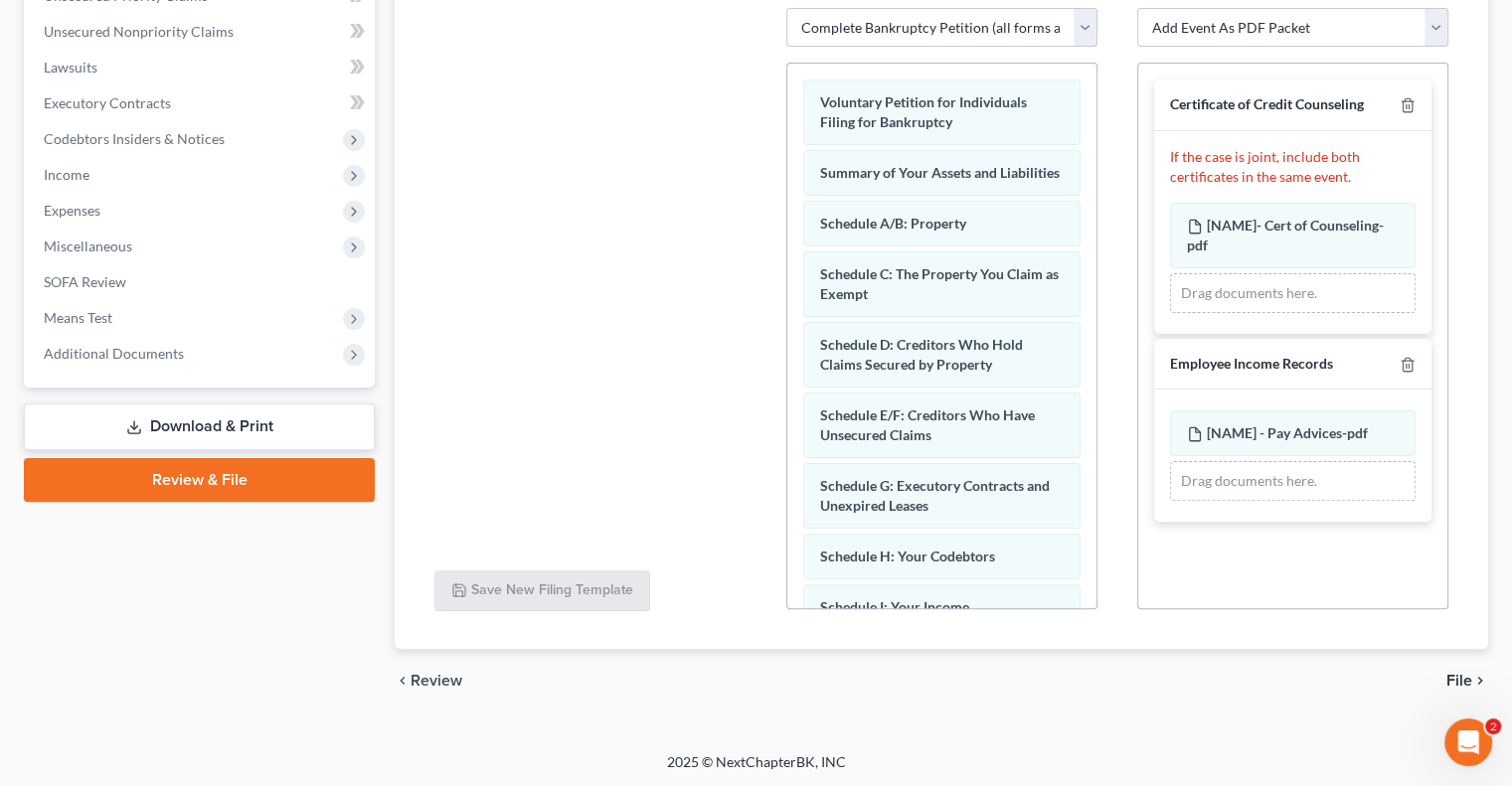 click on "File" at bounding box center [1459, 681] 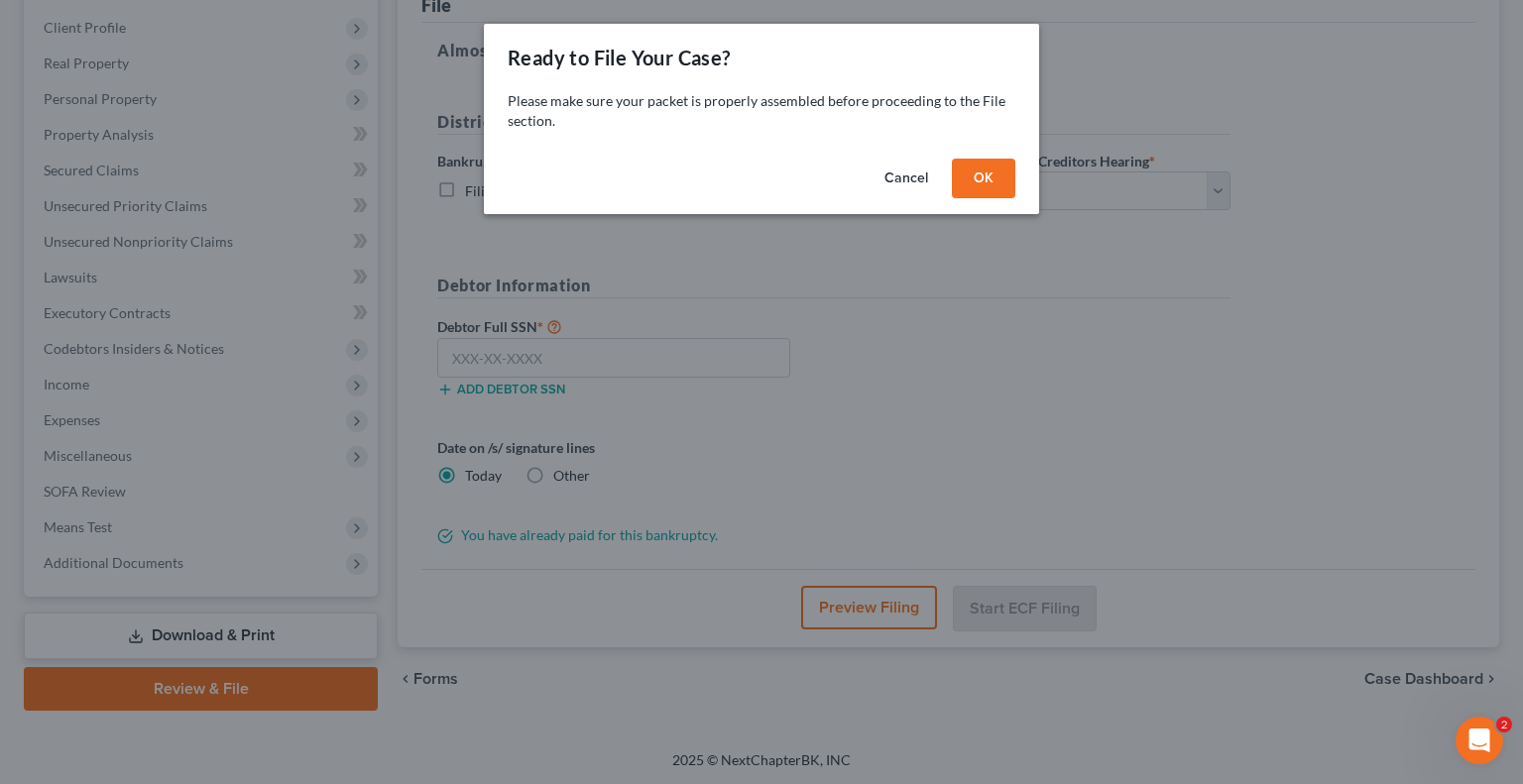 click on "OK" at bounding box center (984, 178) 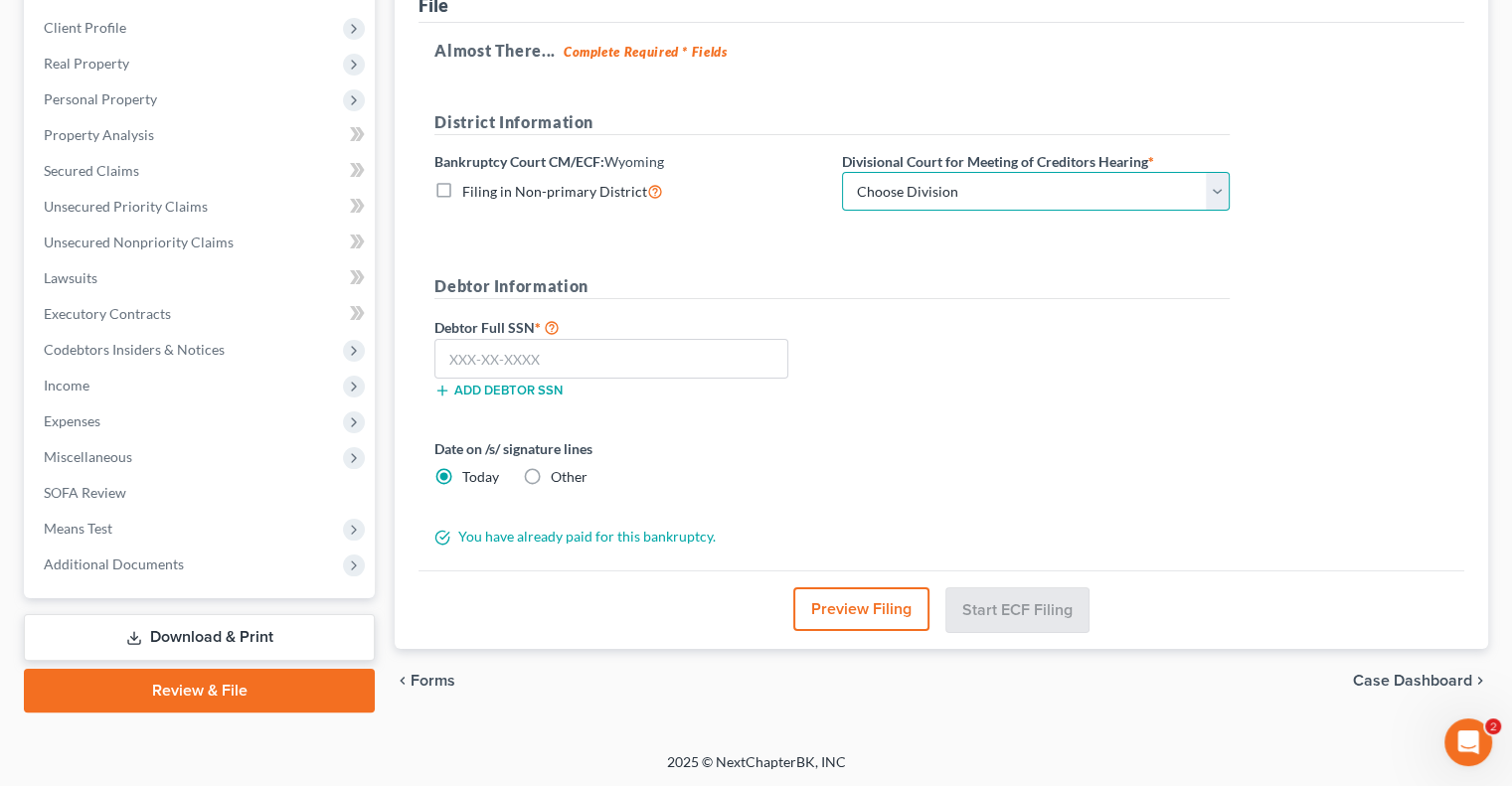 click on "Choose Division [CITY]" at bounding box center (1036, 192) 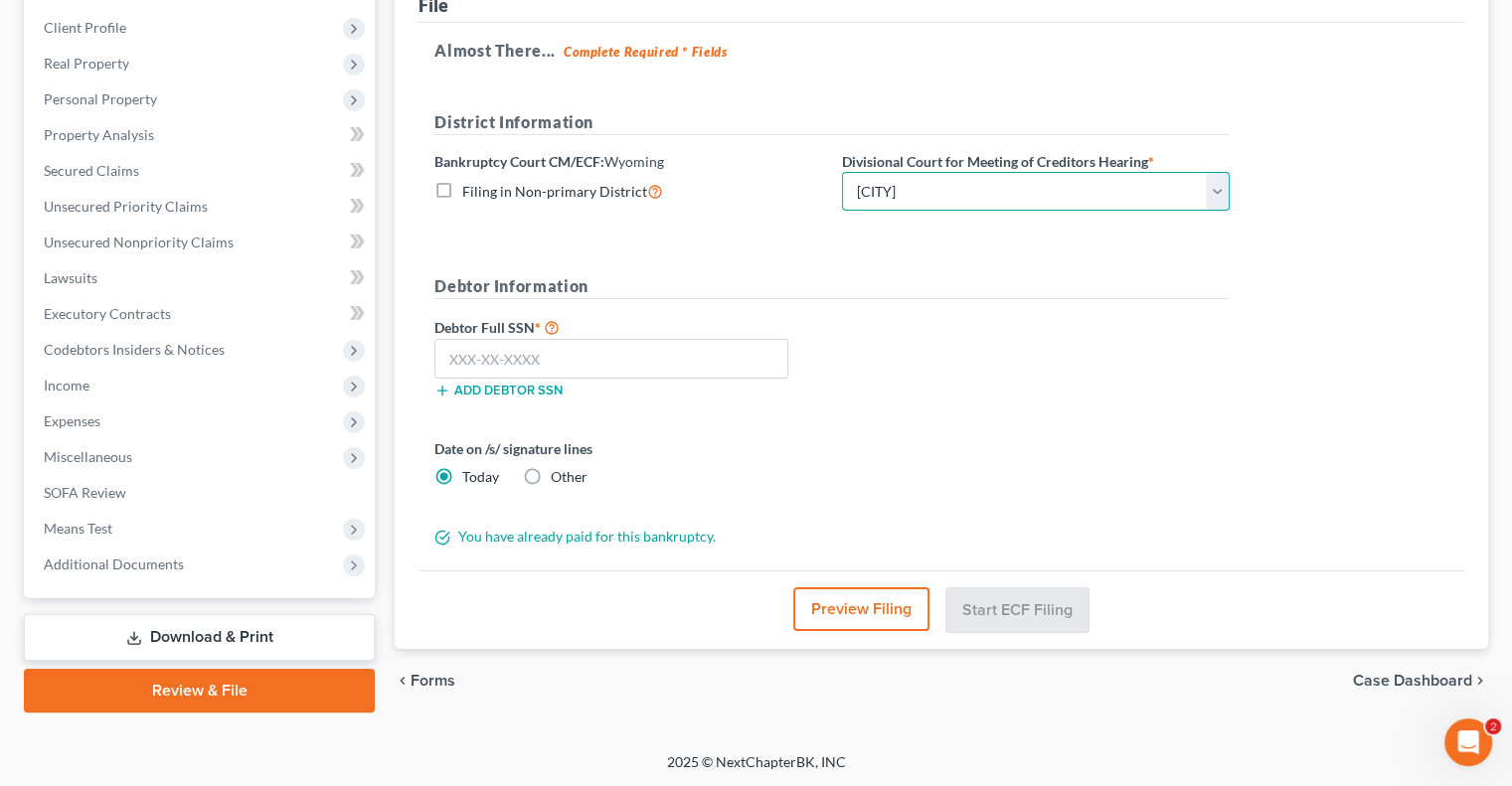 click on "Choose Division [CITY]" at bounding box center [1036, 192] 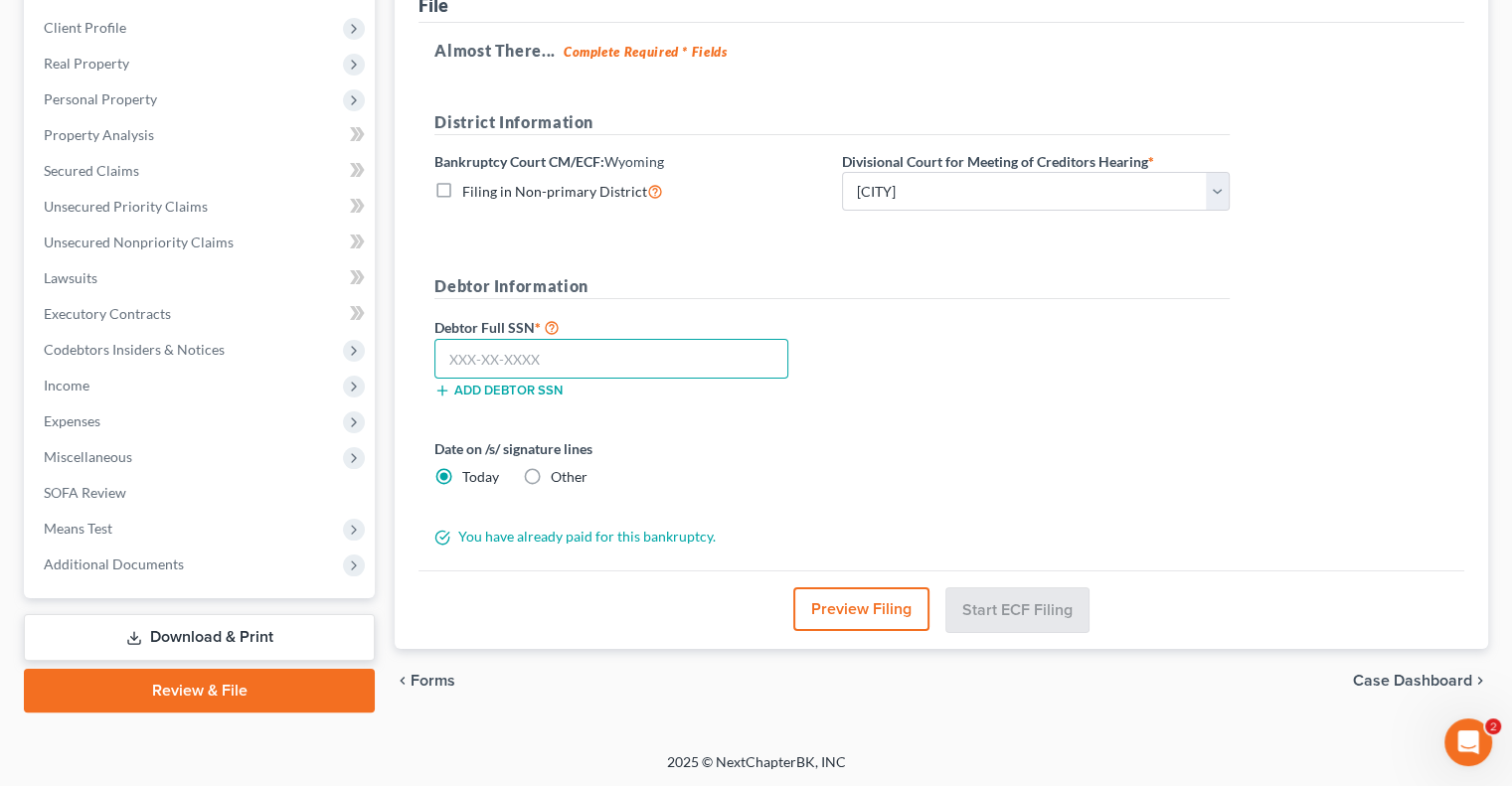 click at bounding box center (611, 359) 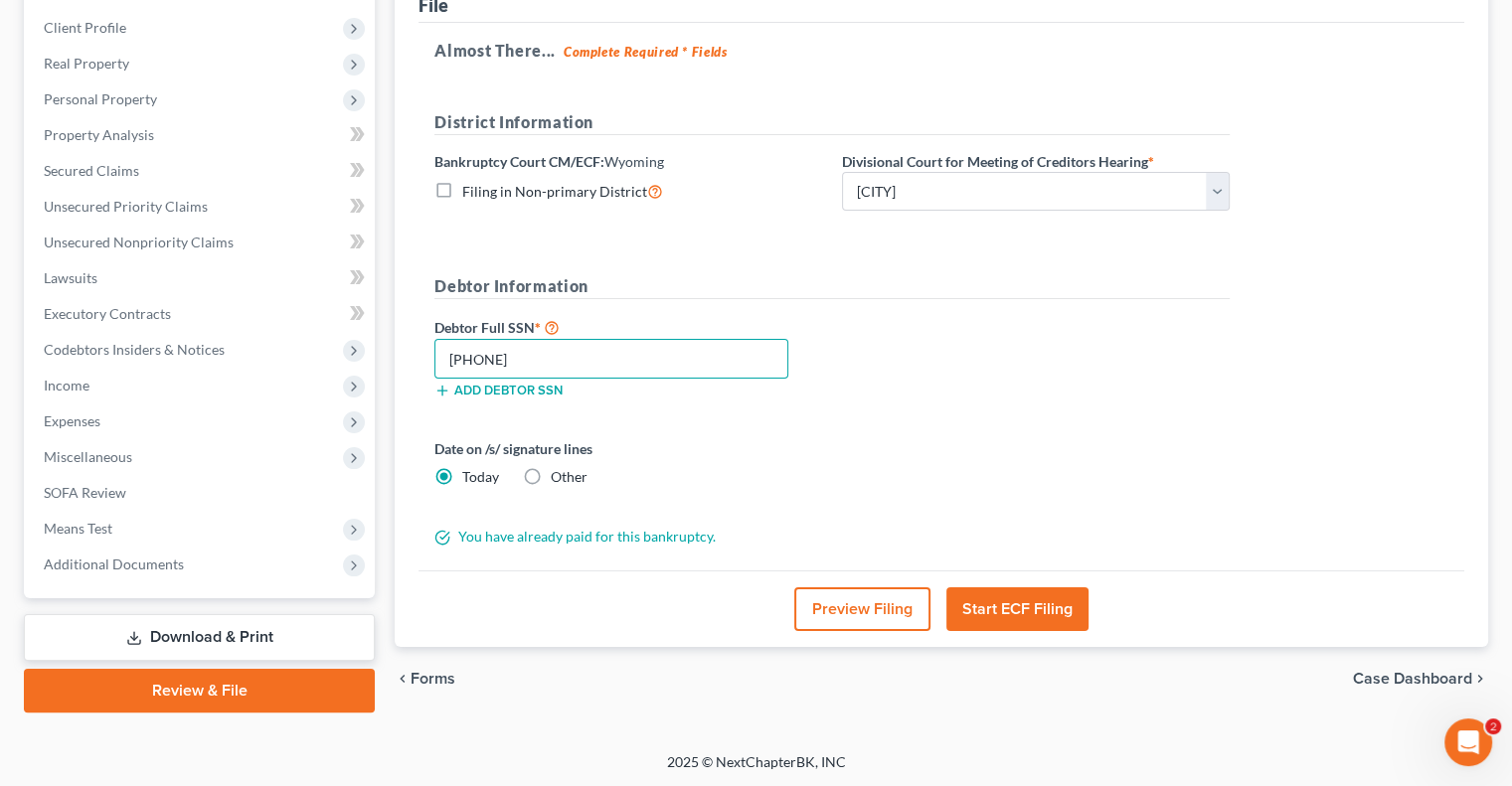 type on "[PHONE]" 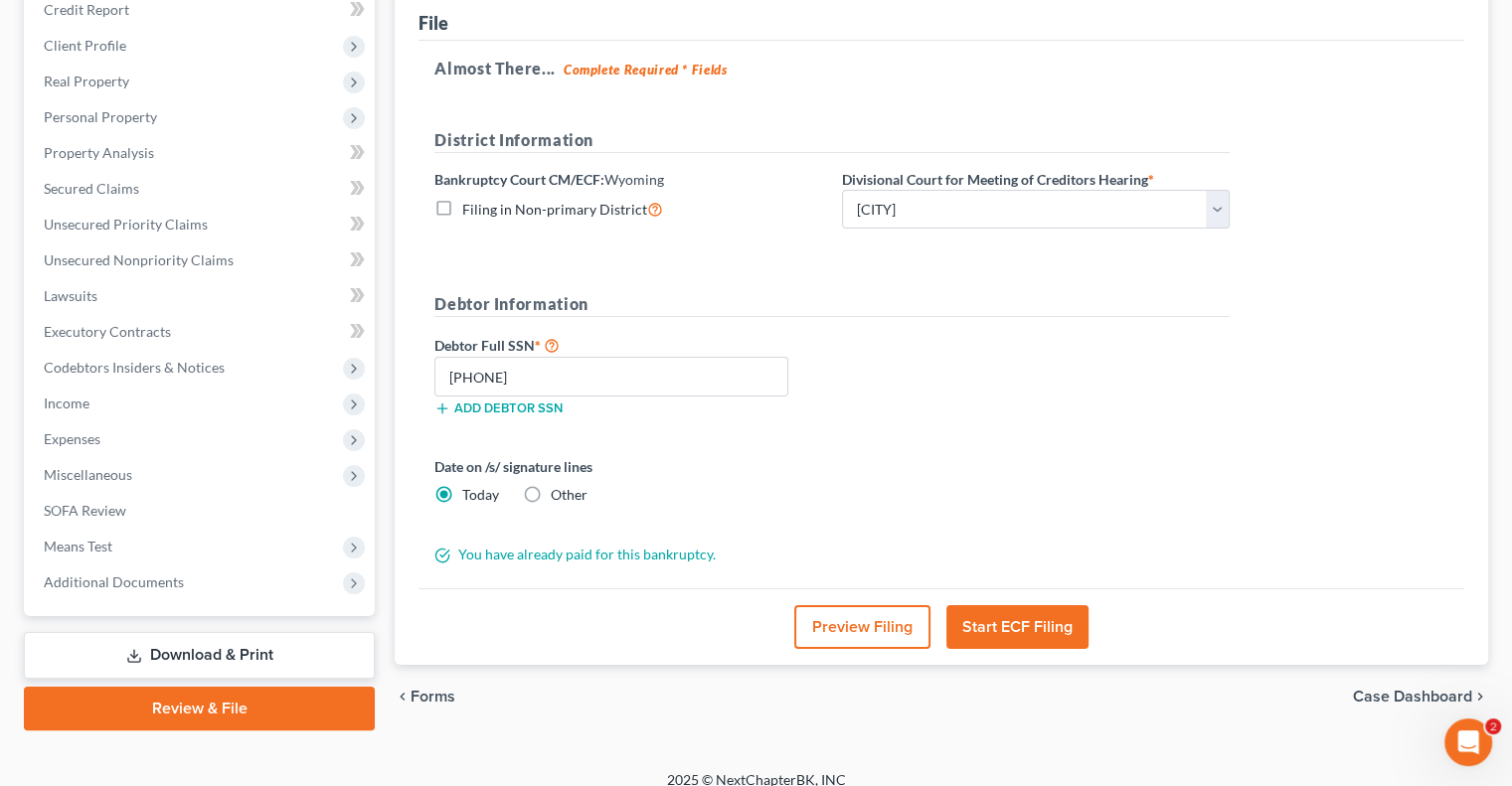 scroll, scrollTop: 268, scrollLeft: 0, axis: vertical 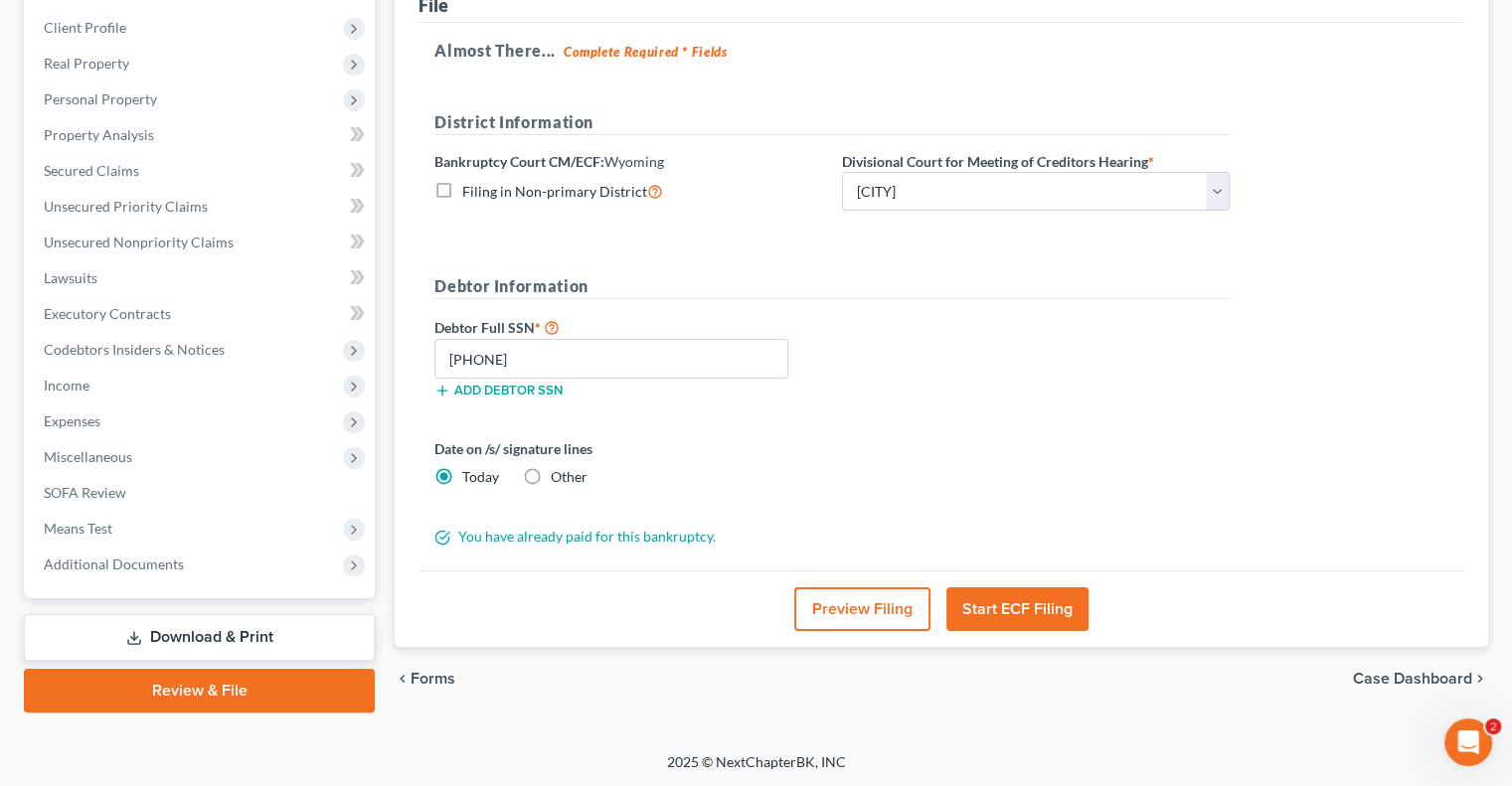click on "Start ECF Filing" at bounding box center (1017, 609) 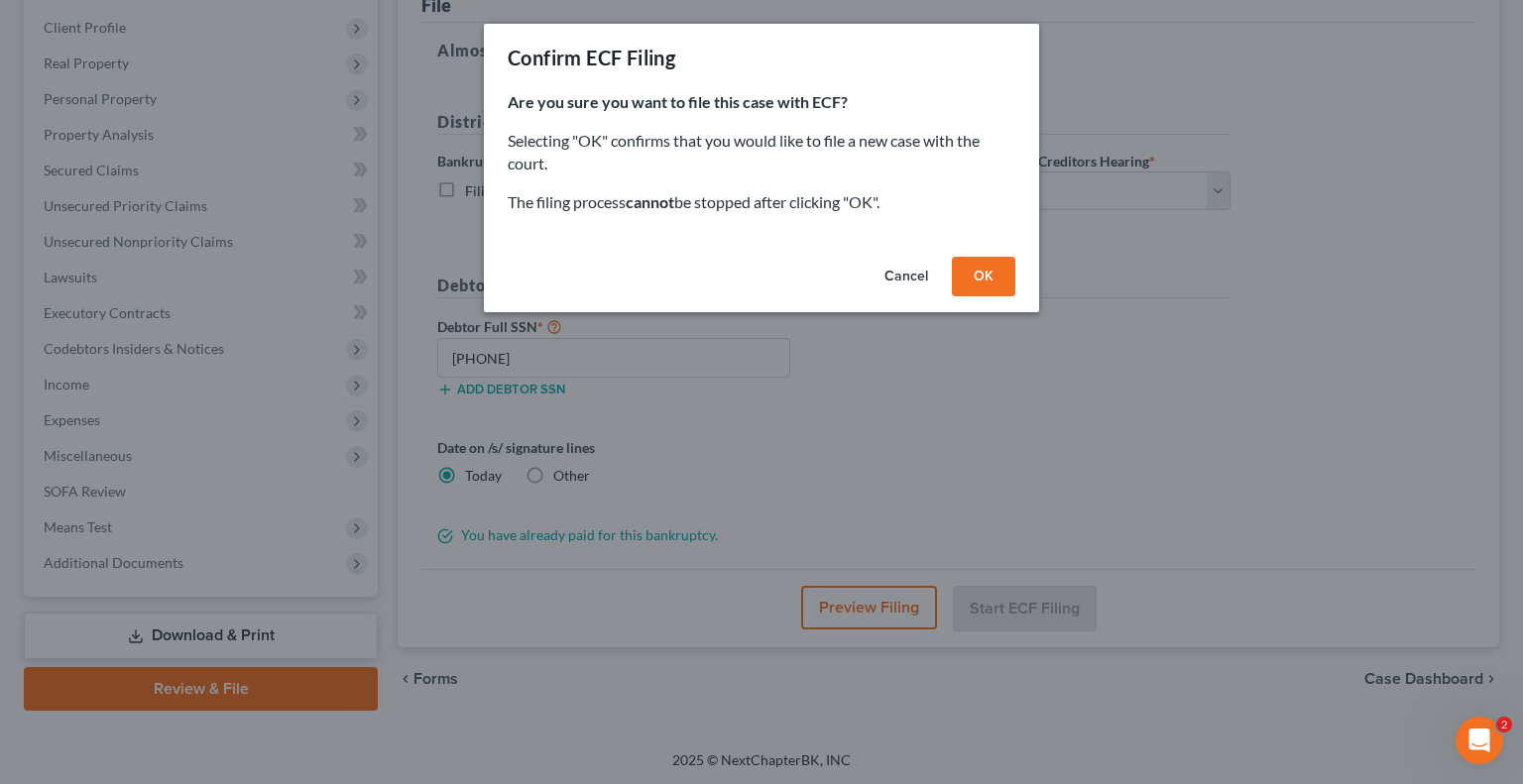 click on "OK" at bounding box center (984, 277) 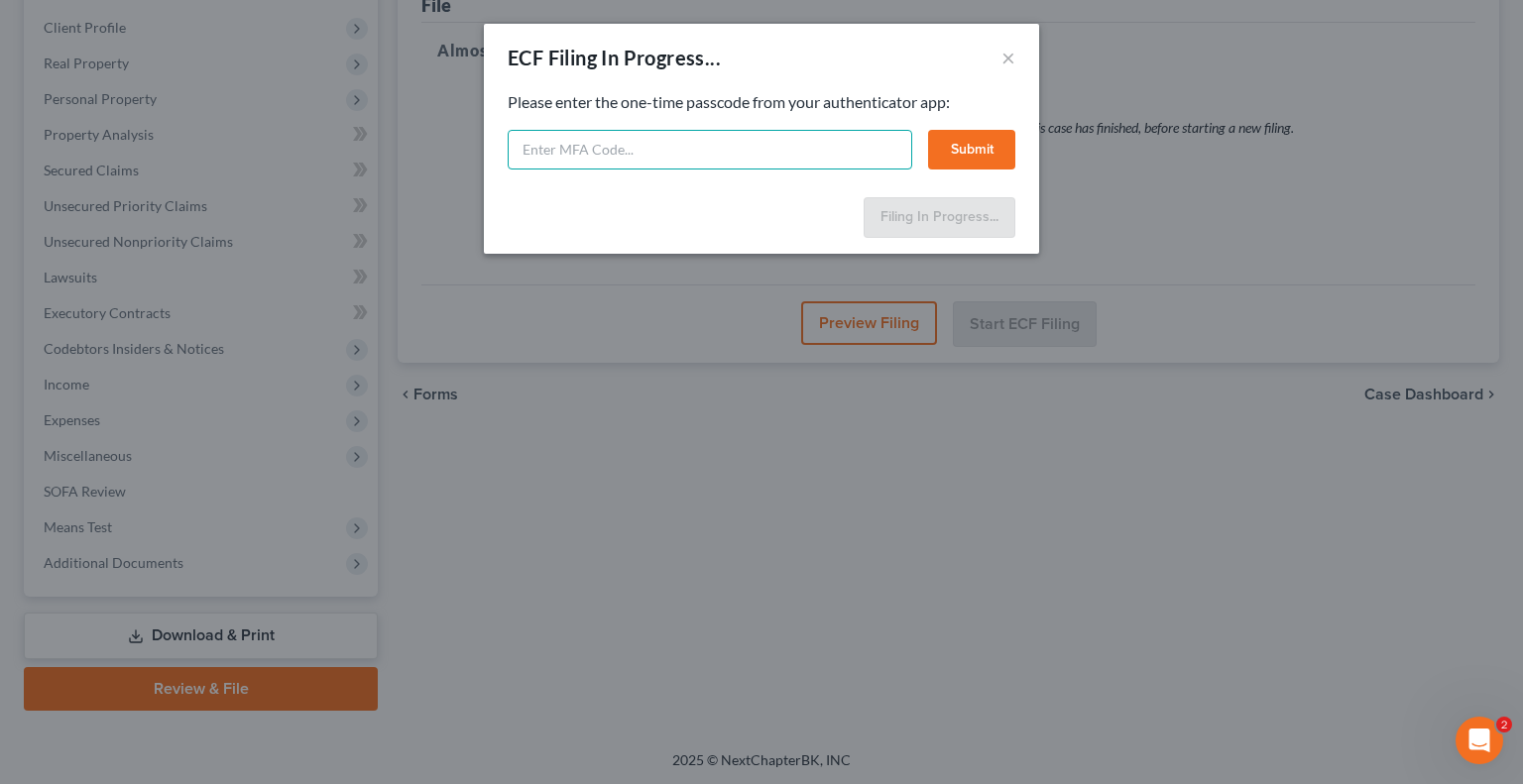 click at bounding box center [710, 150] 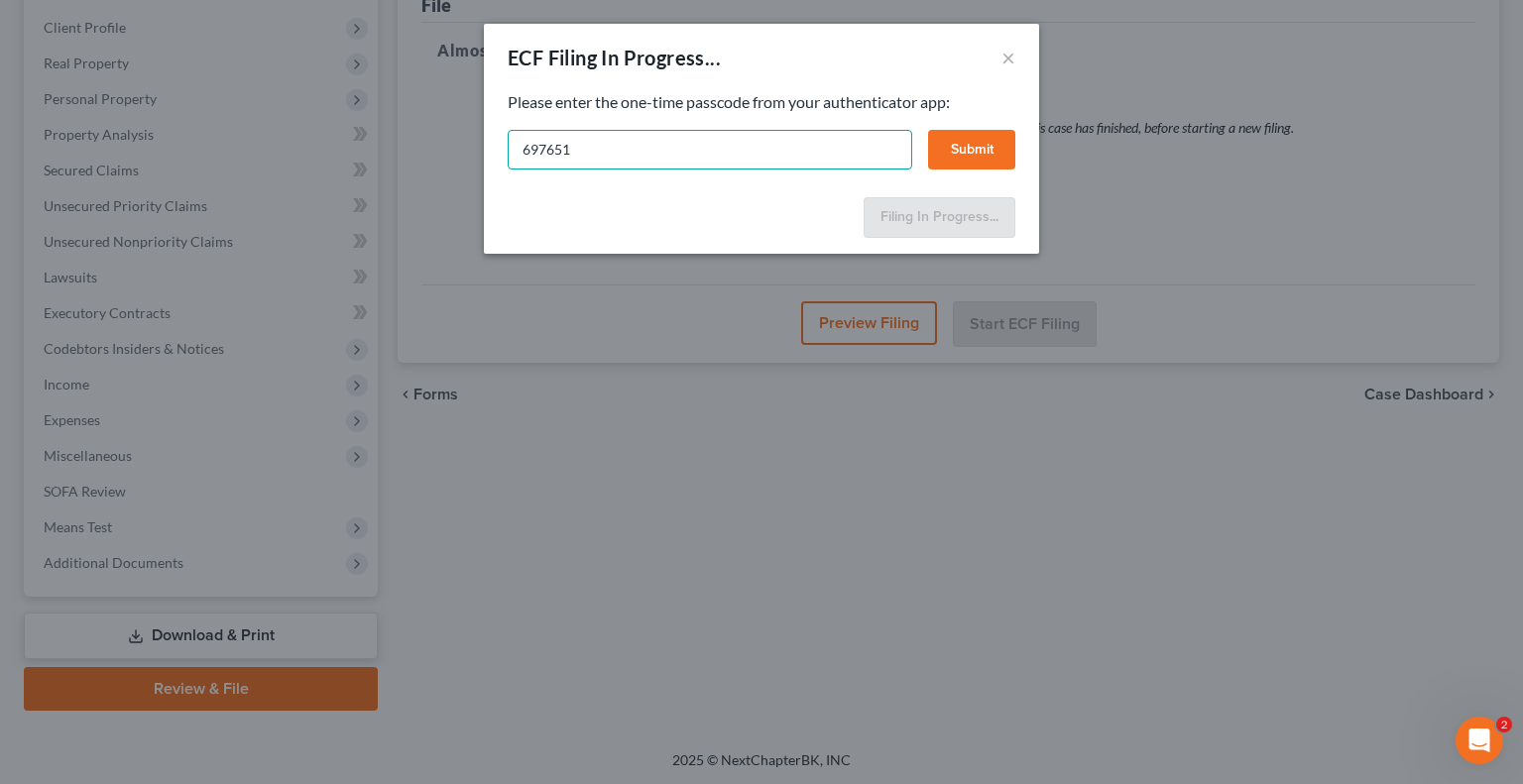 type on "697651" 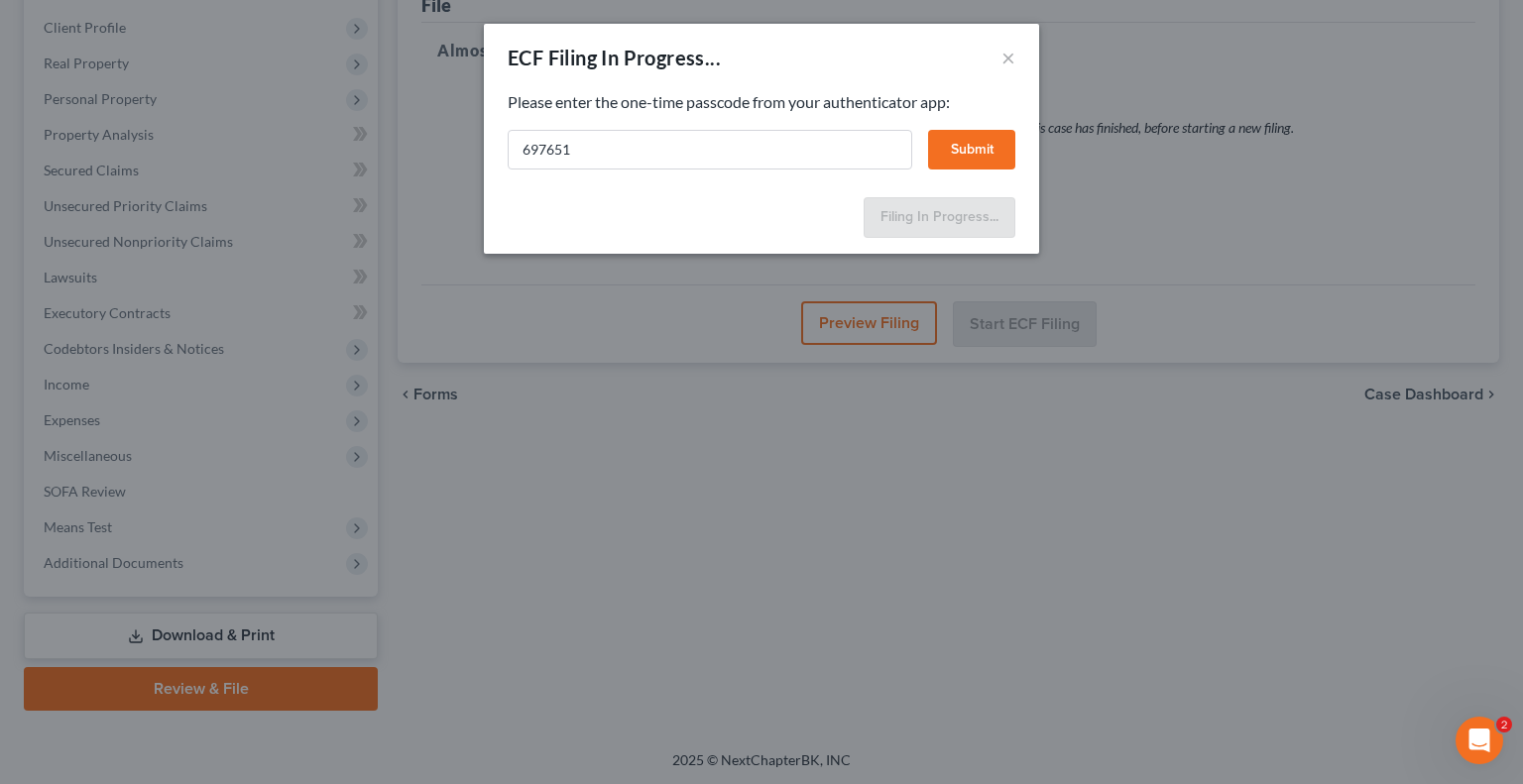 click on "Submit" at bounding box center [972, 150] 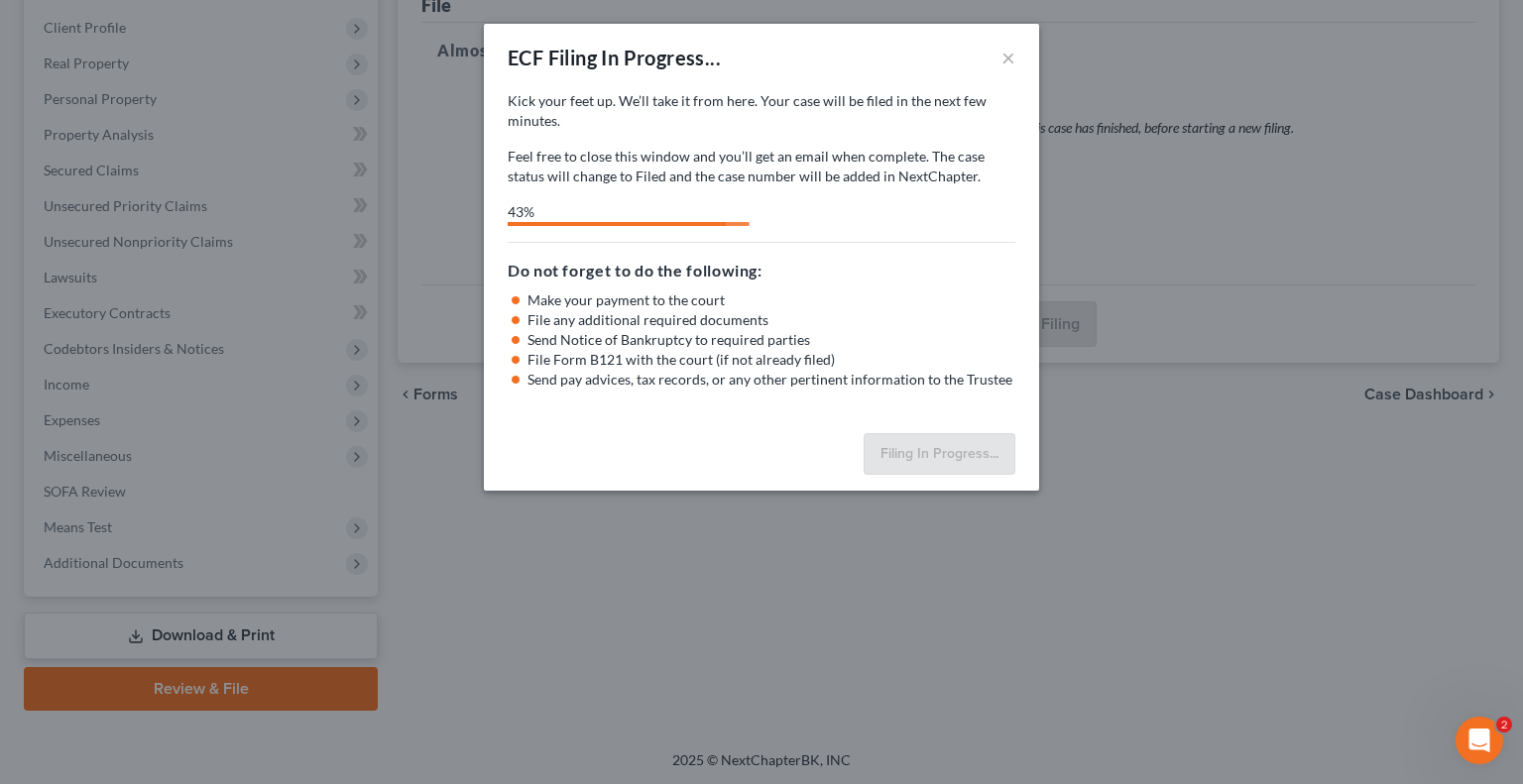select on "0" 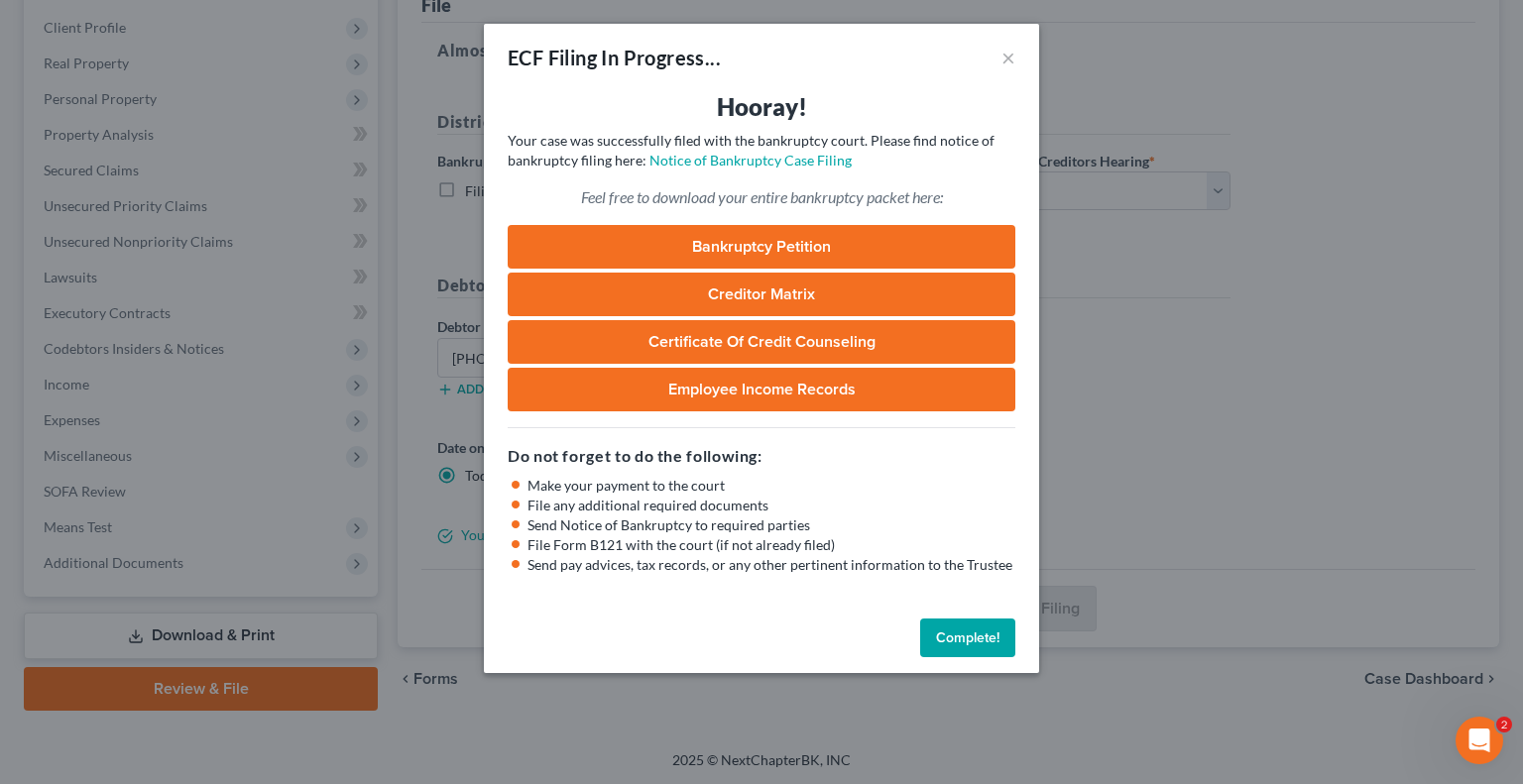 click on "Complete!" at bounding box center (968, 638) 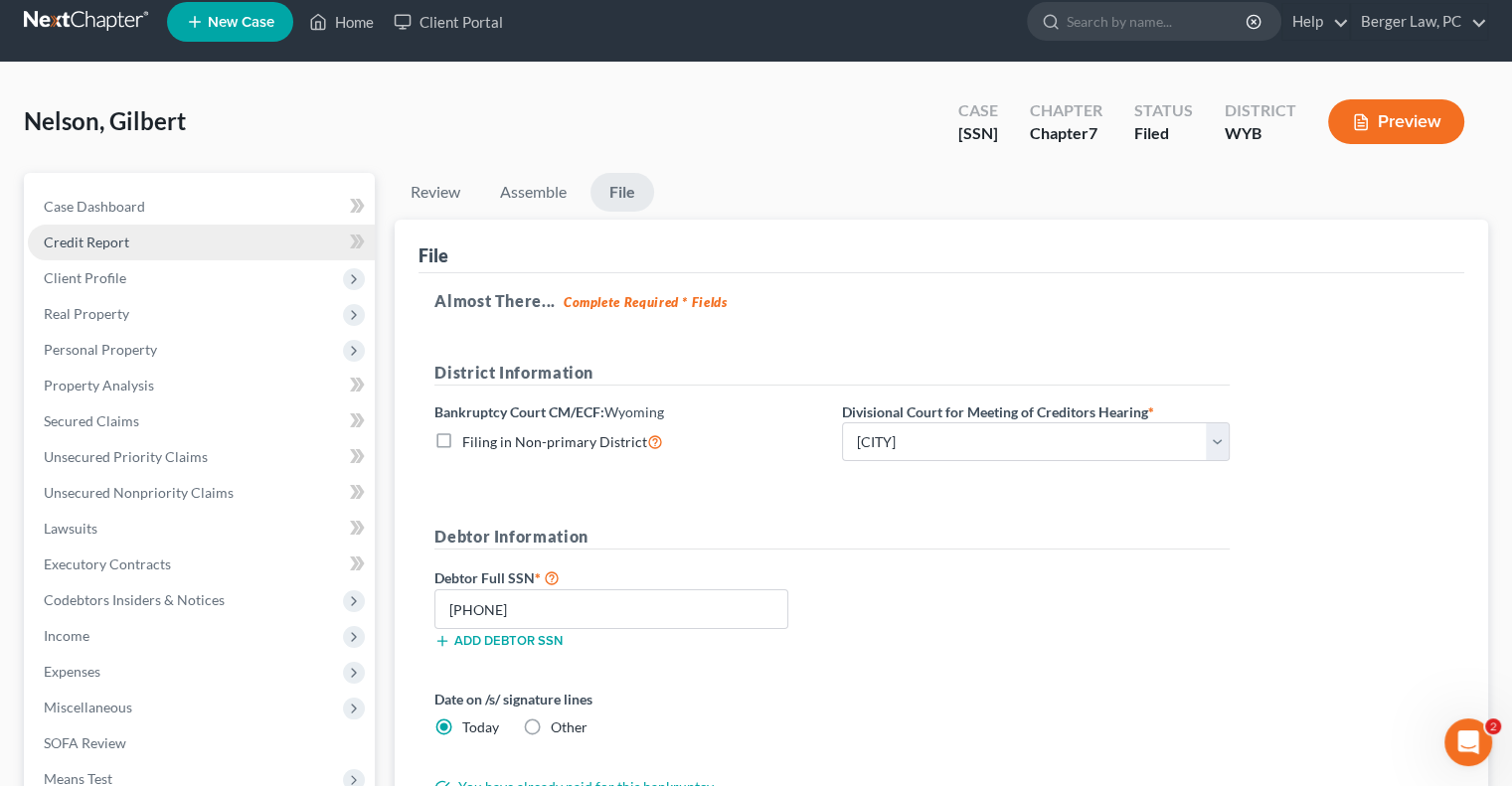 scroll, scrollTop: 0, scrollLeft: 0, axis: both 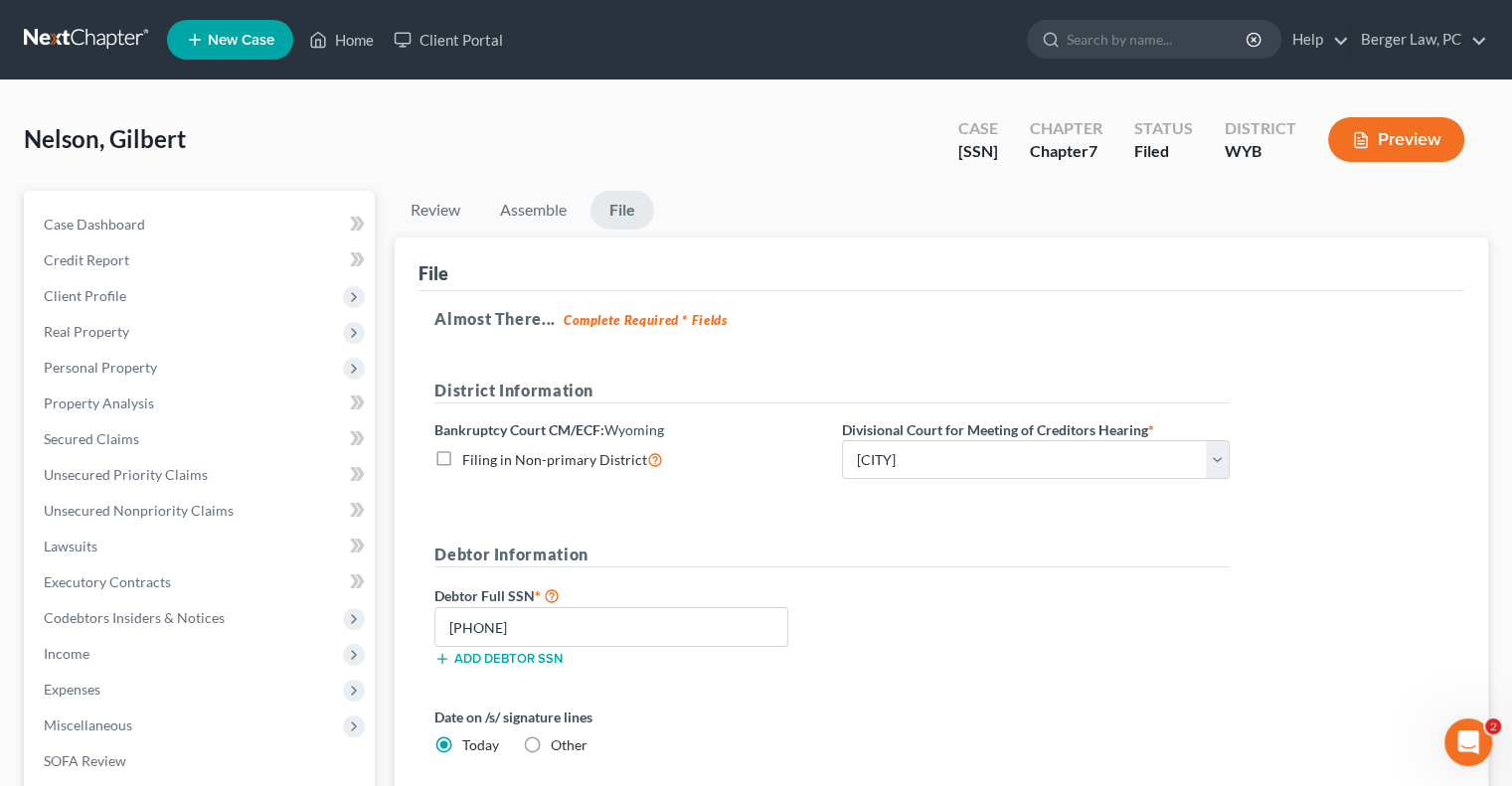 click at bounding box center (87, 40) 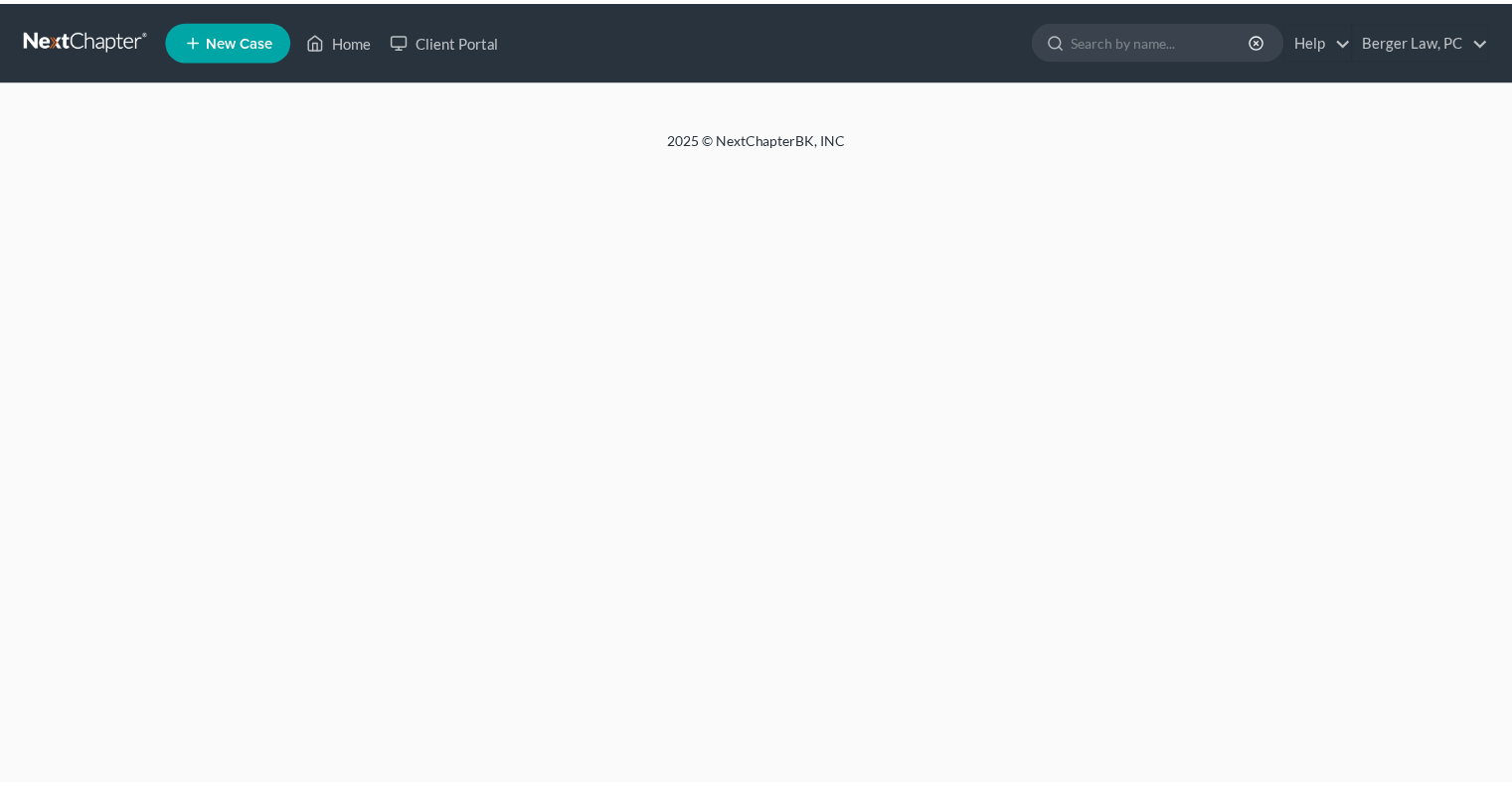 scroll, scrollTop: 0, scrollLeft: 0, axis: both 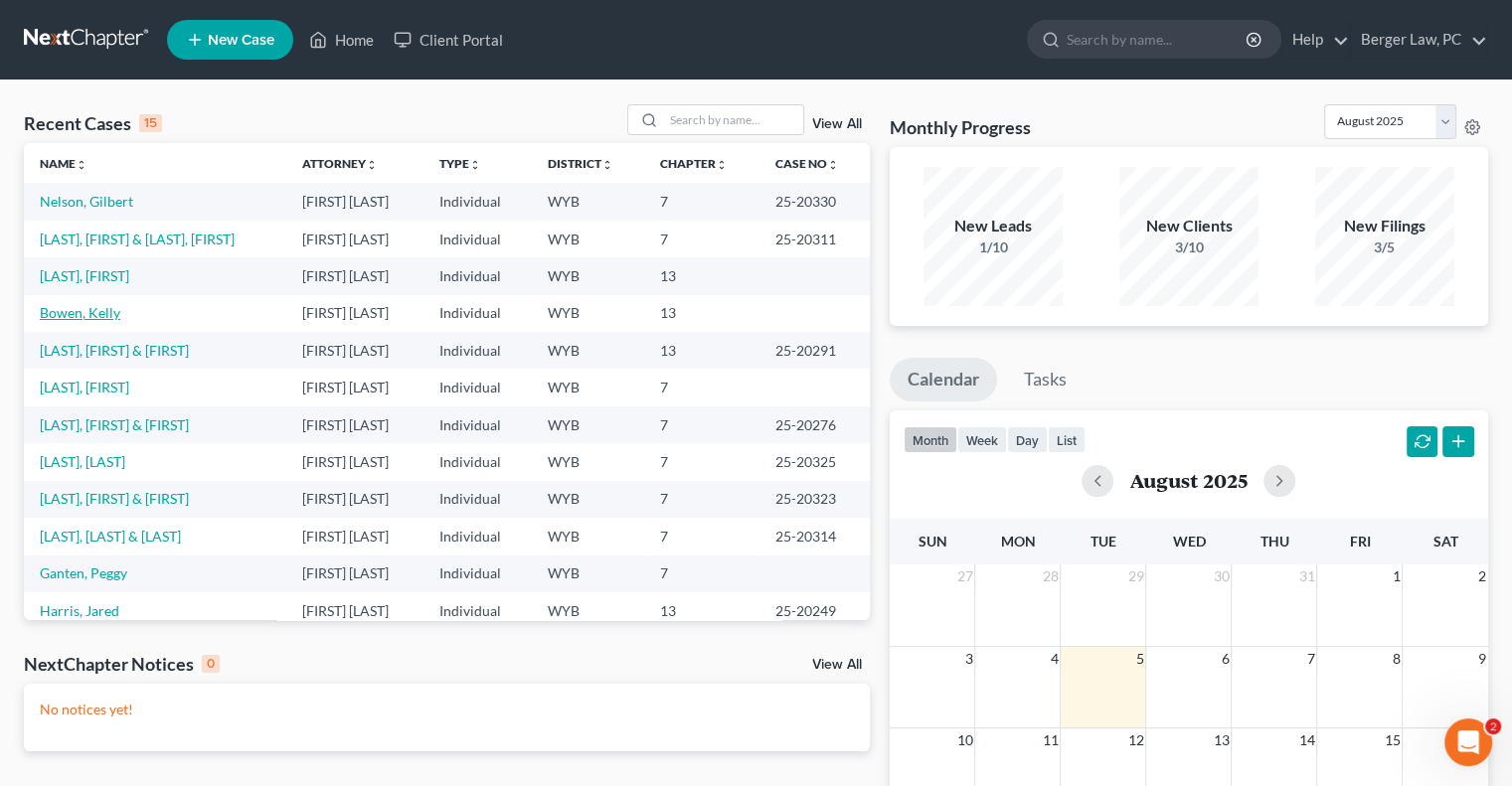 click on "Bowen, Kelly" at bounding box center [80, 312] 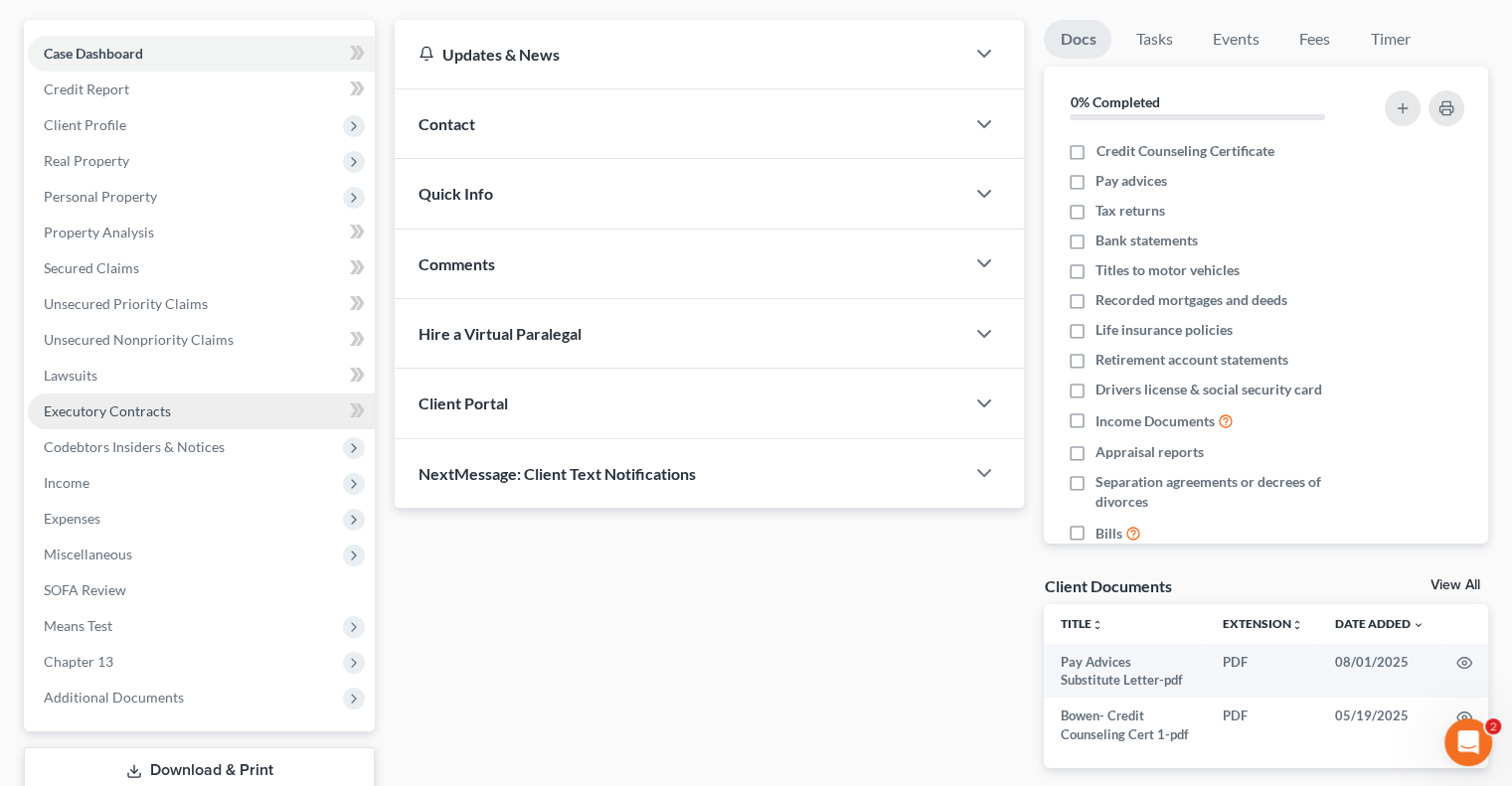 scroll, scrollTop: 199, scrollLeft: 0, axis: vertical 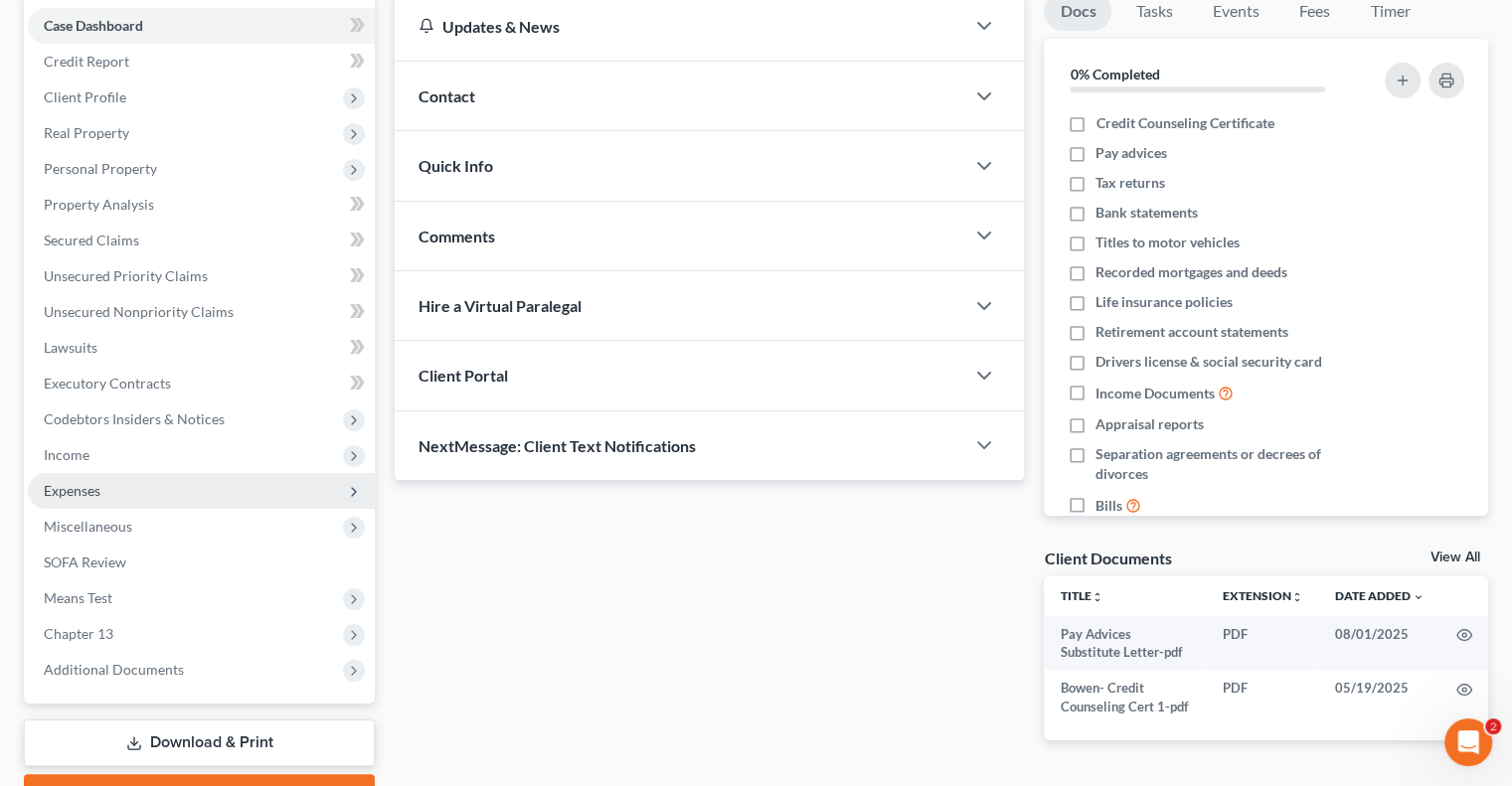 click on "Expenses" at bounding box center [201, 491] 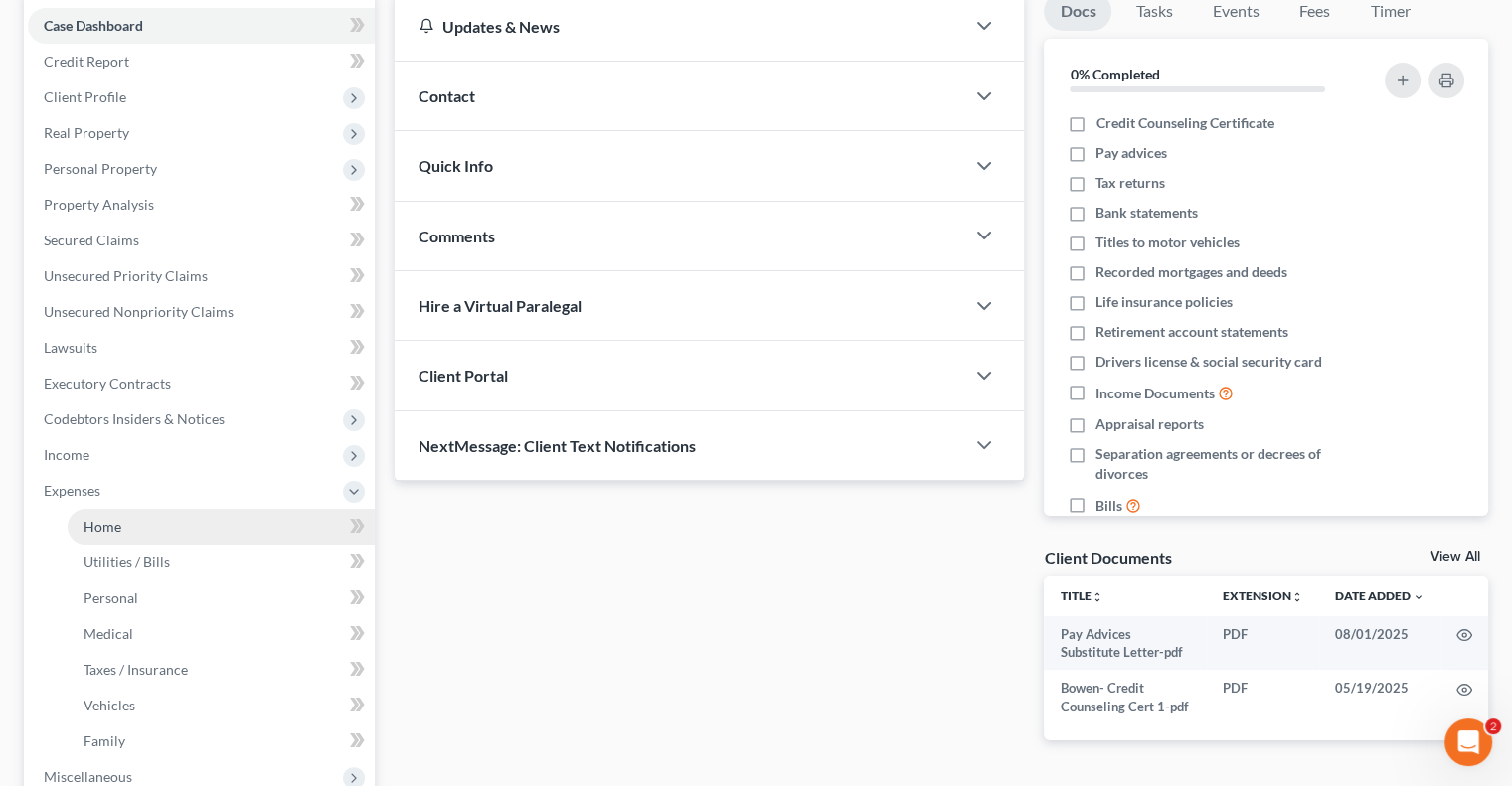 click on "Home" at bounding box center (102, 526) 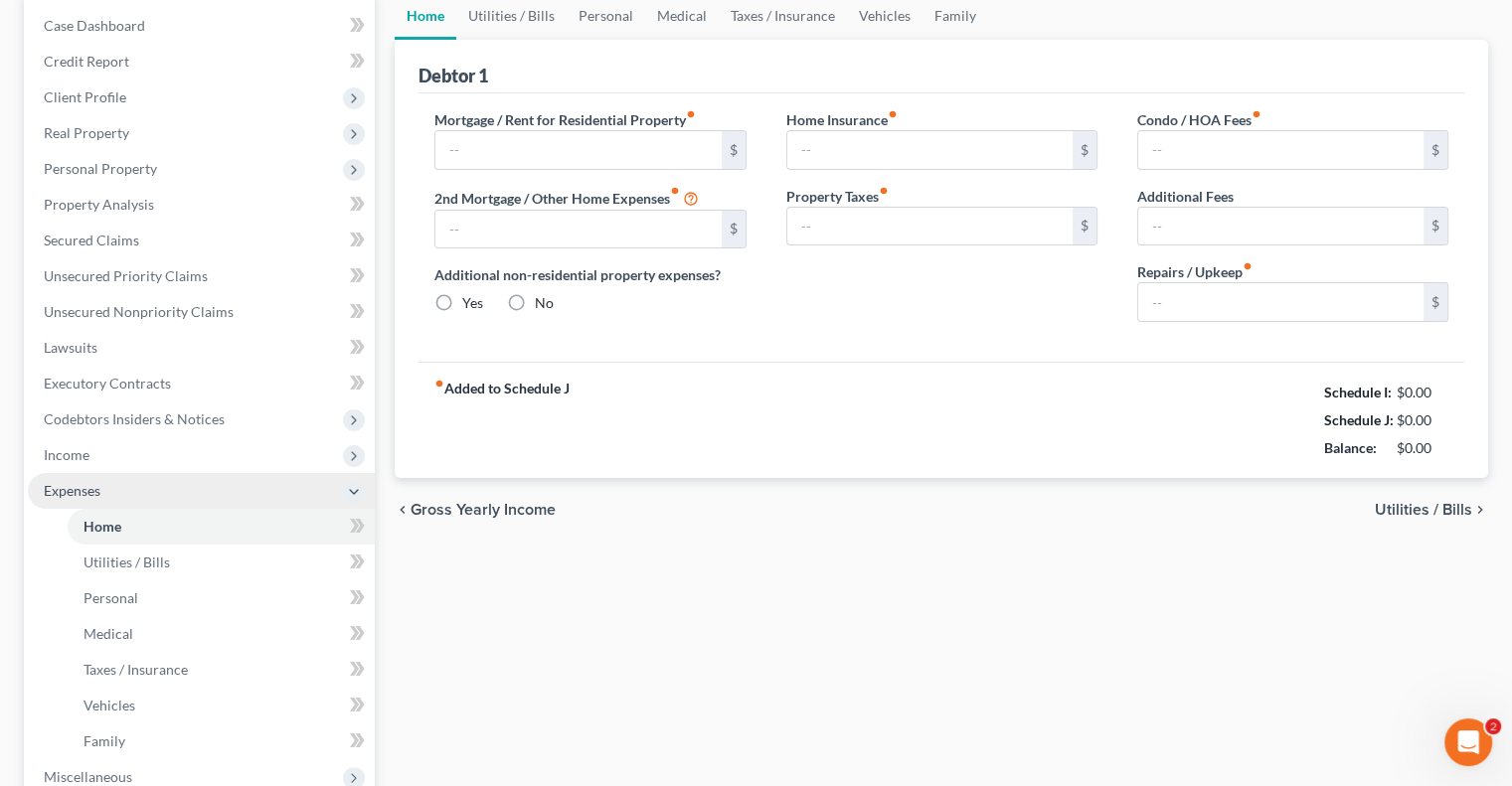 type on "331.00" 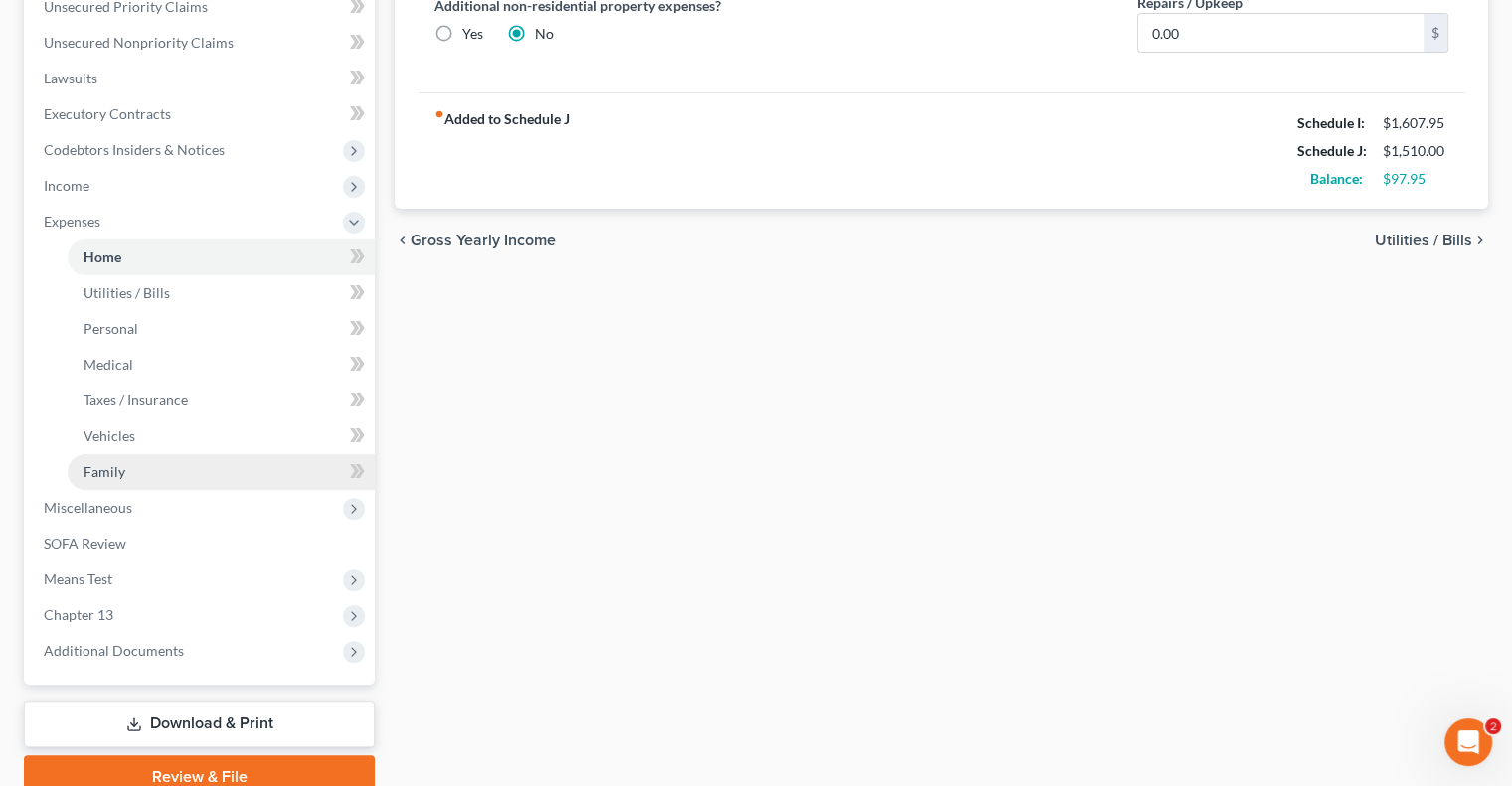 scroll, scrollTop: 497, scrollLeft: 0, axis: vertical 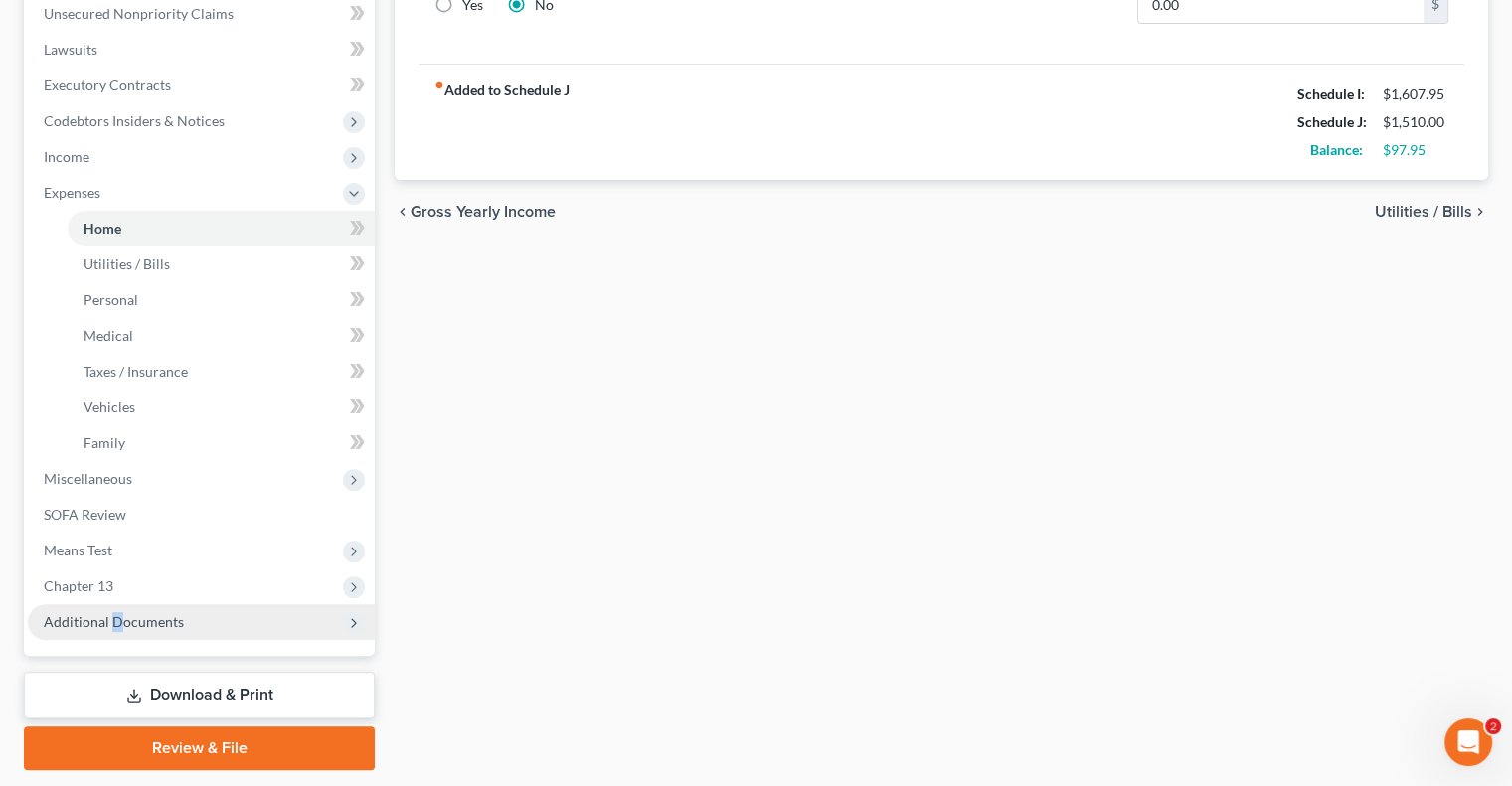 click on "Additional Documents" at bounding box center [113, 621] 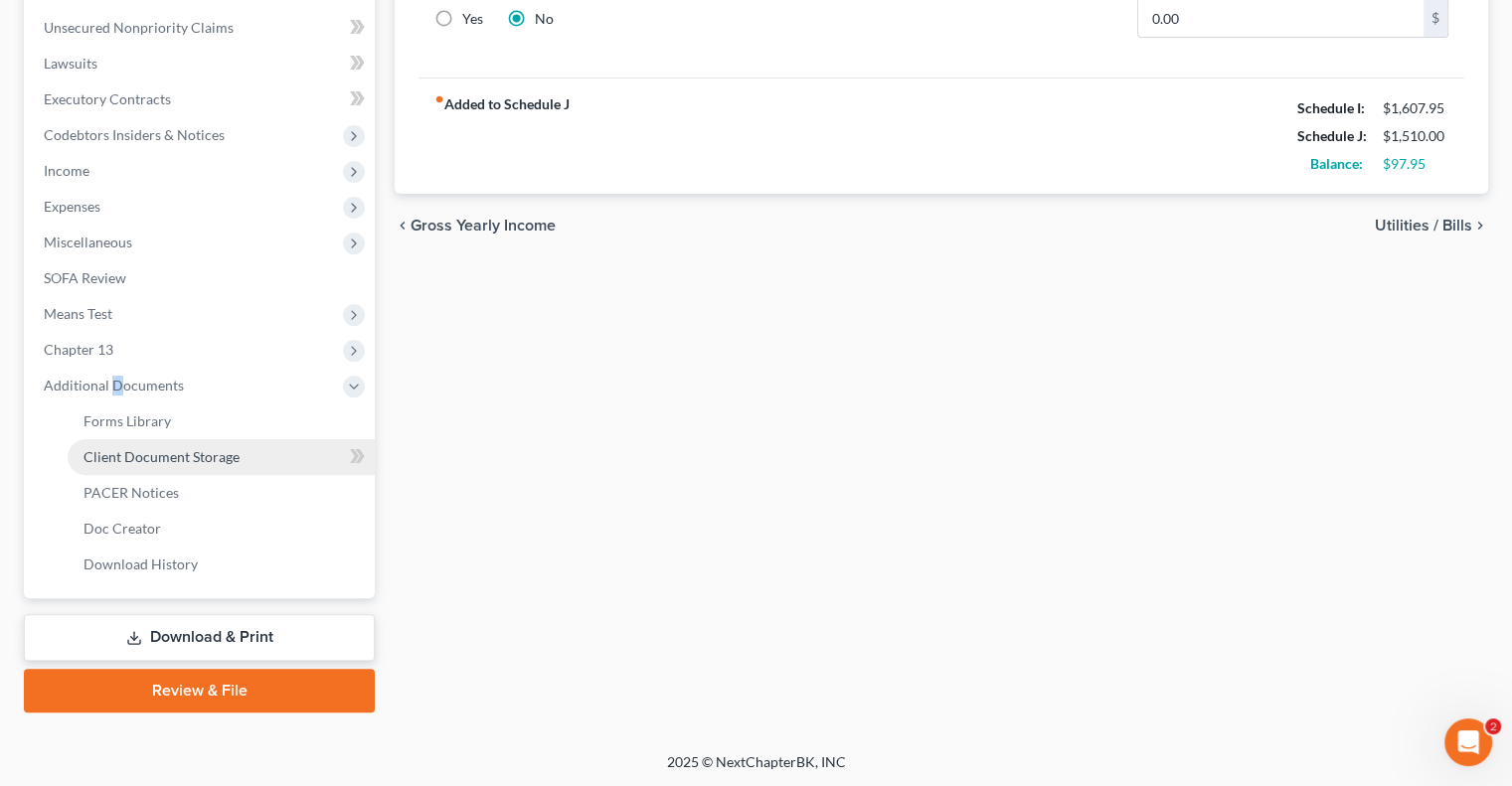 click on "Client Document Storage" at bounding box center [161, 456] 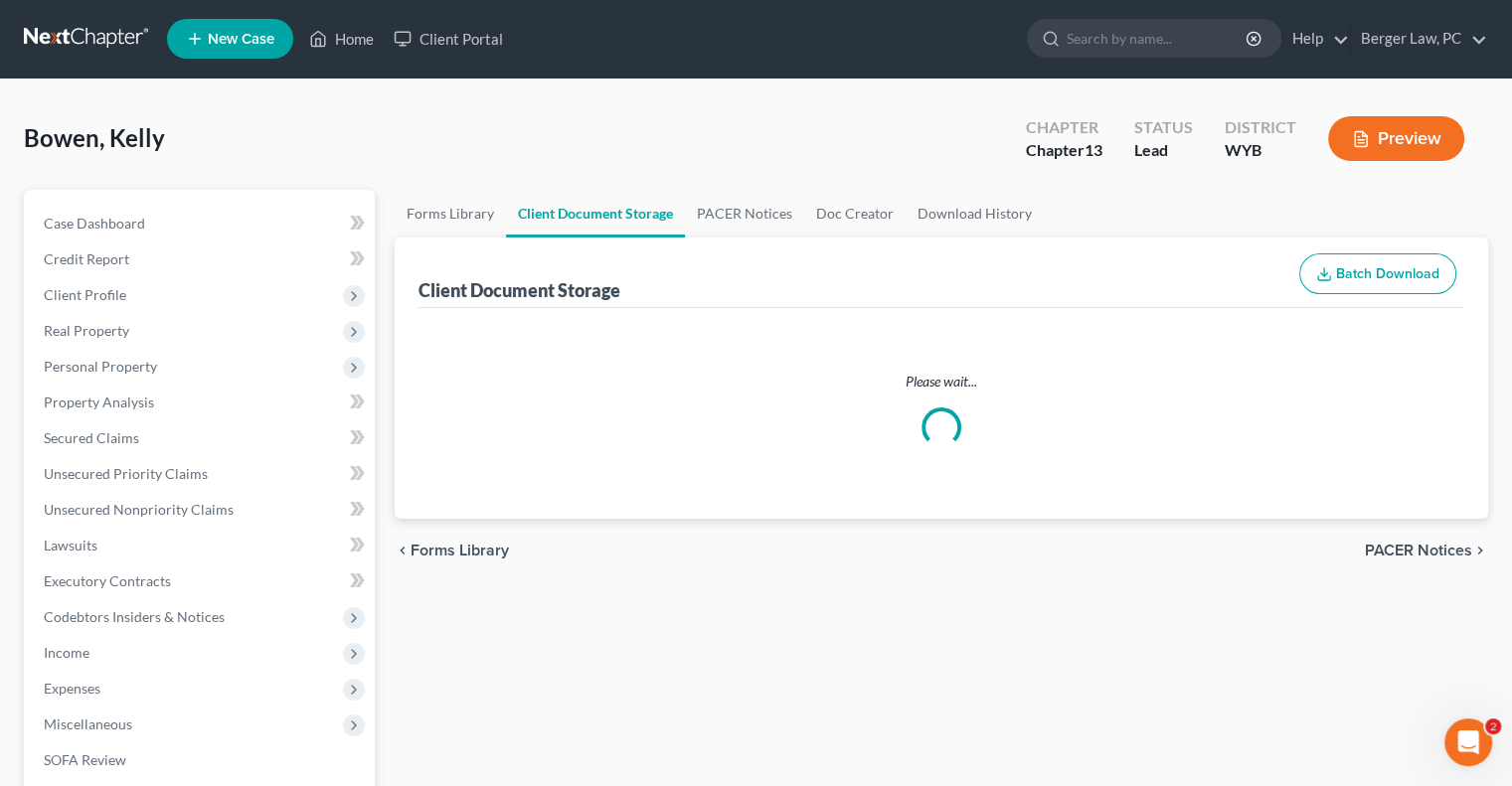 scroll, scrollTop: 0, scrollLeft: 0, axis: both 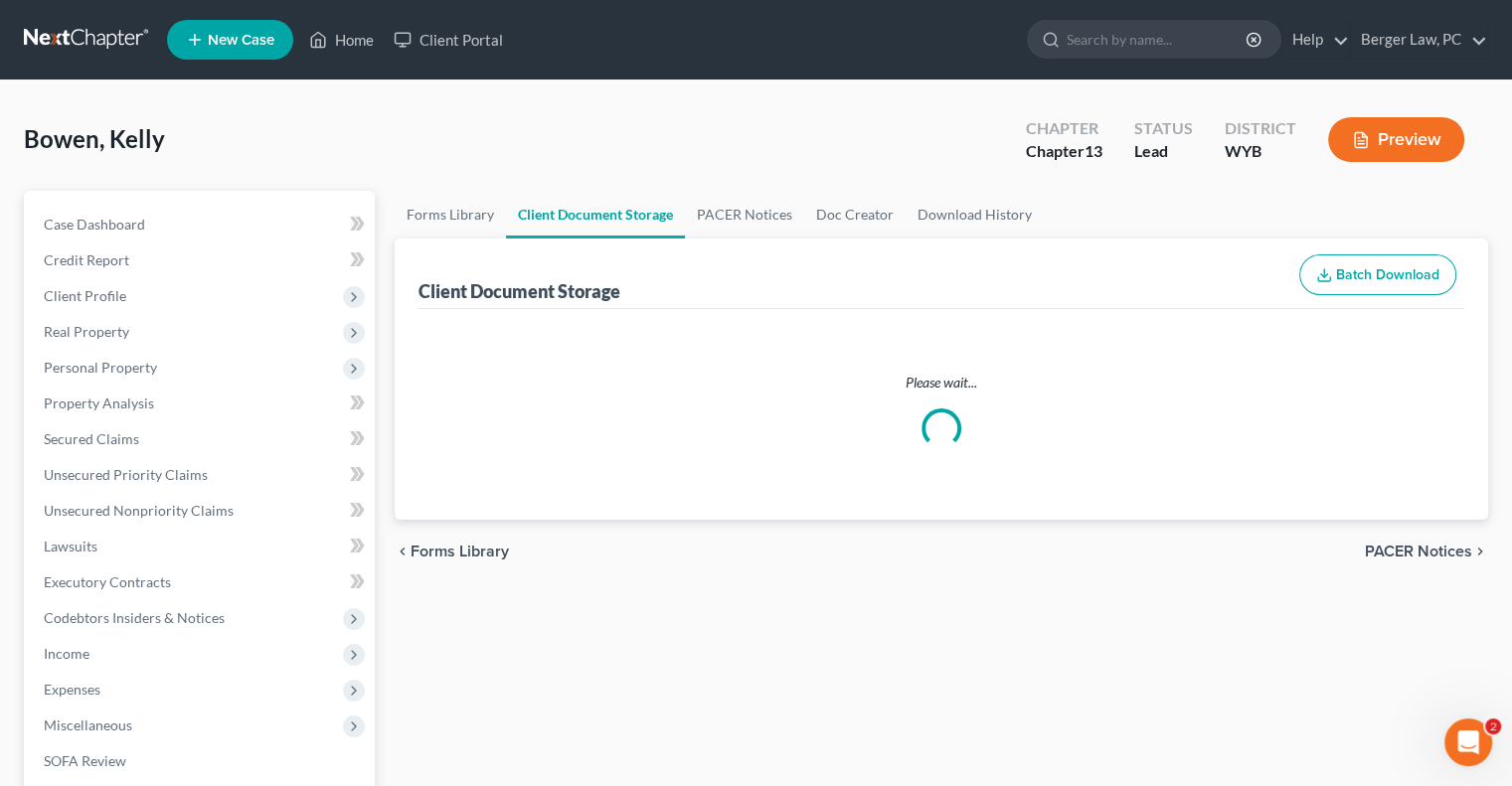 select on "0" 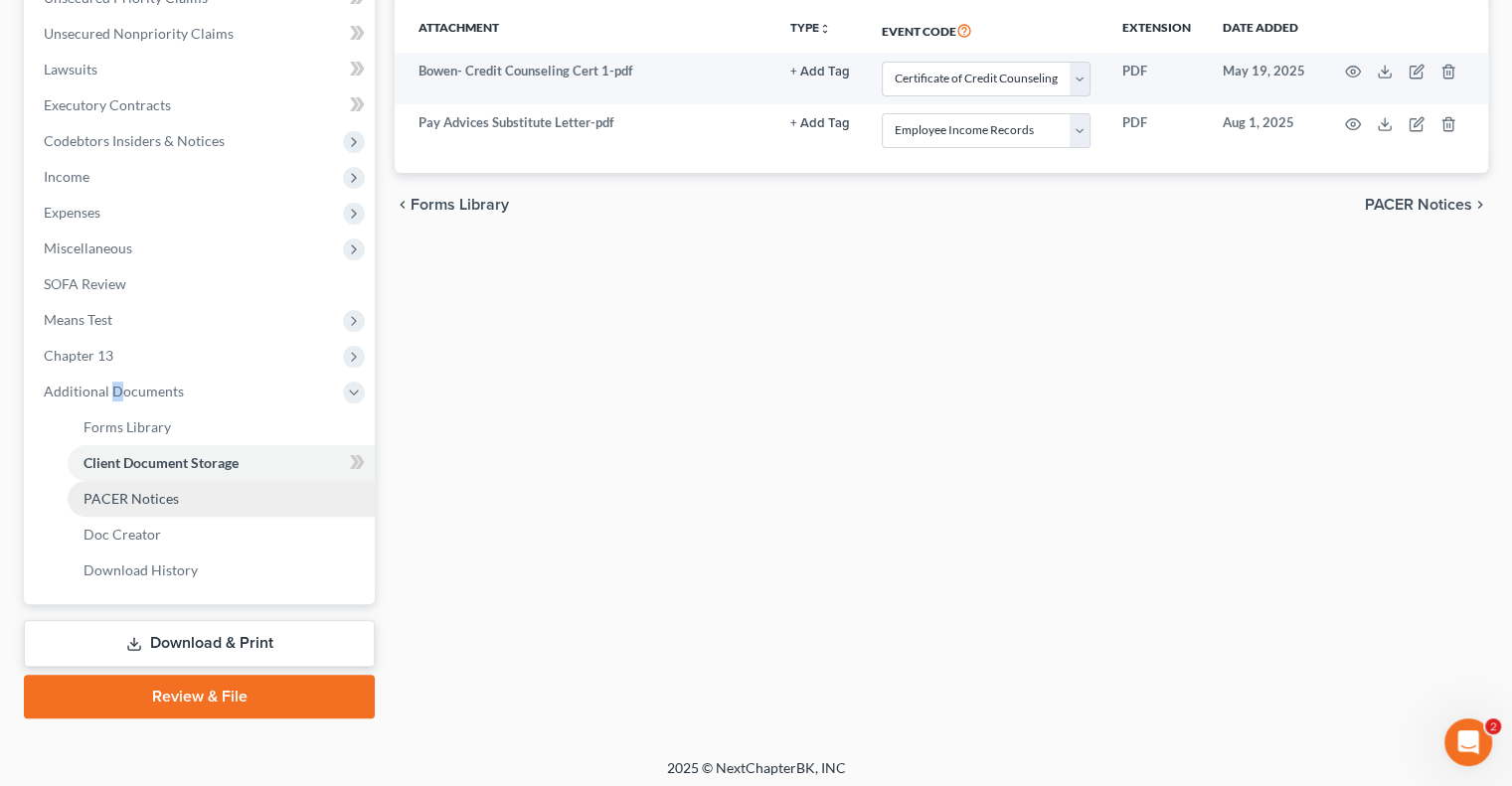 scroll, scrollTop: 483, scrollLeft: 0, axis: vertical 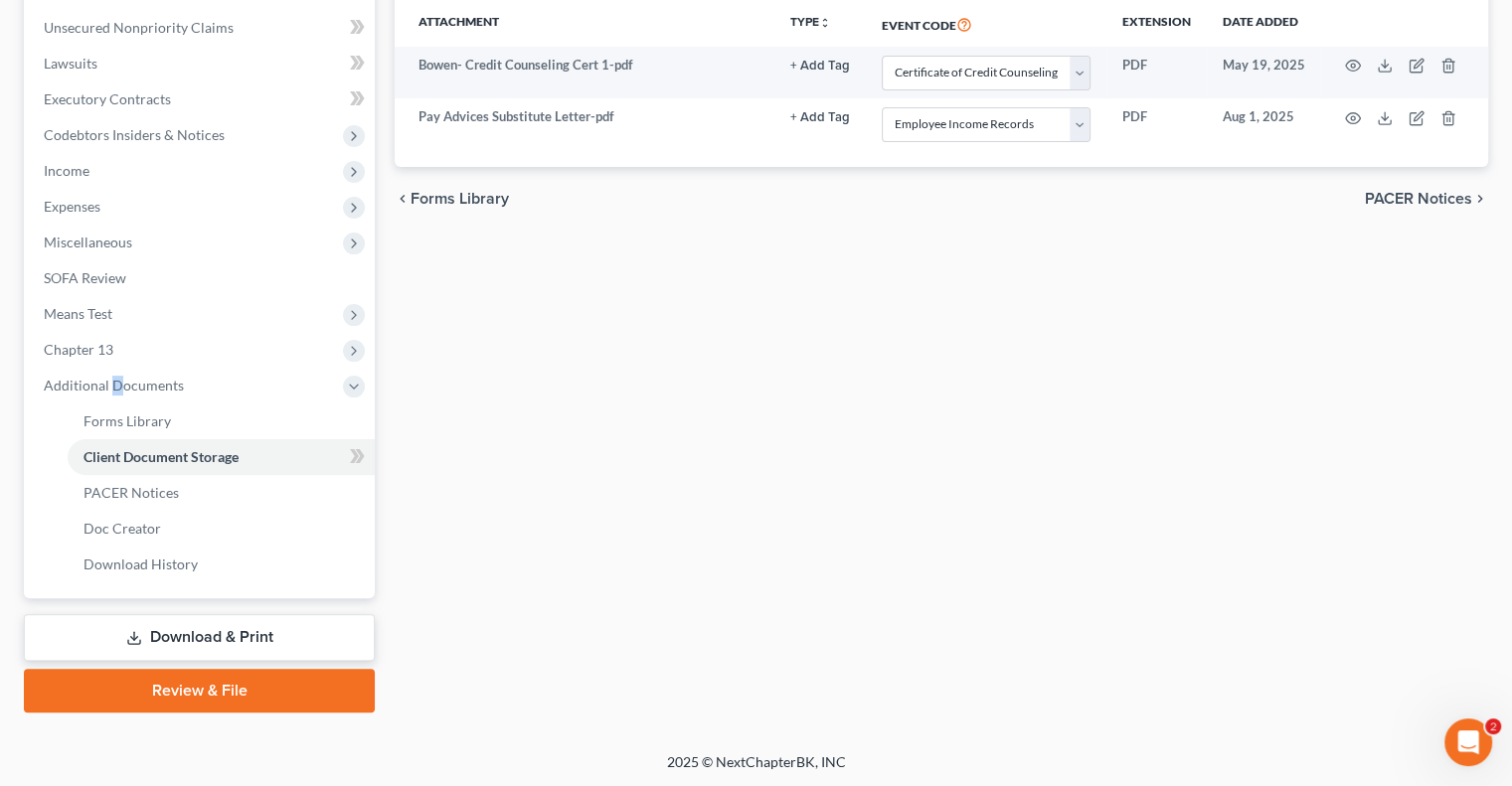 click on "Review & File" at bounding box center [199, 691] 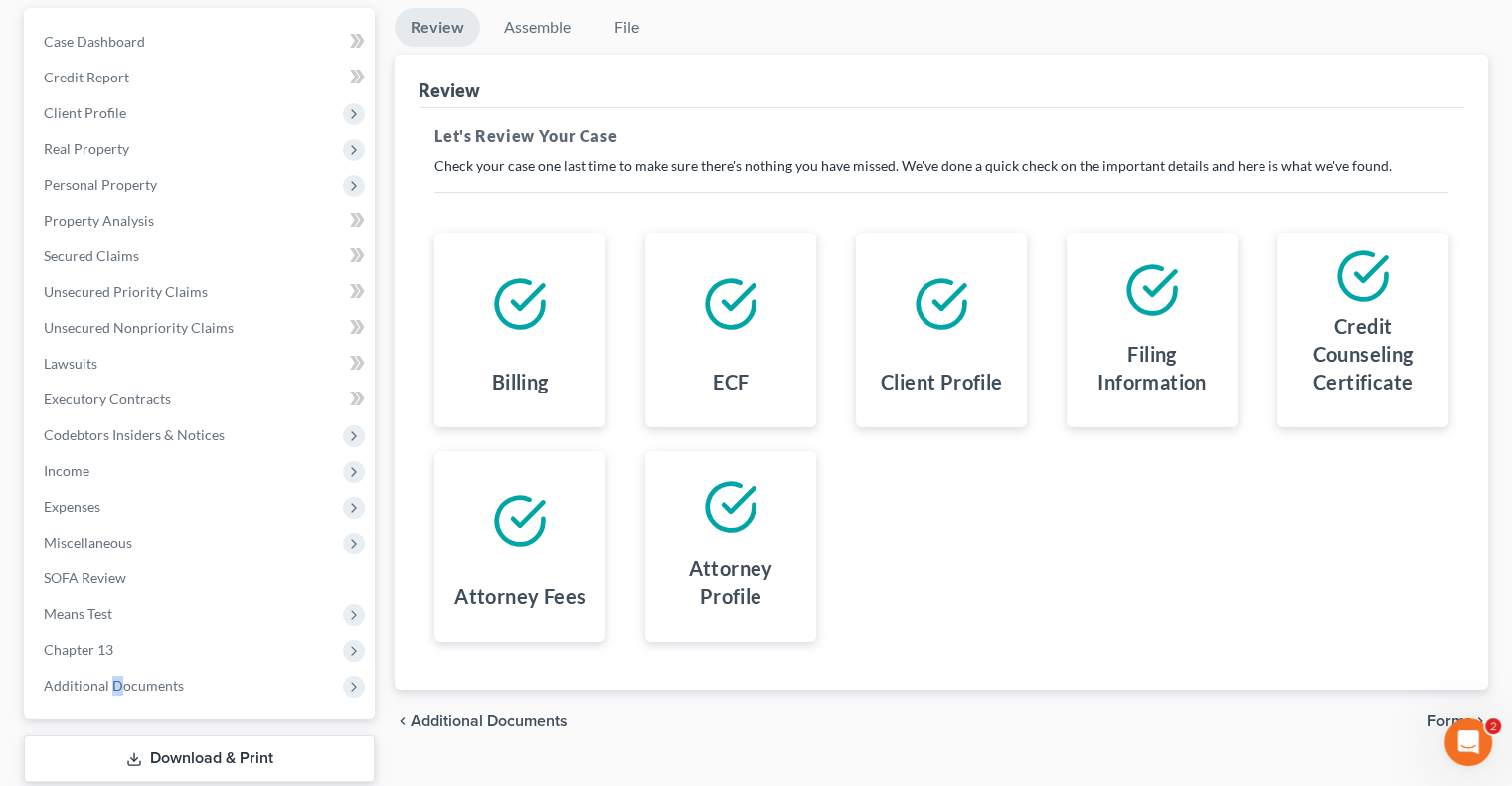 scroll, scrollTop: 298, scrollLeft: 0, axis: vertical 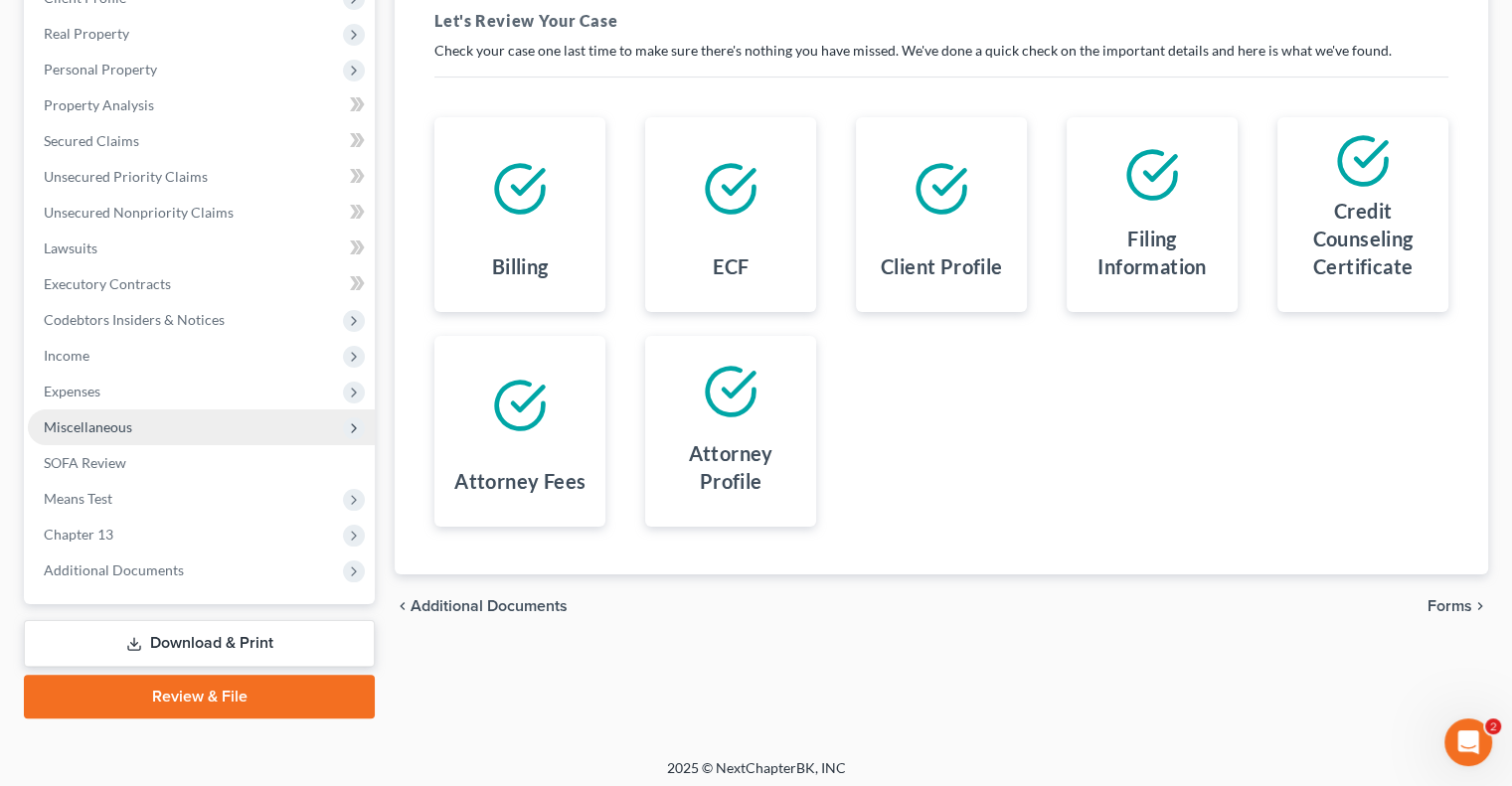 click on "Miscellaneous" at bounding box center (201, 427) 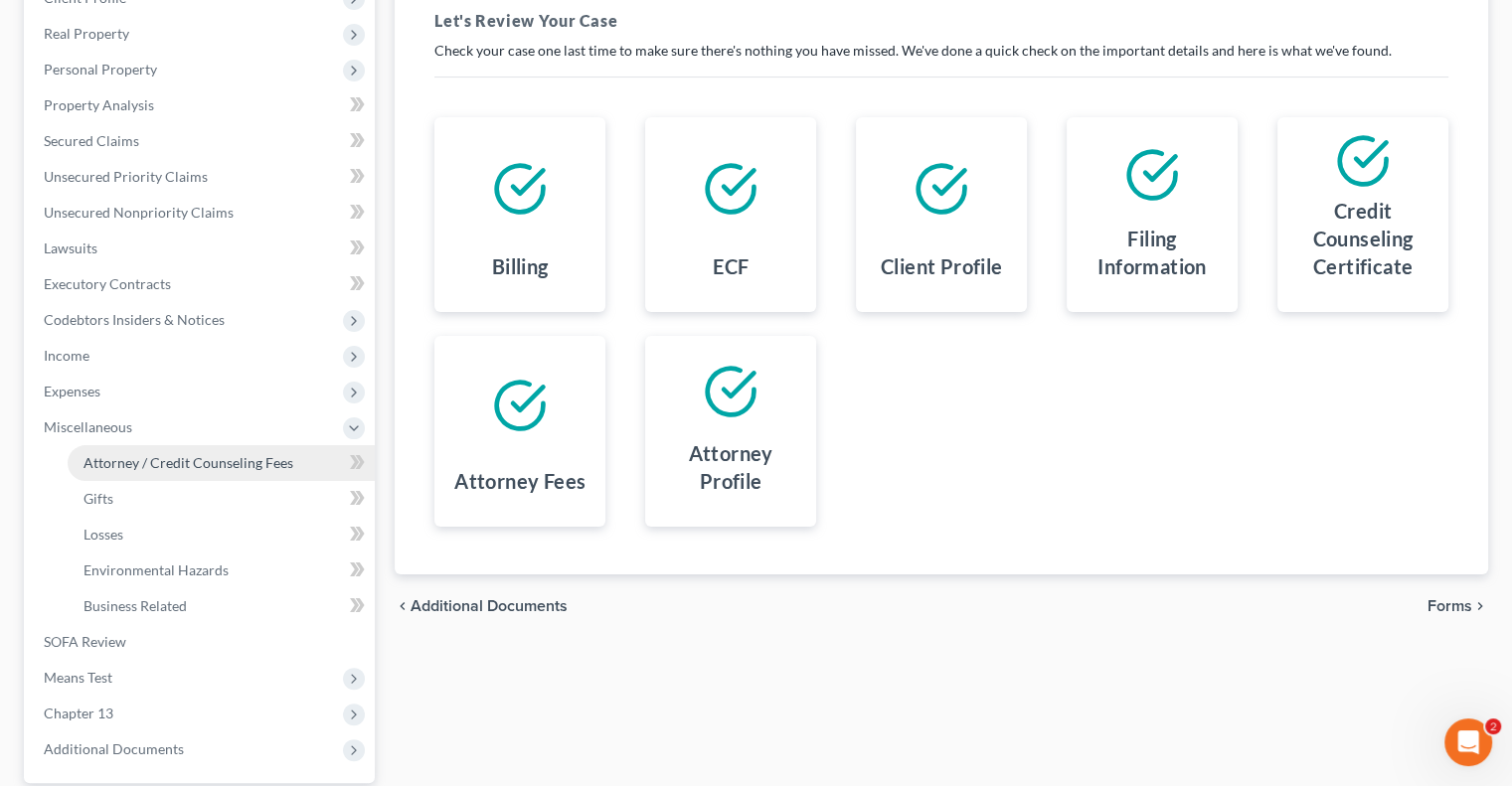 click on "Attorney / Credit Counseling Fees" at bounding box center (188, 462) 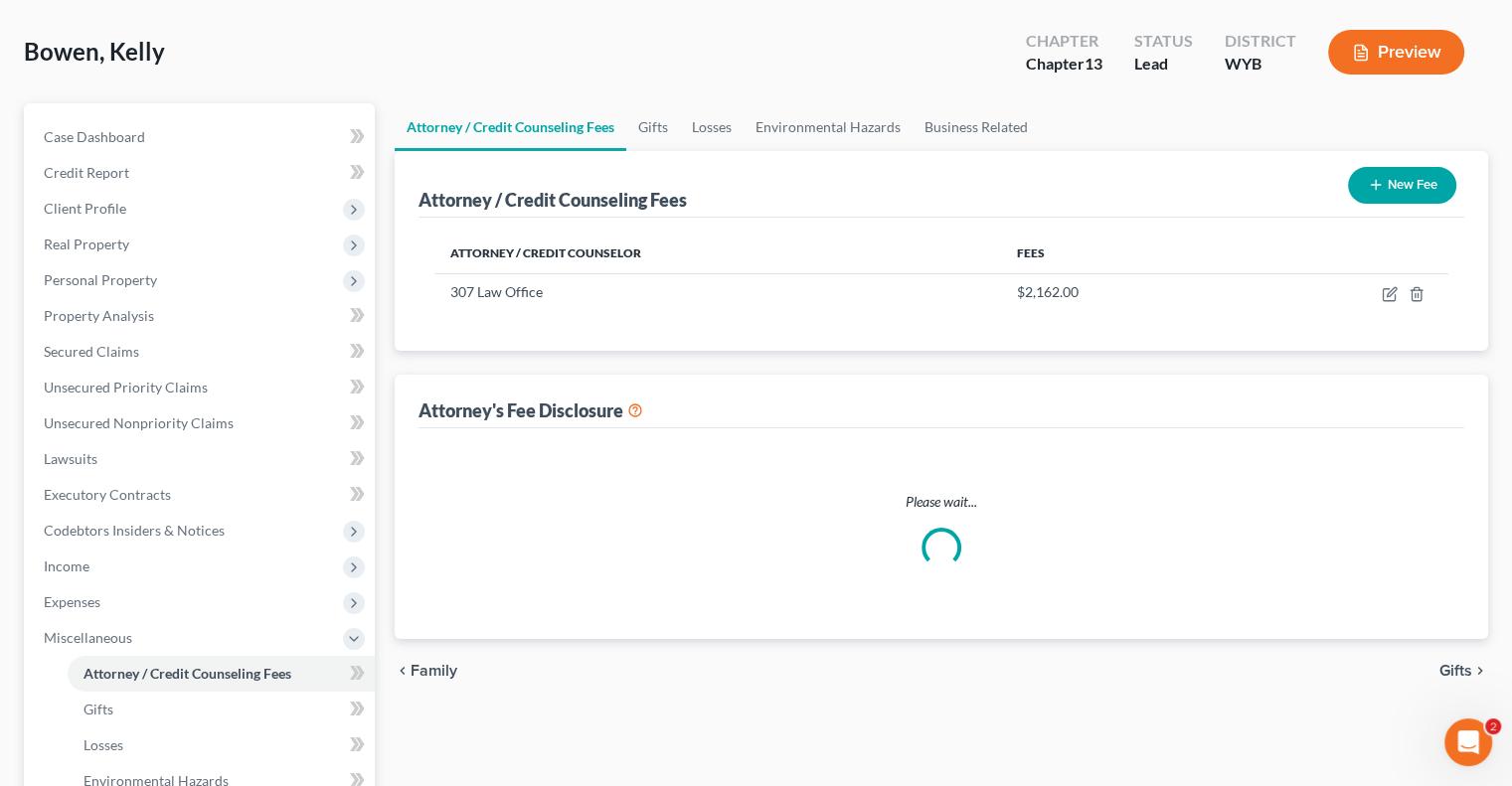scroll, scrollTop: 12, scrollLeft: 0, axis: vertical 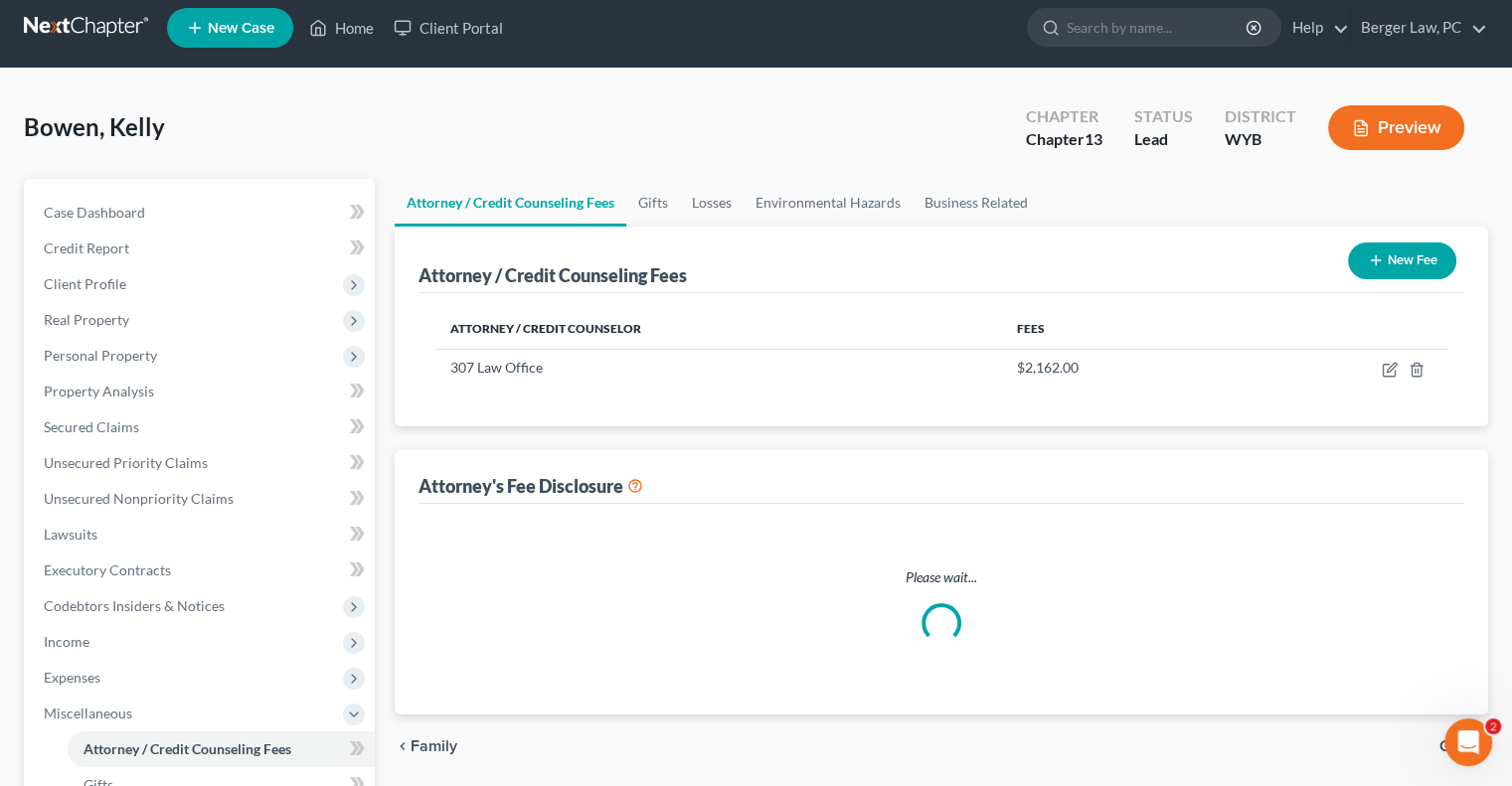 select on "0" 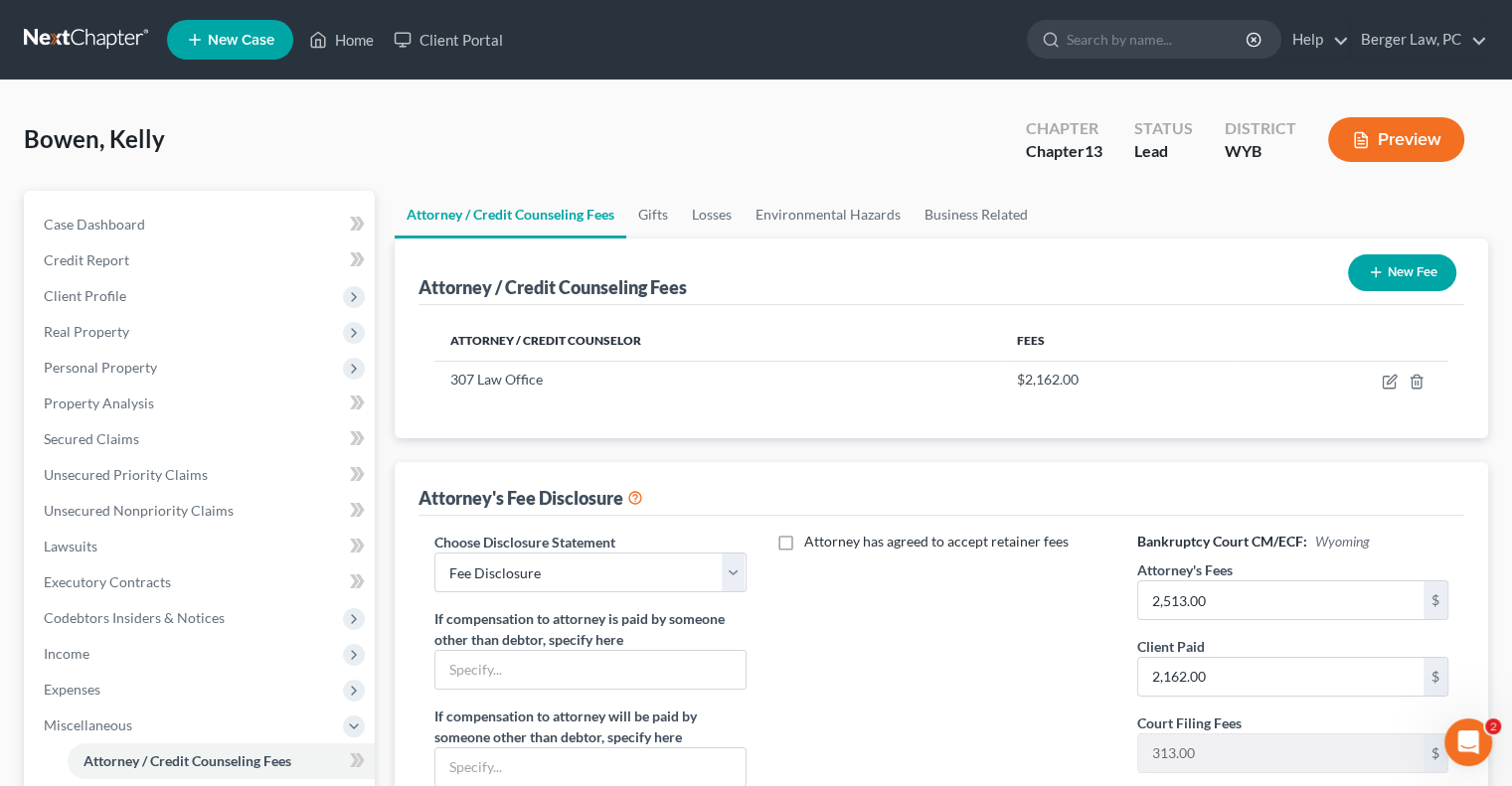 scroll, scrollTop: 0, scrollLeft: 0, axis: both 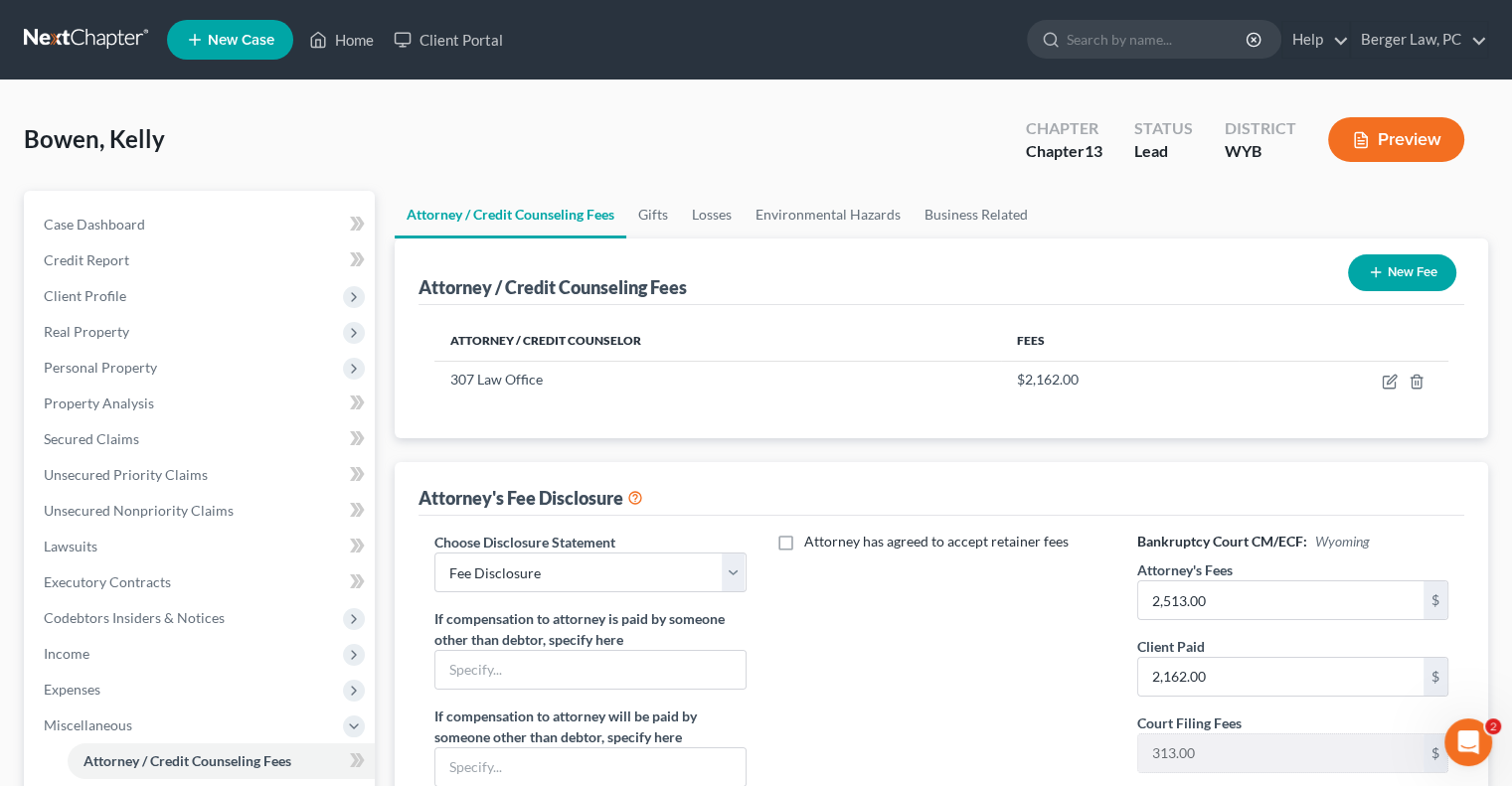 click on "Bowen, Kelly Upgraded Chapter Chapter  13 Status Lead District WYB Preview" at bounding box center [756, 147] 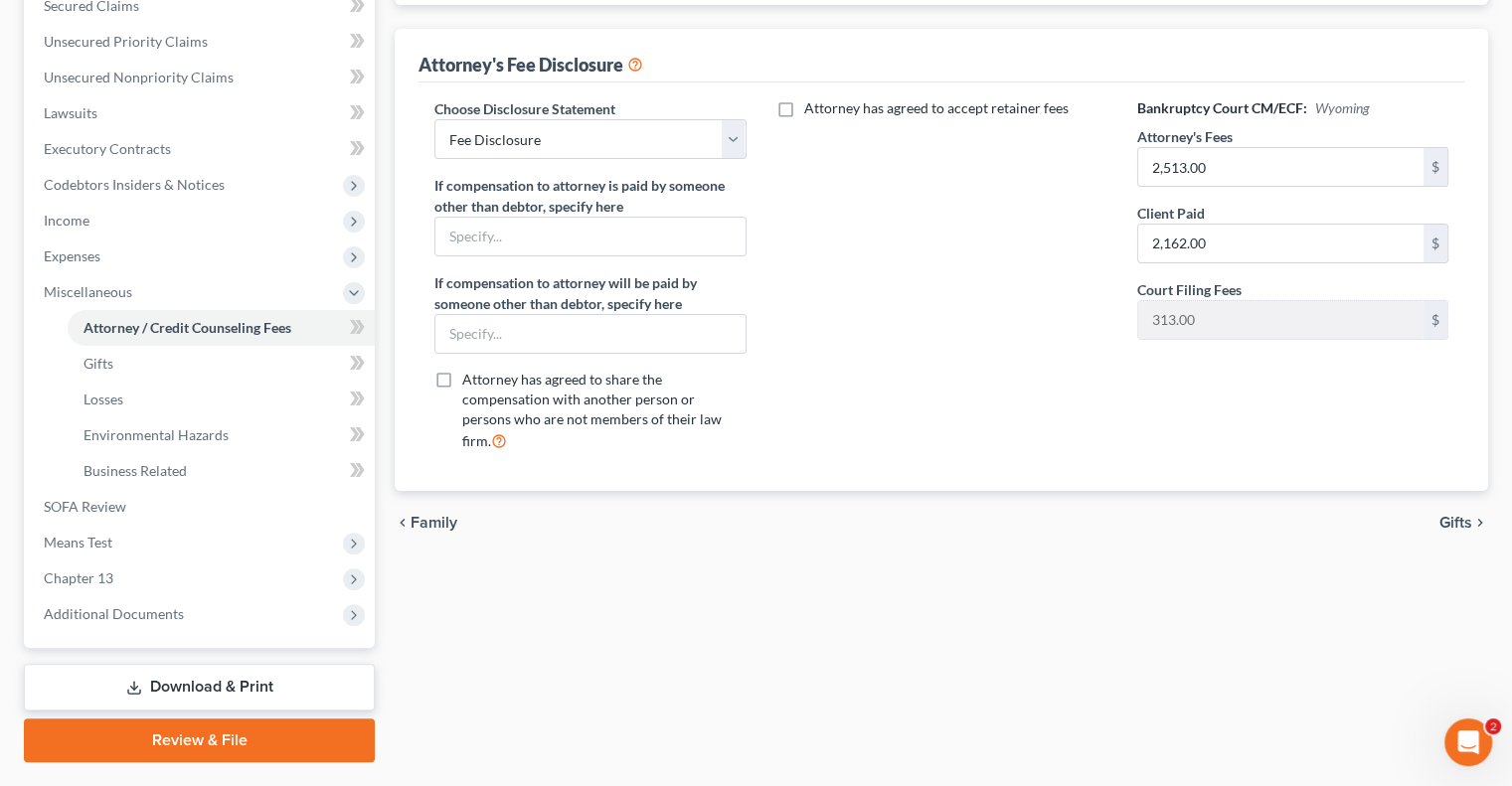 scroll, scrollTop: 483, scrollLeft: 0, axis: vertical 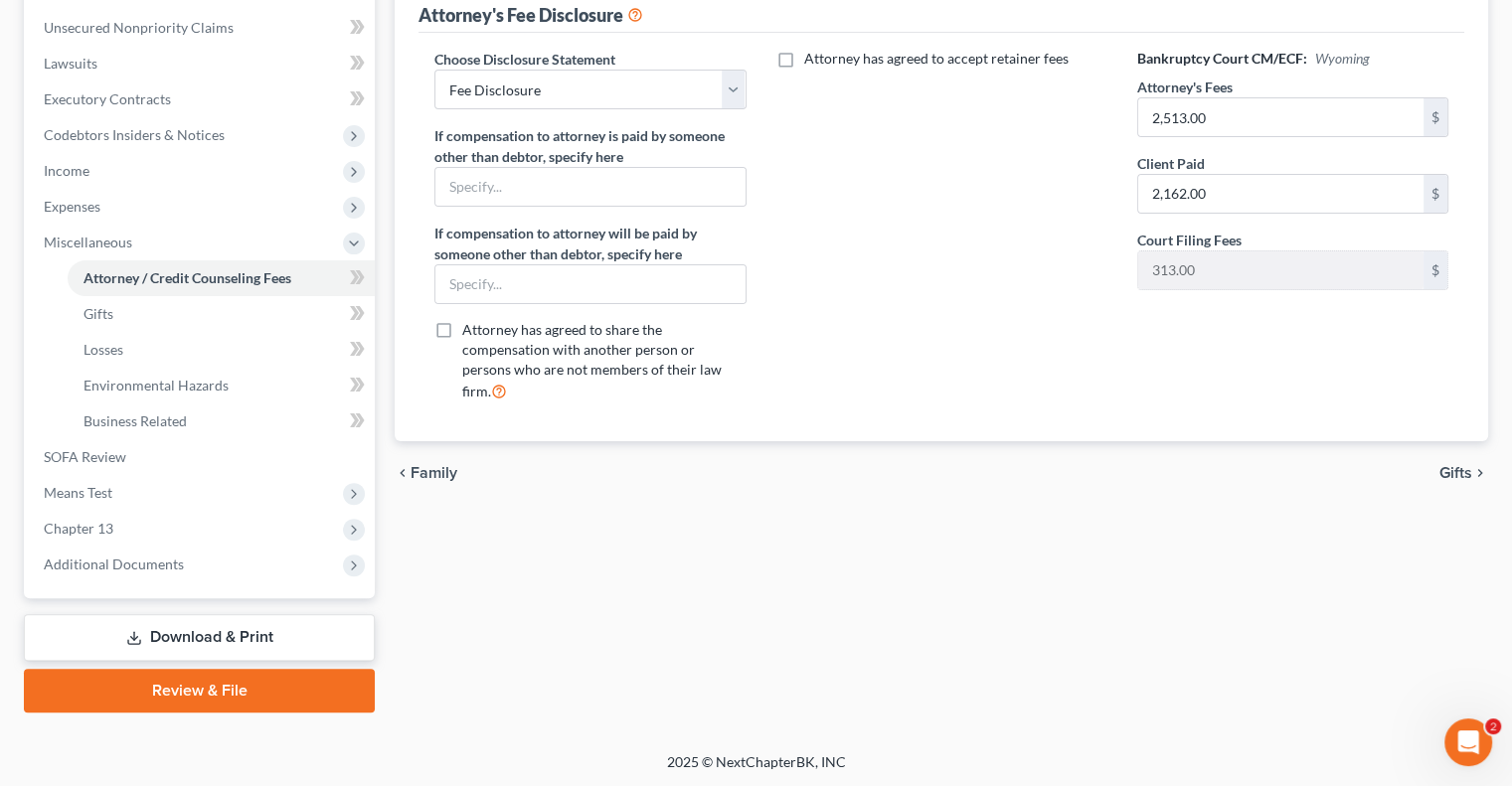click on "Review & File" at bounding box center (199, 691) 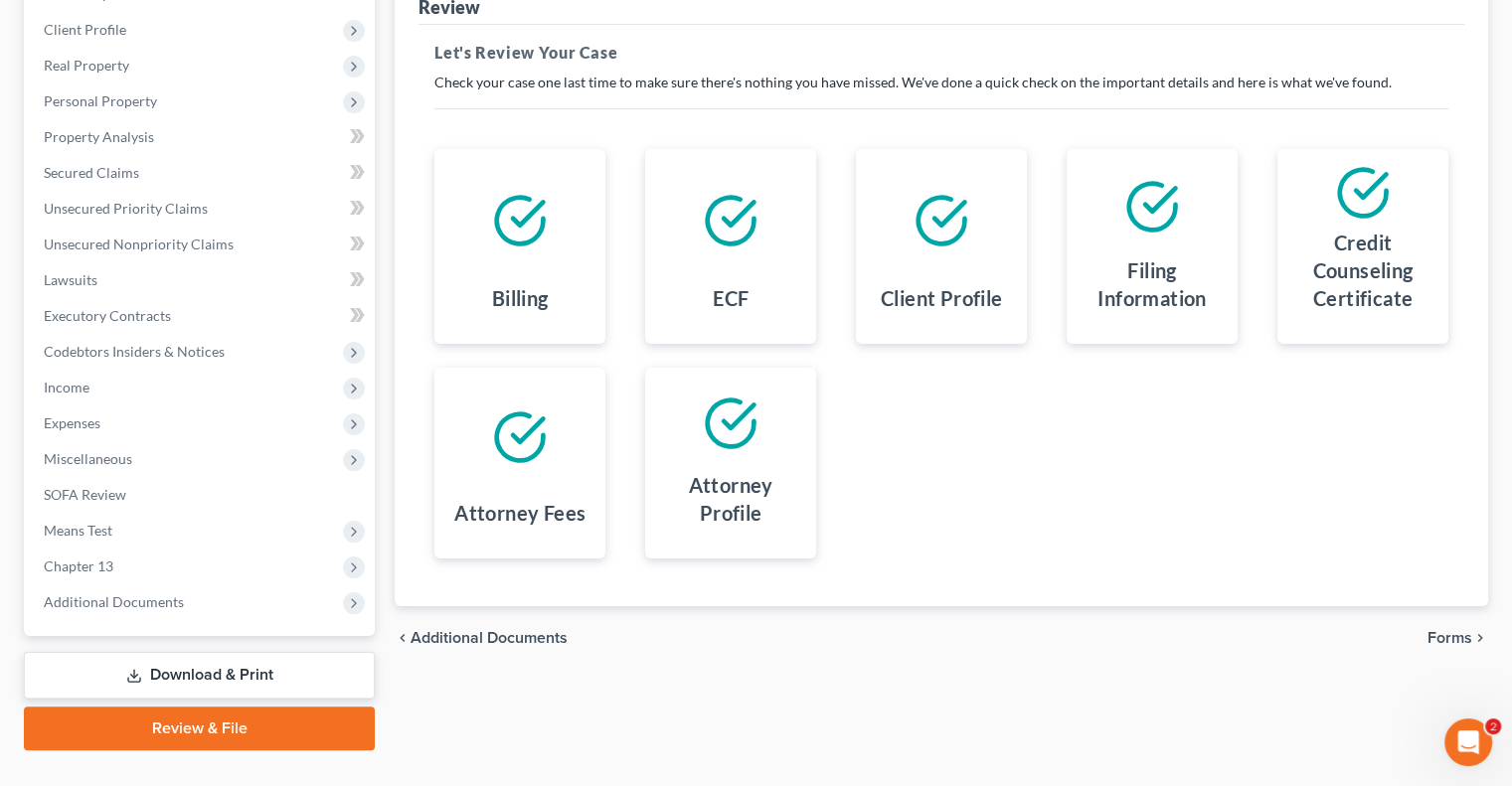 scroll, scrollTop: 304, scrollLeft: 0, axis: vertical 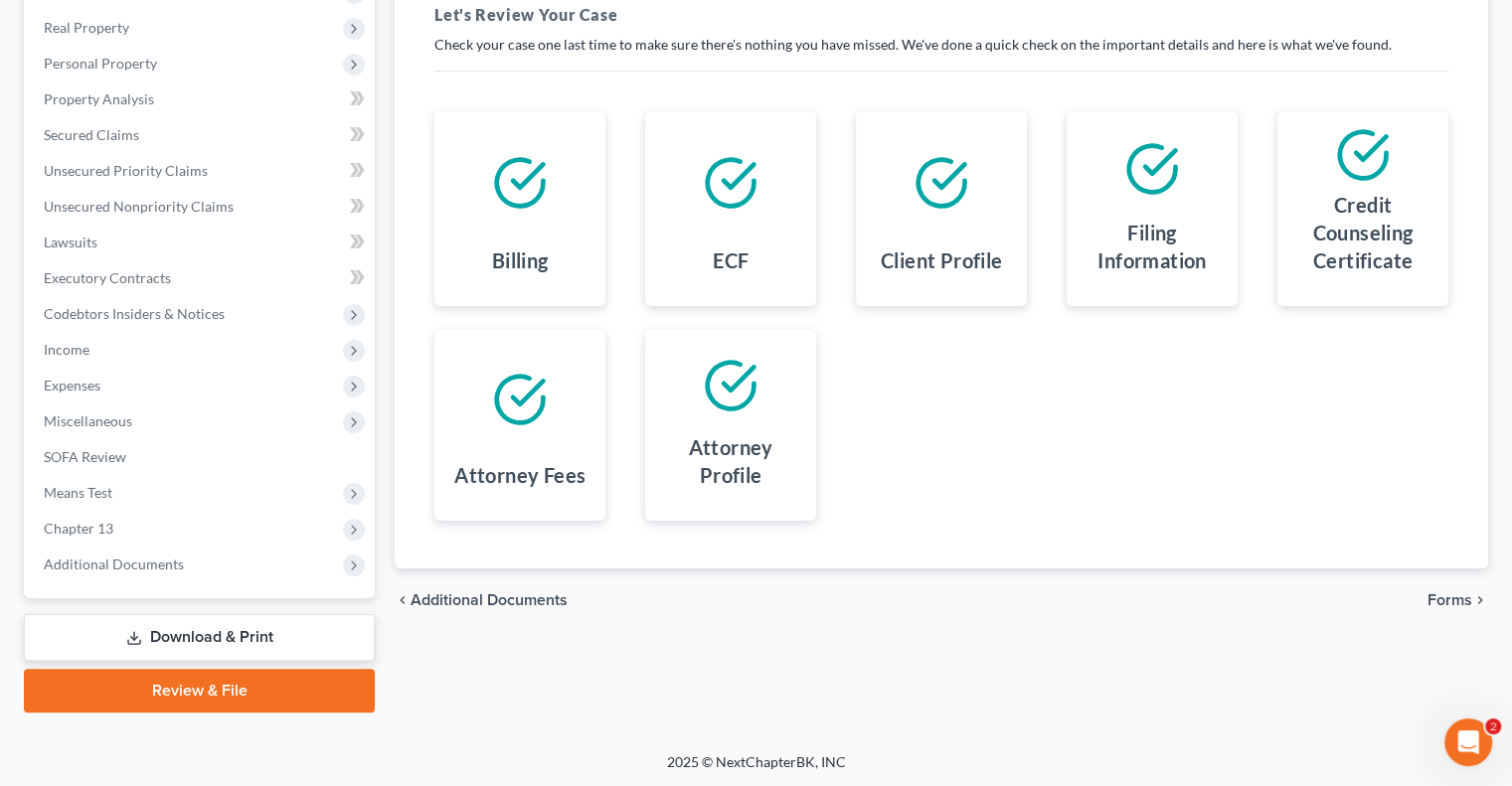 click on "Forms" at bounding box center (1449, 600) 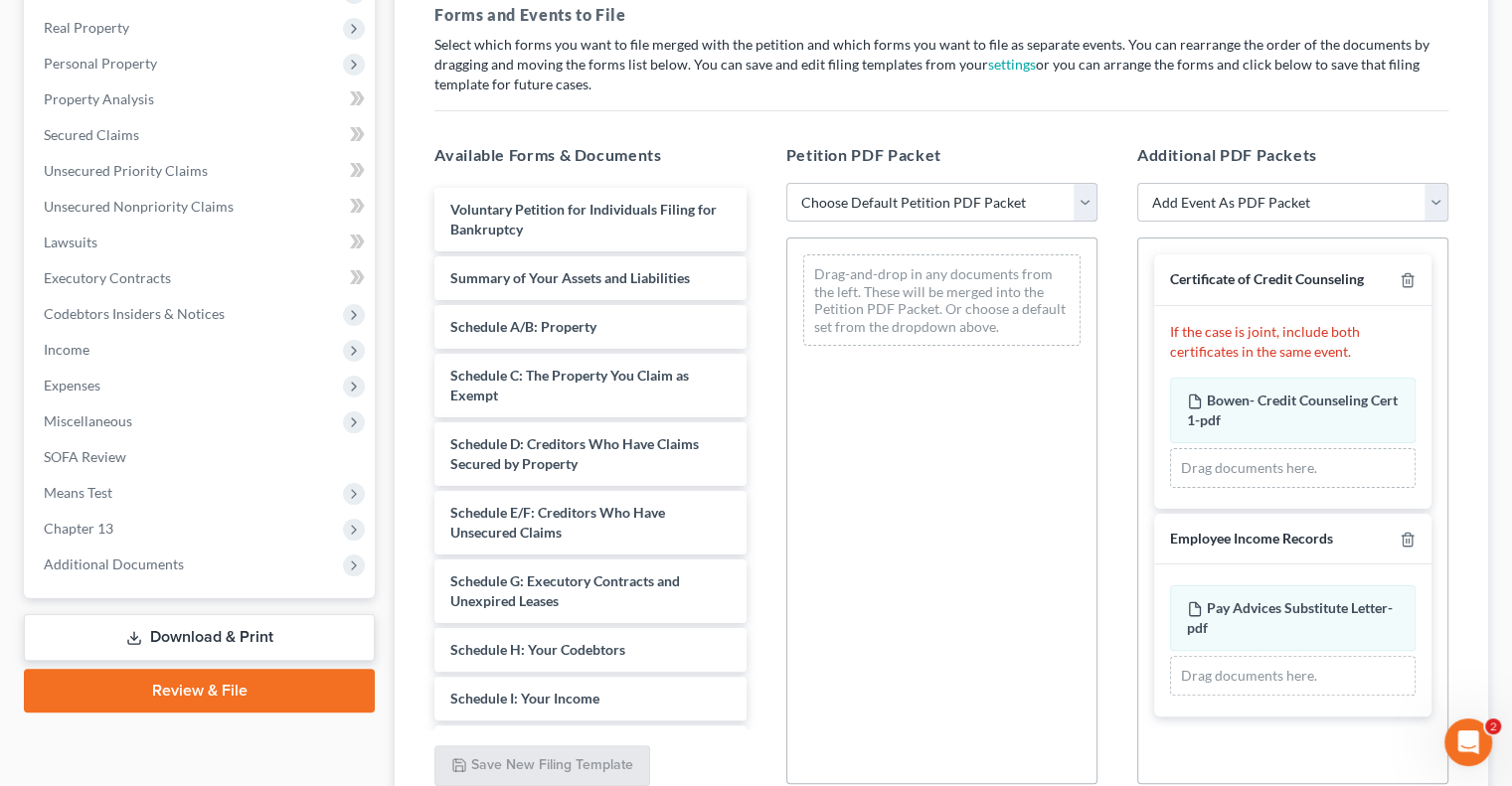 click on "Choose Default Petition PDF Packet Complete Bankruptcy Petition (all forms and schedules) Emergency Filing (Voluntary Petition and Creditor List Only)" at bounding box center (941, 203) 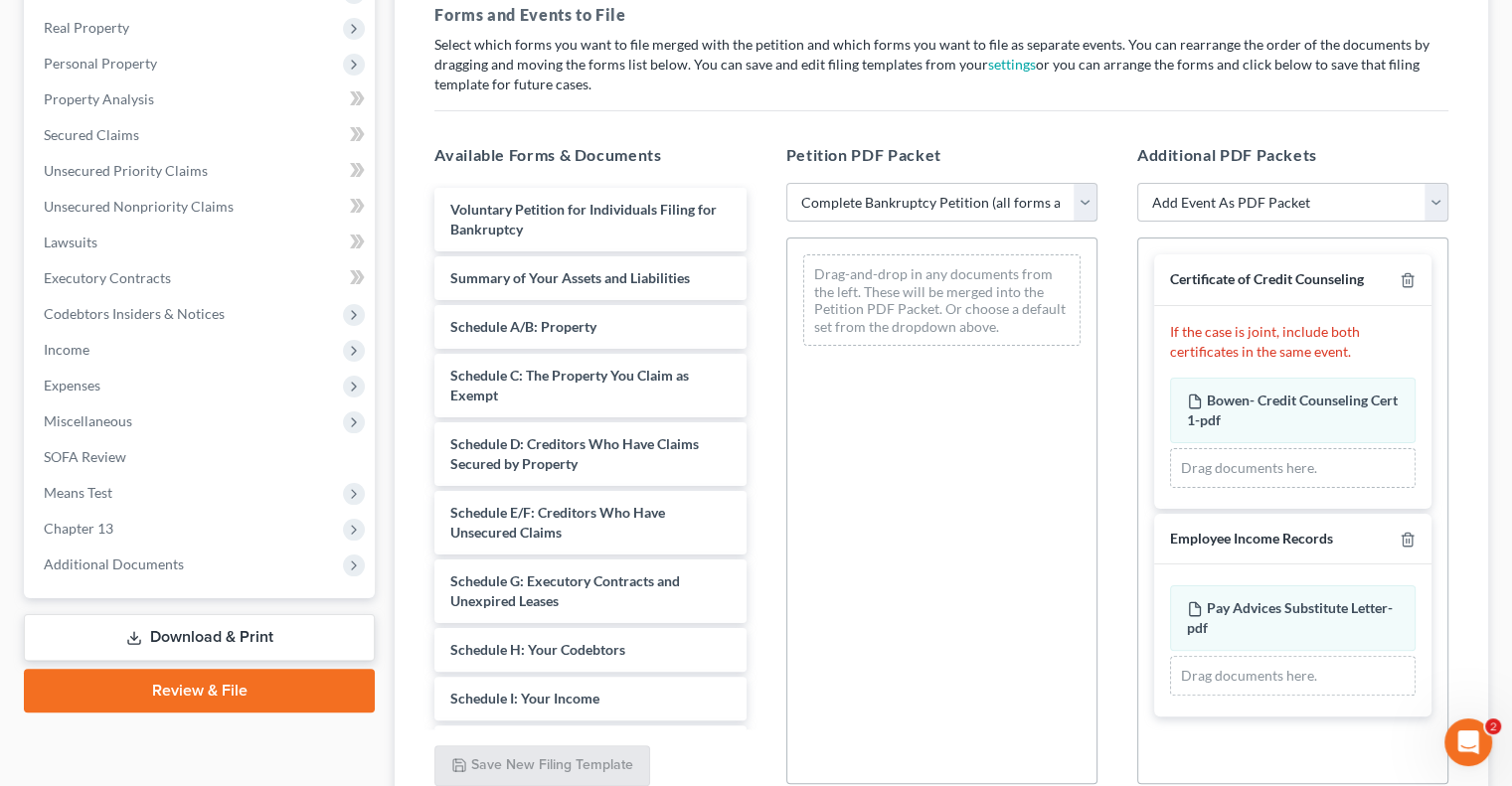 click on "Choose Default Petition PDF Packet Complete Bankruptcy Petition (all forms and schedules) Emergency Filing (Voluntary Petition and Creditor List Only)" at bounding box center [941, 203] 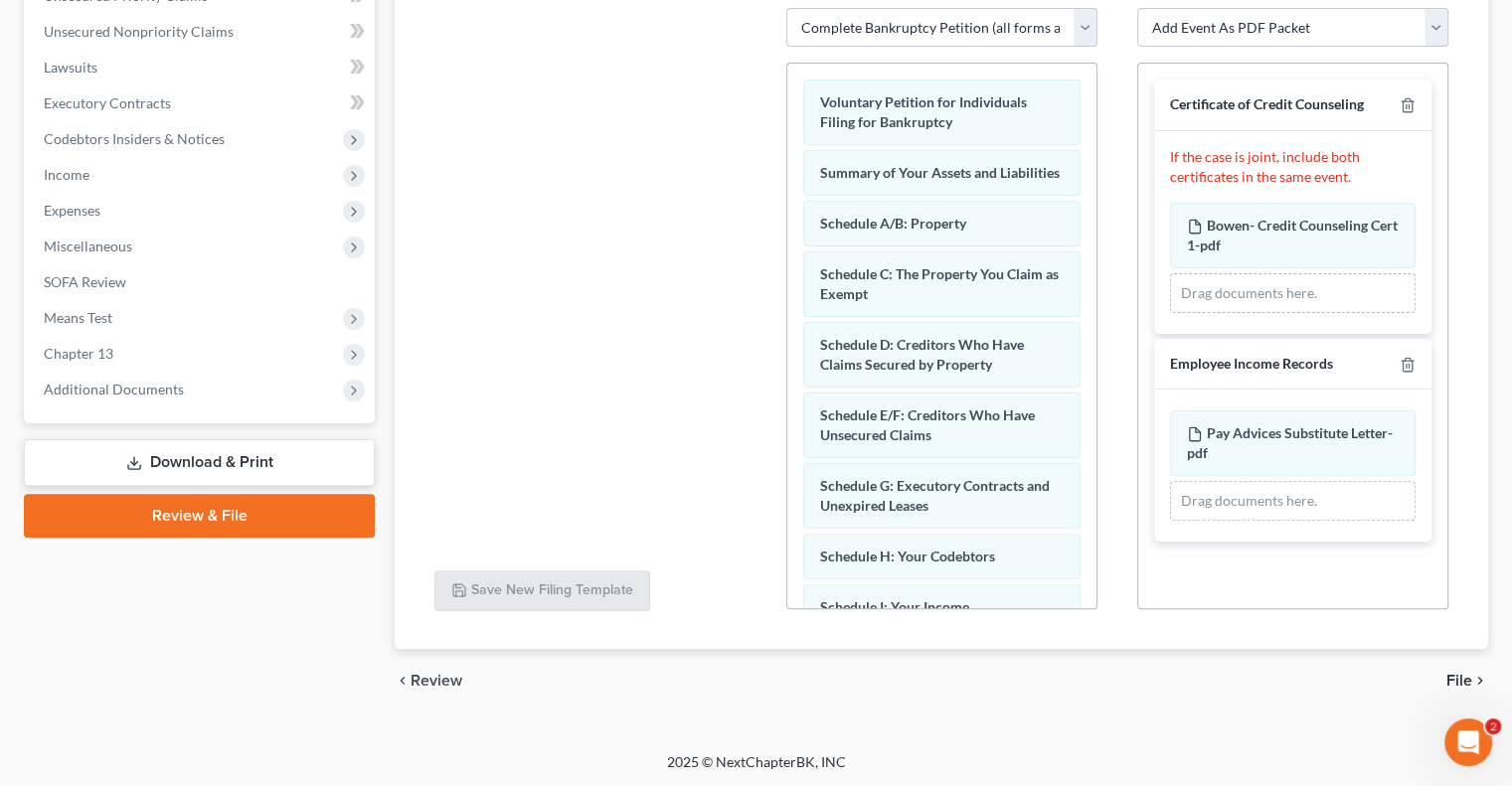 click on "File" at bounding box center (1459, 681) 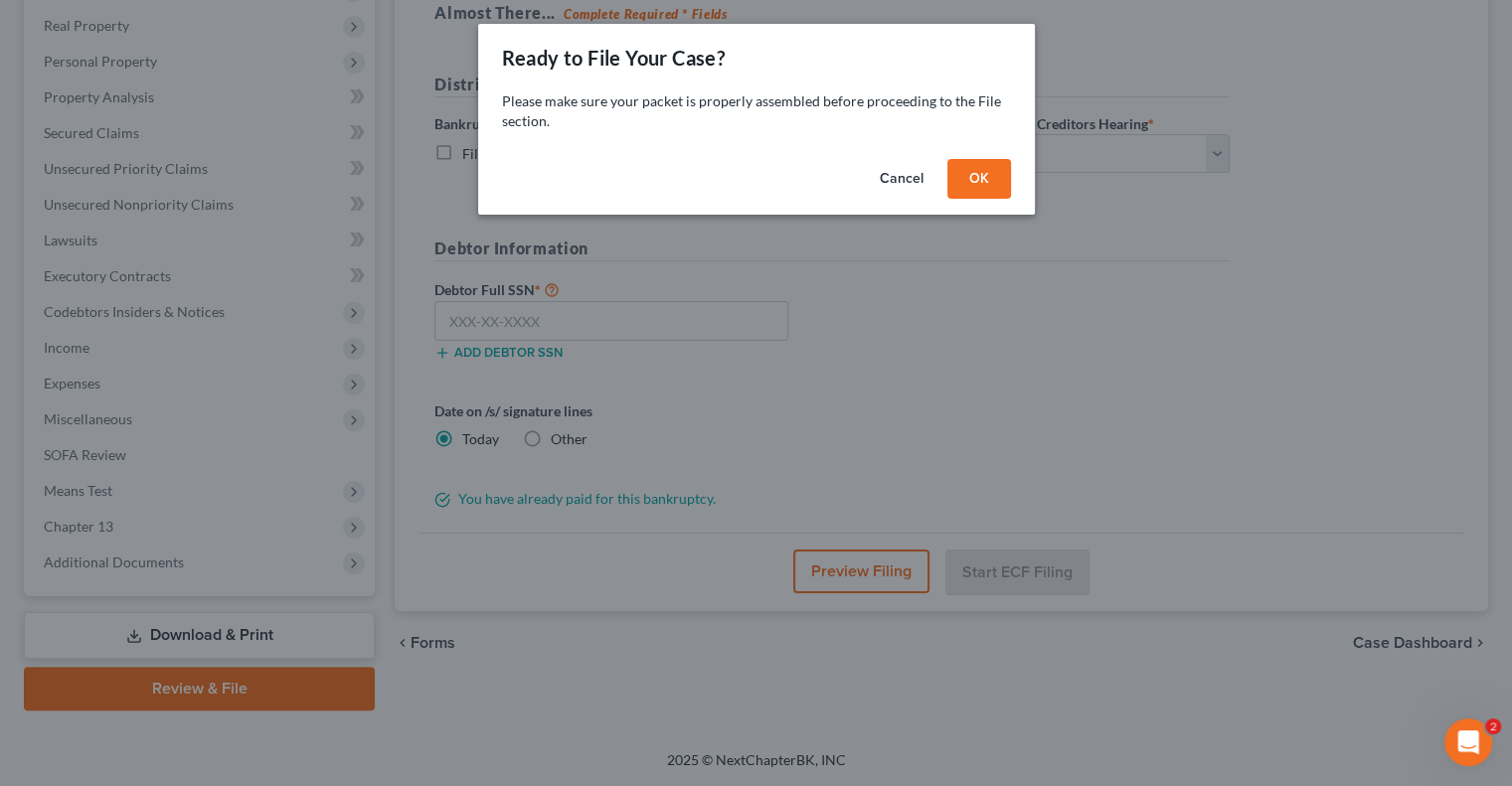 scroll, scrollTop: 304, scrollLeft: 0, axis: vertical 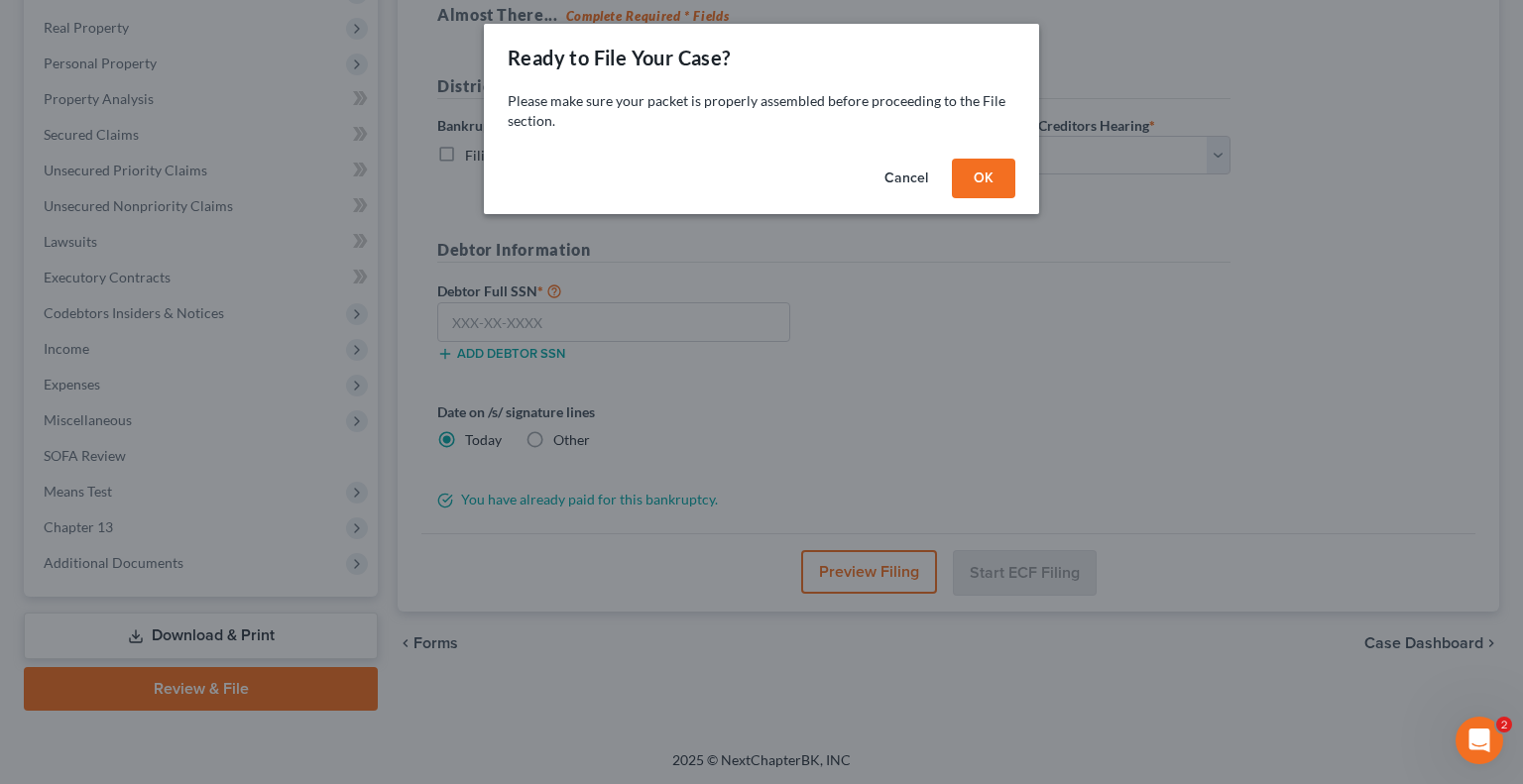 click on "OK" at bounding box center [984, 178] 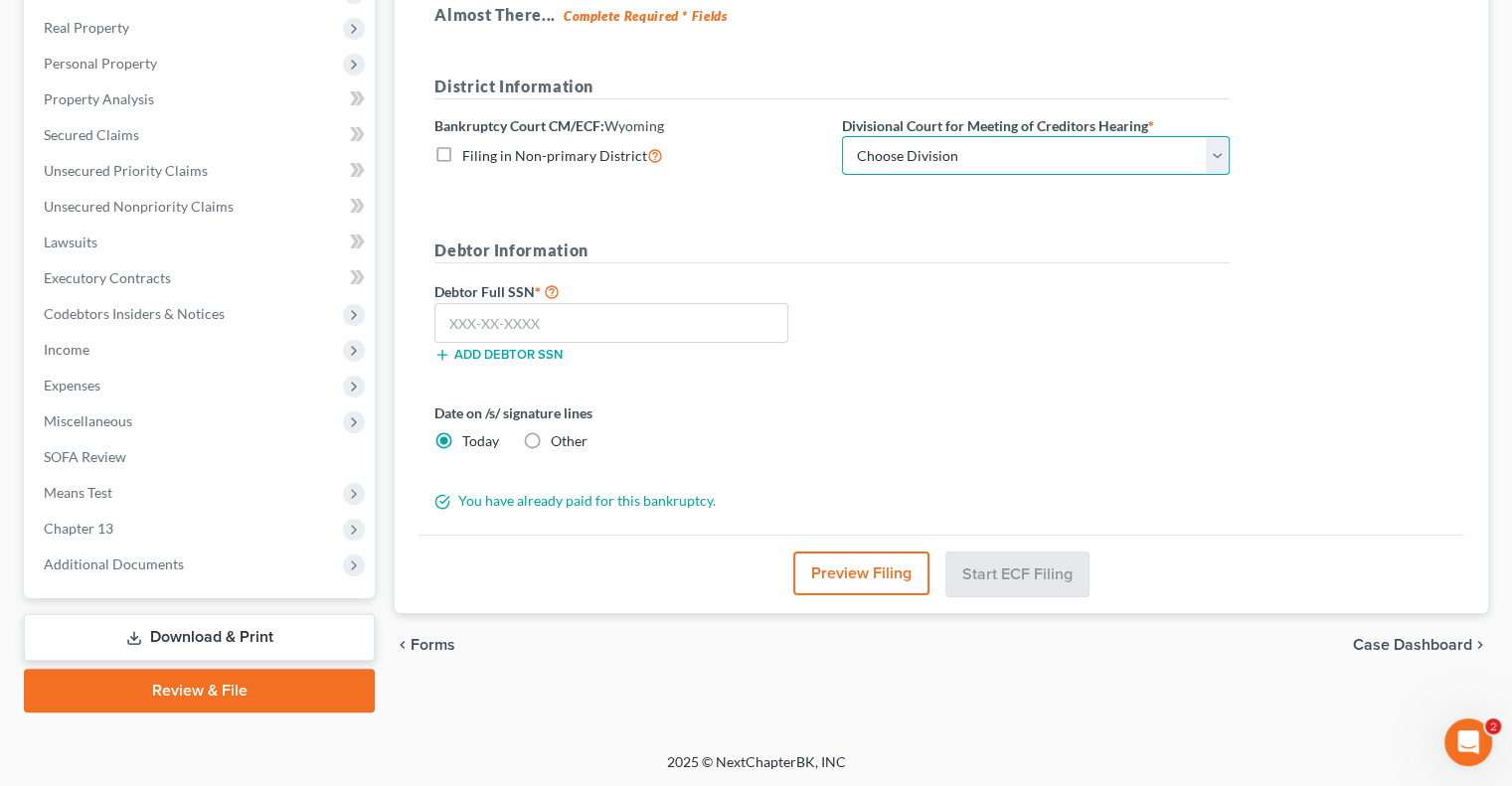 click on "Choose Division [CITY]" at bounding box center (1036, 156) 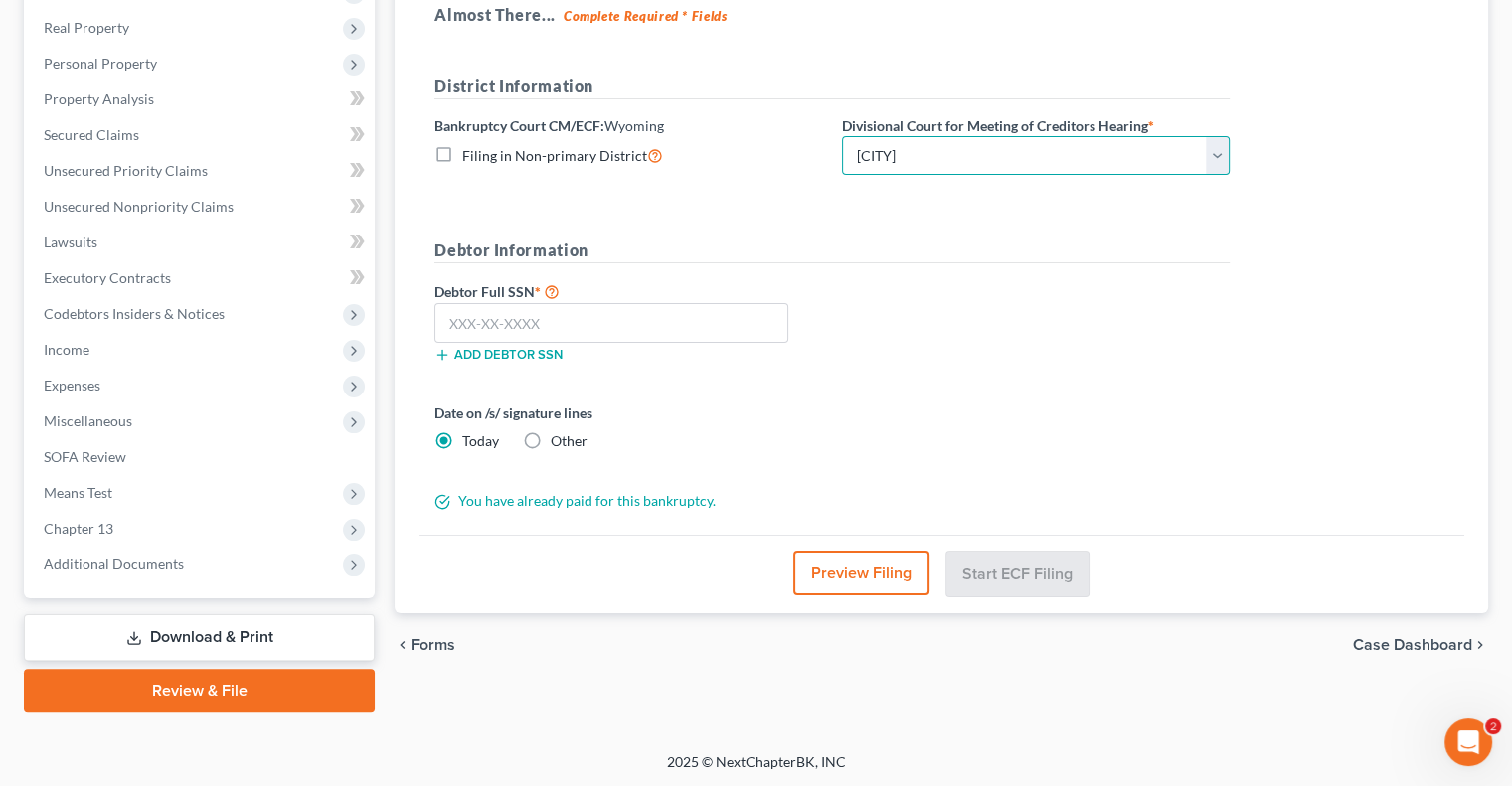 click on "Choose Division [CITY]" at bounding box center (1036, 156) 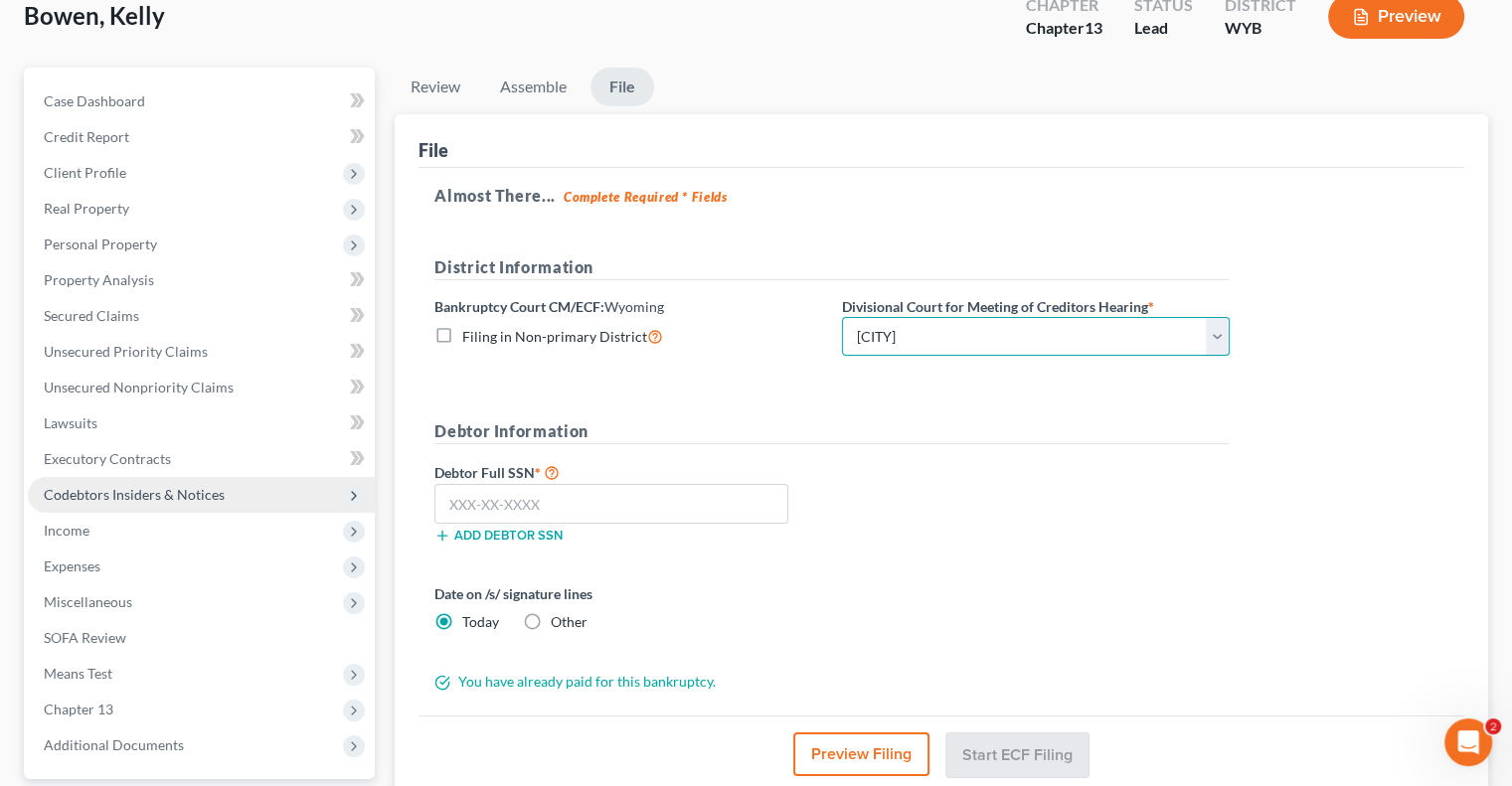 scroll, scrollTop: 105, scrollLeft: 0, axis: vertical 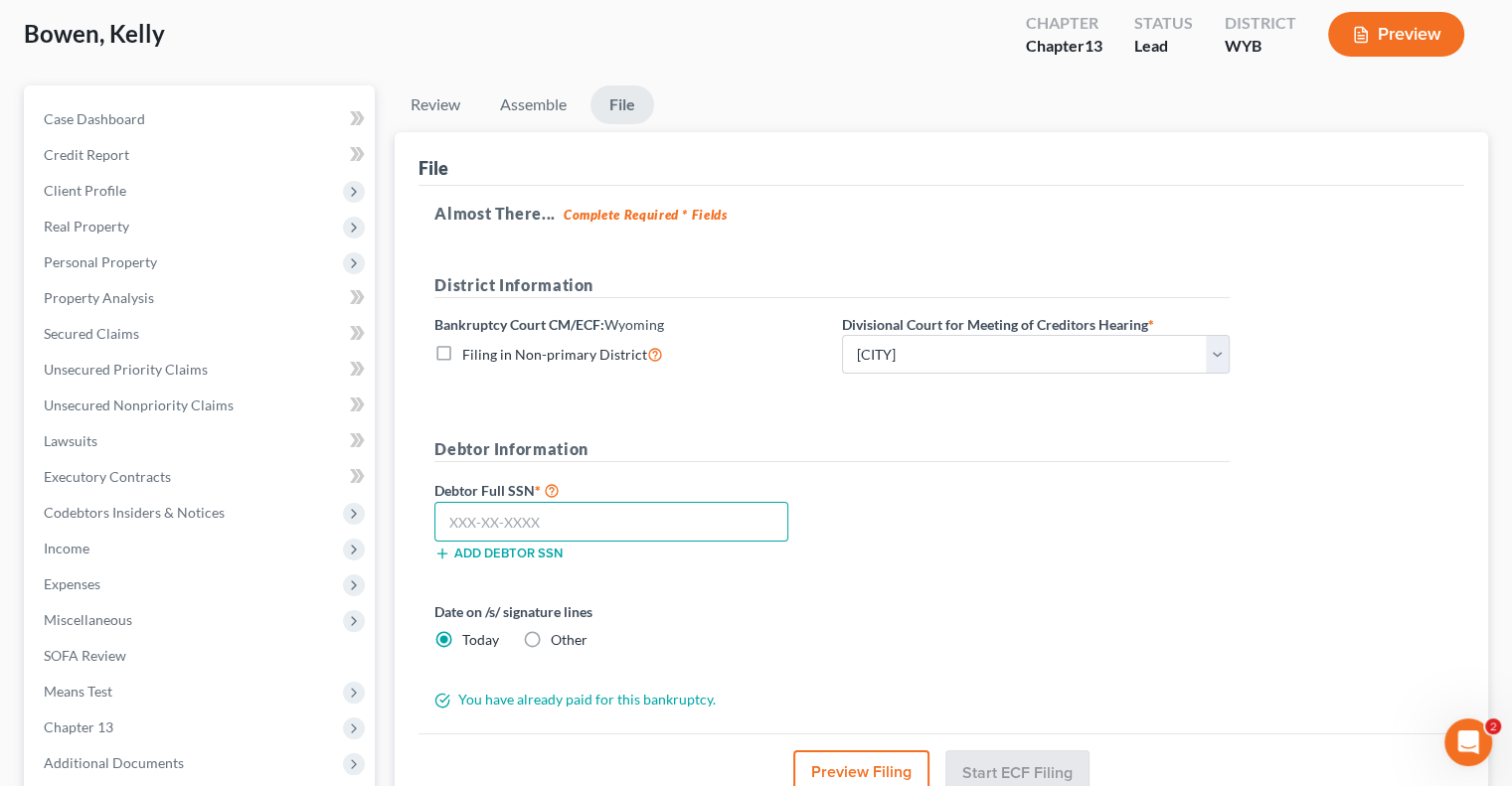 click at bounding box center [611, 522] 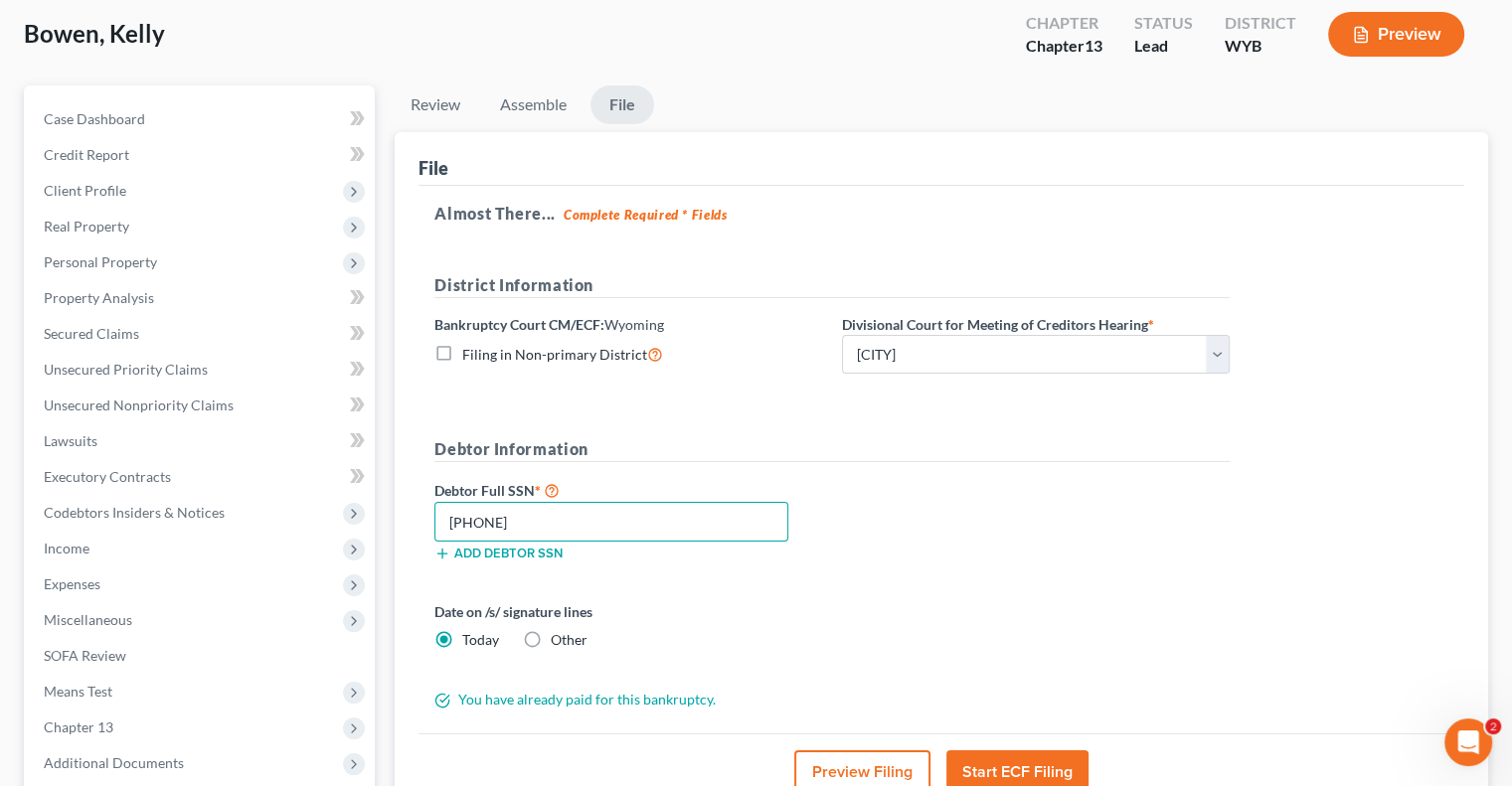 type on "520-78-6142" 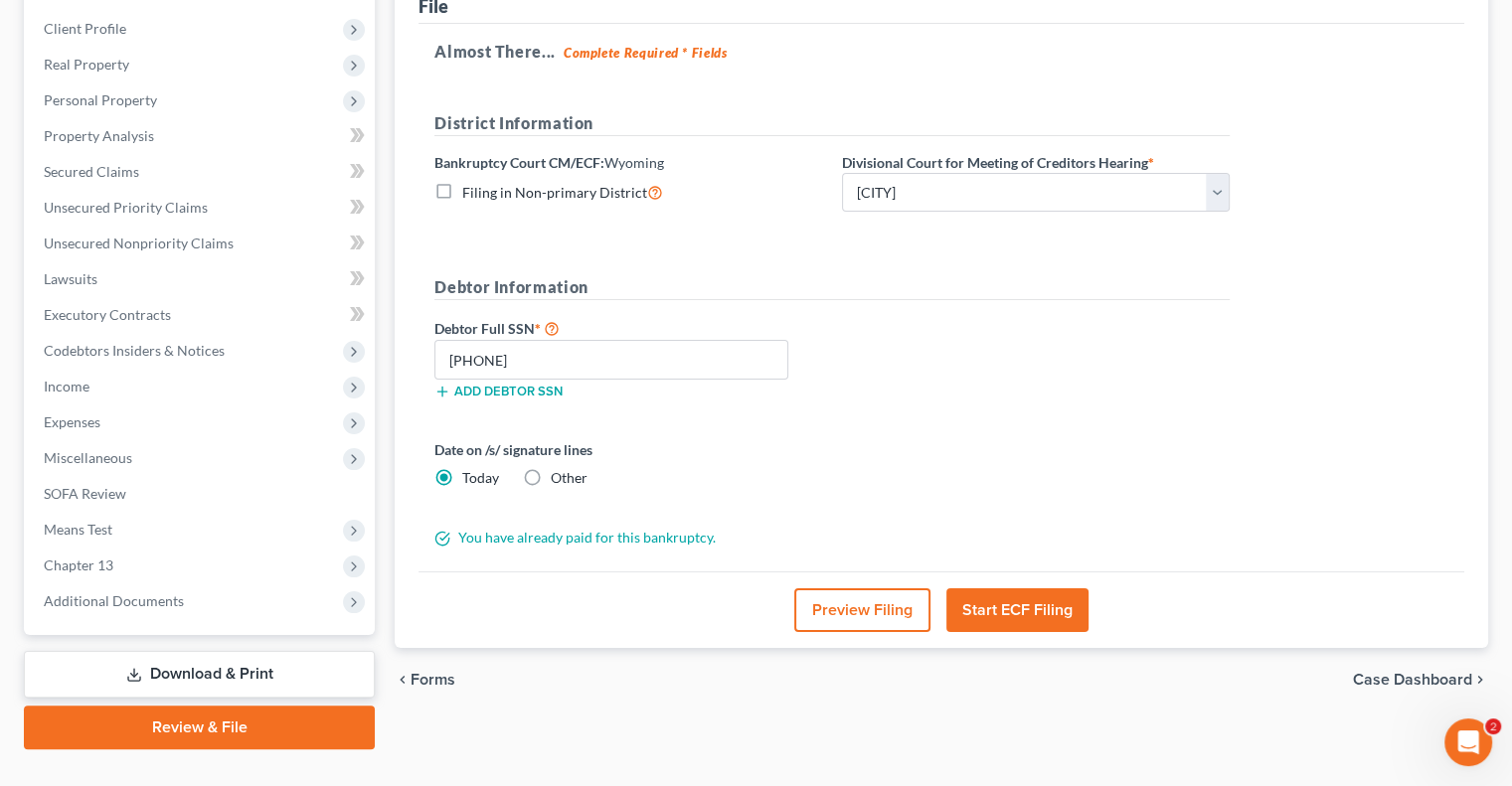 scroll, scrollTop: 304, scrollLeft: 0, axis: vertical 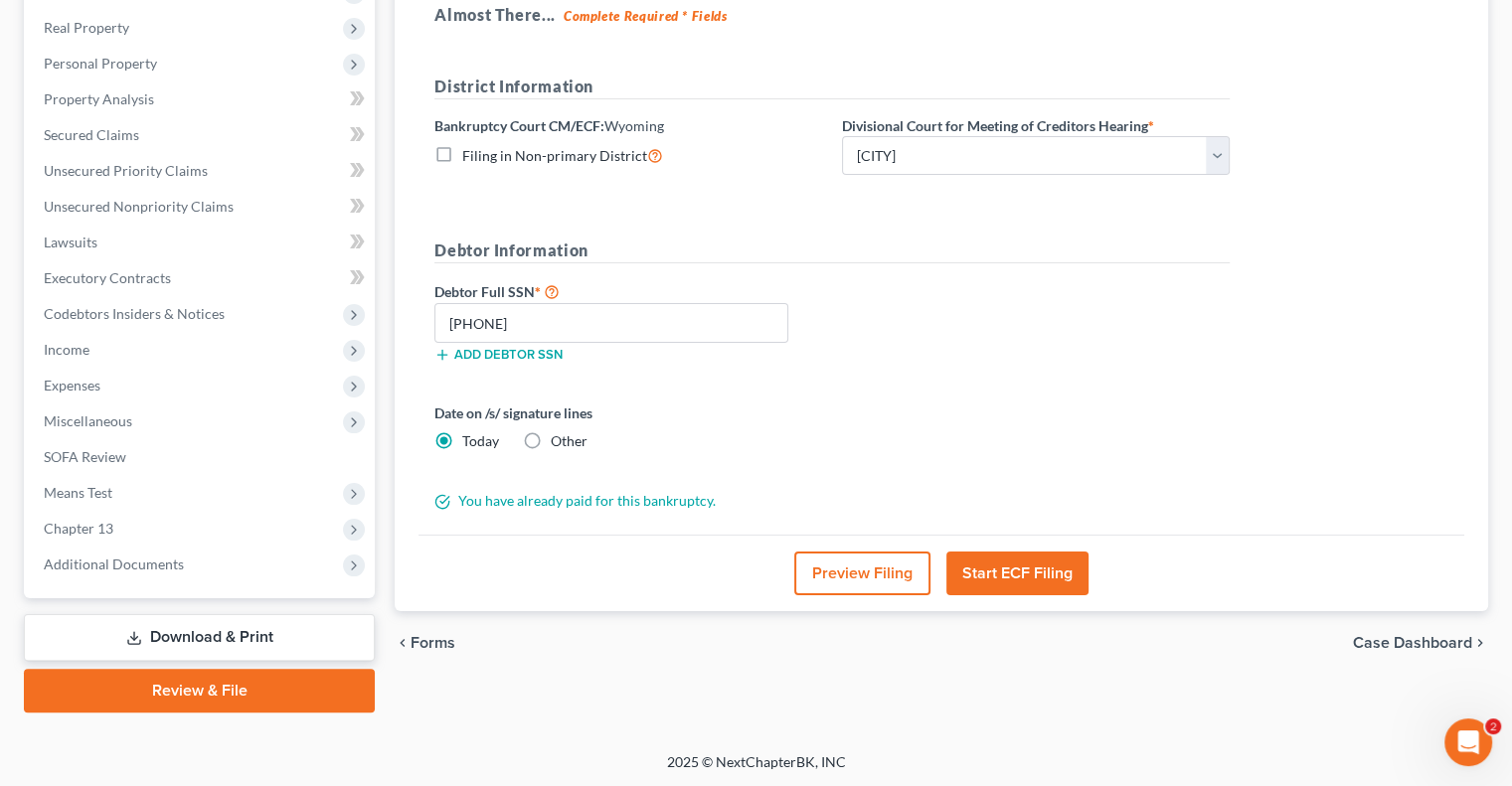 click on "Start ECF Filing" at bounding box center (1017, 573) 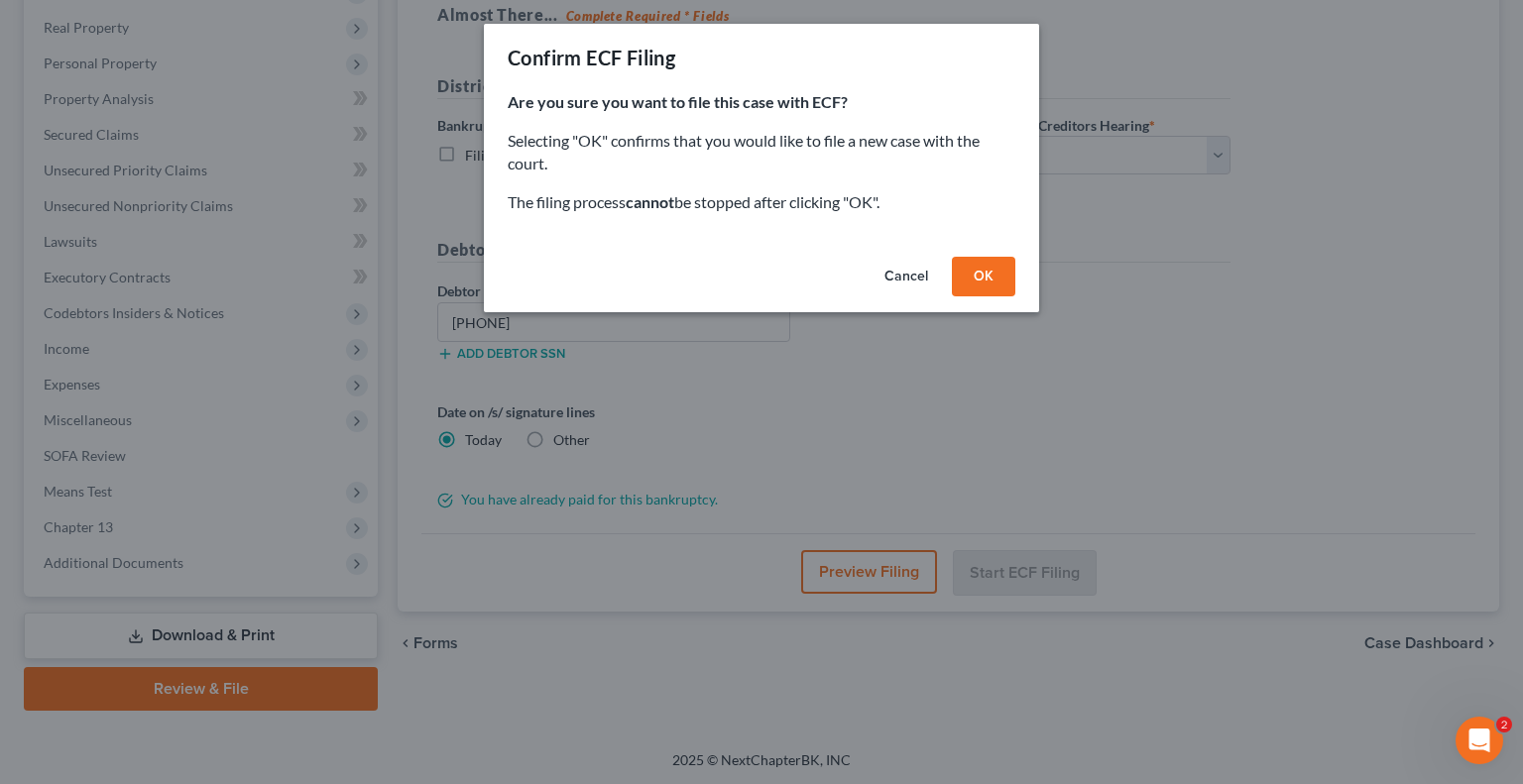 click on "OK" at bounding box center [984, 277] 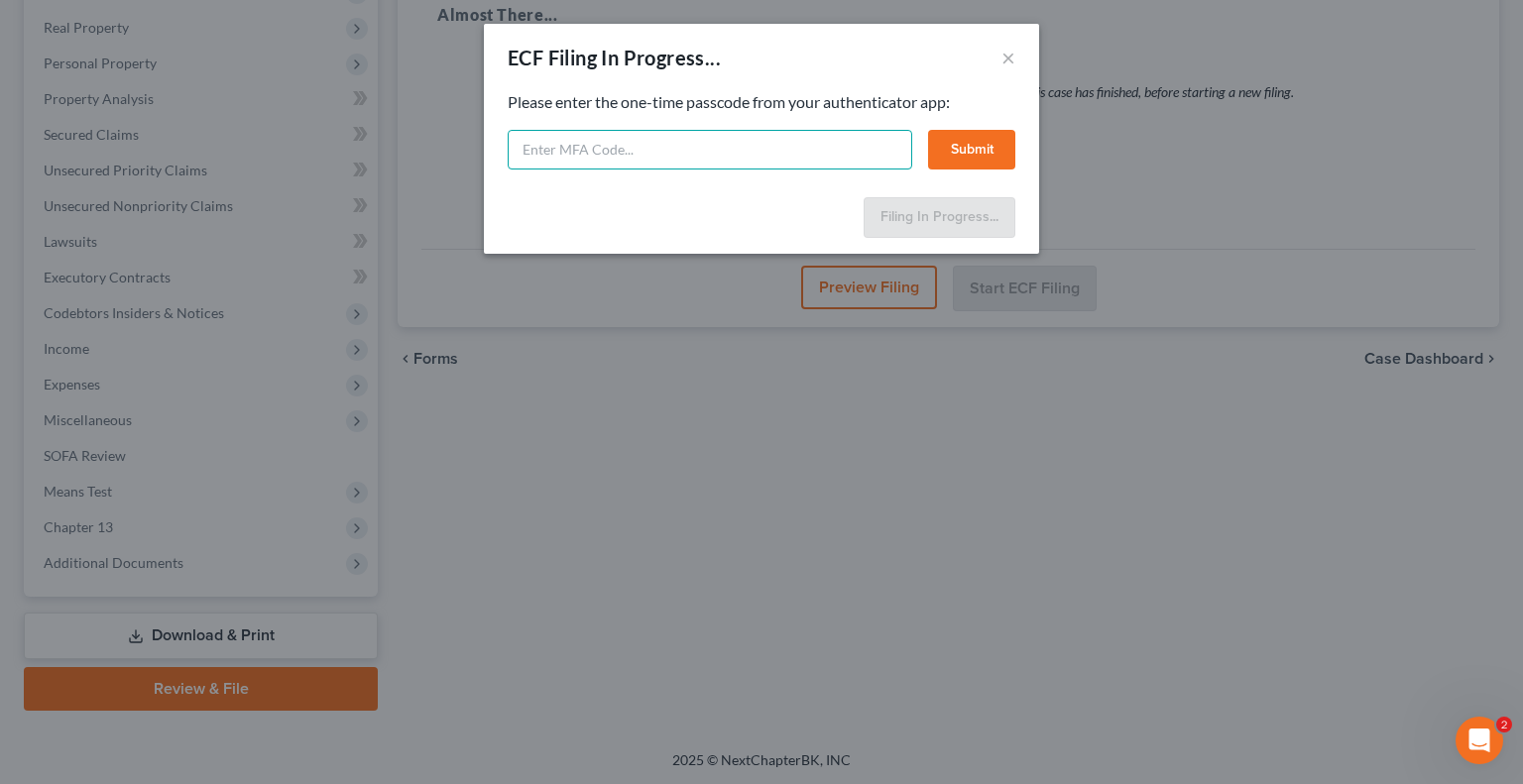 click at bounding box center (710, 150) 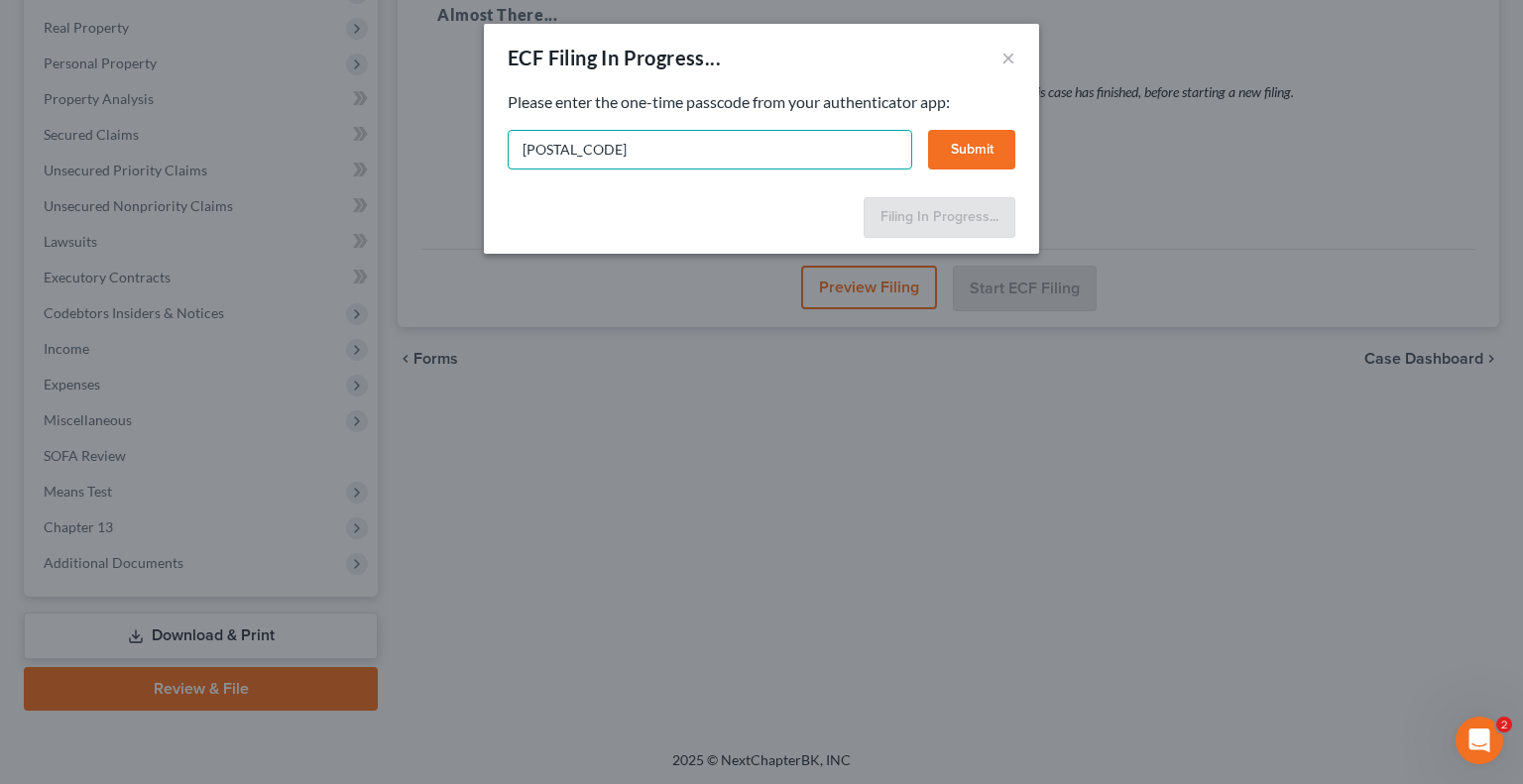 type on "200085" 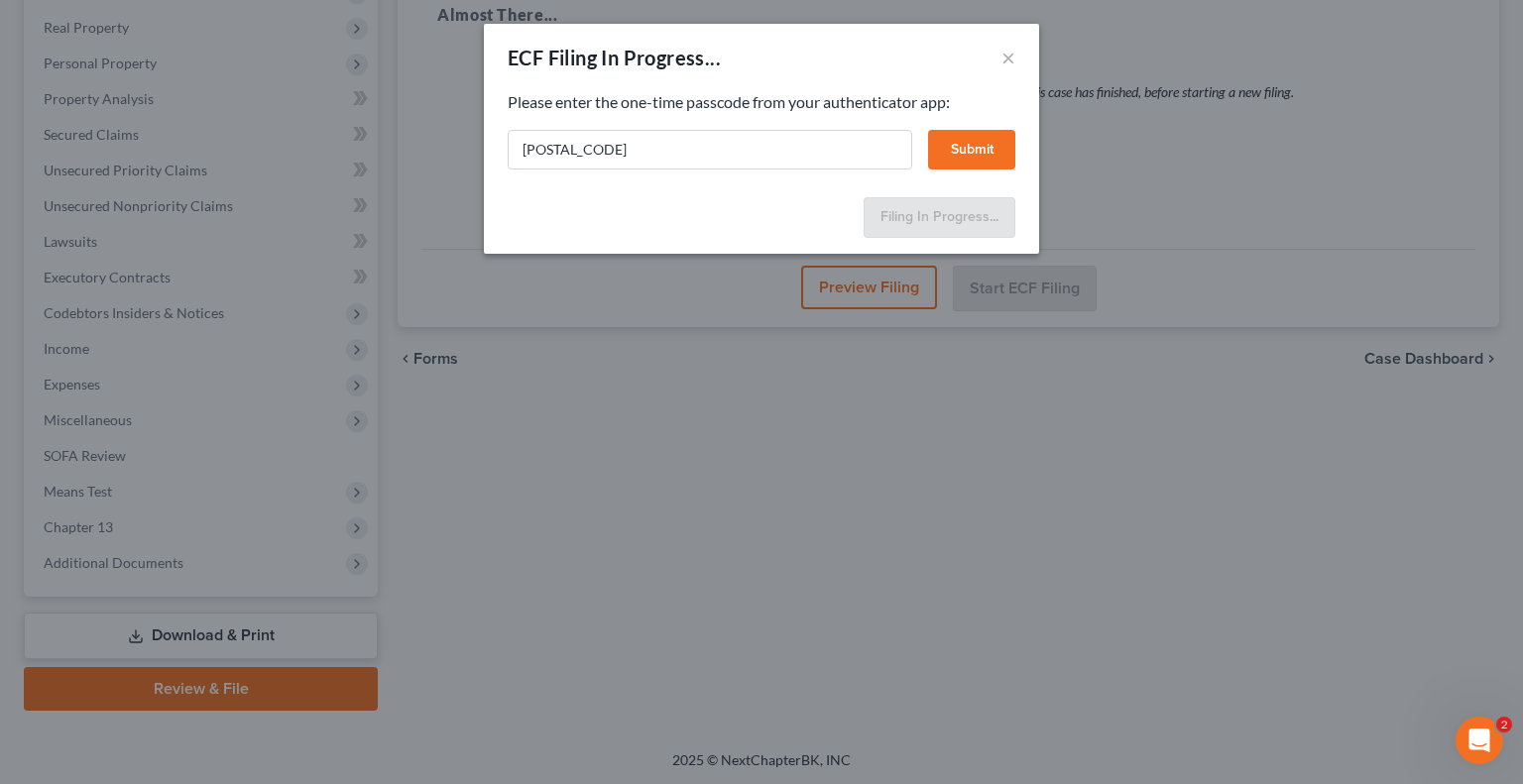 click on "Submit" at bounding box center [972, 150] 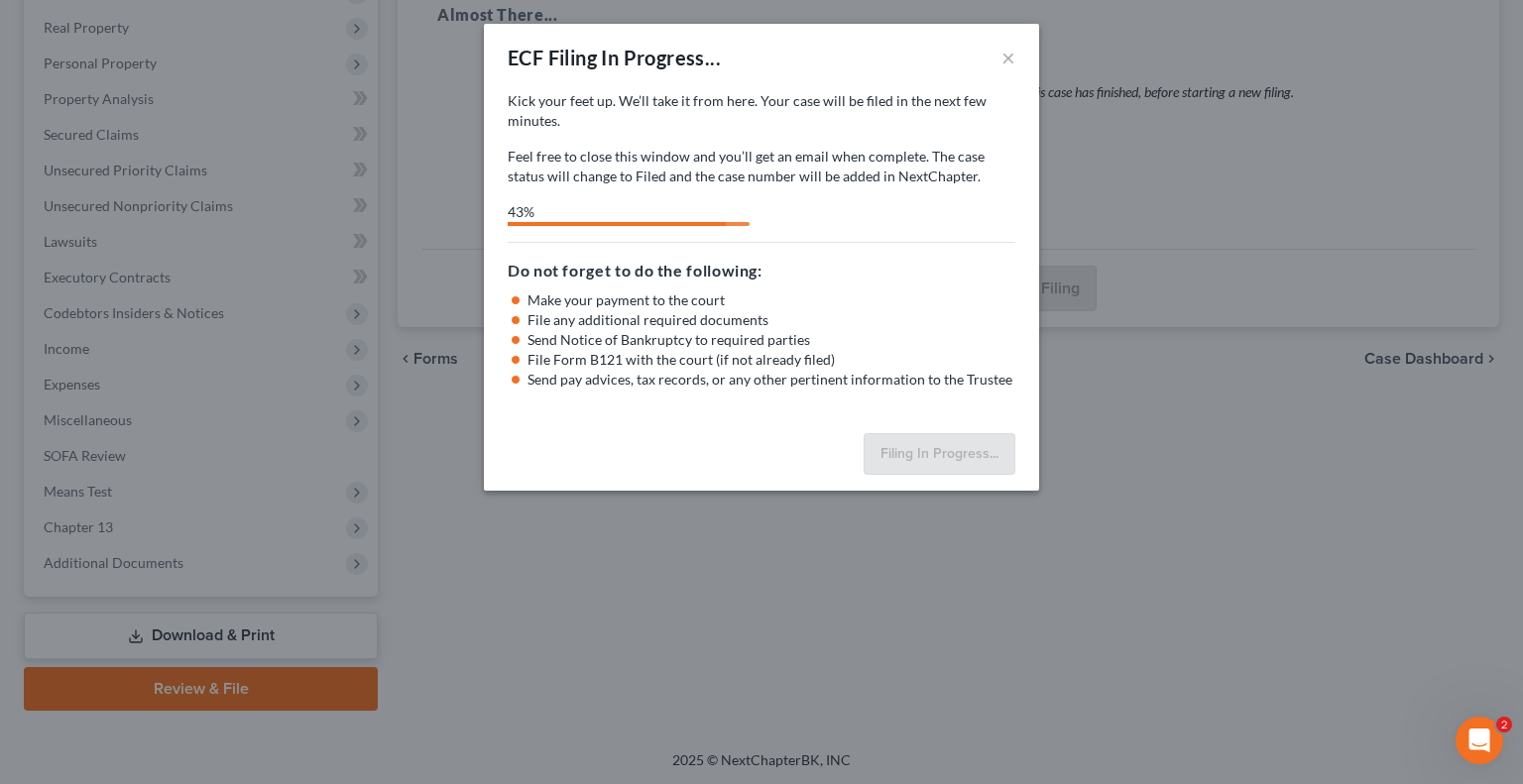 select on "0" 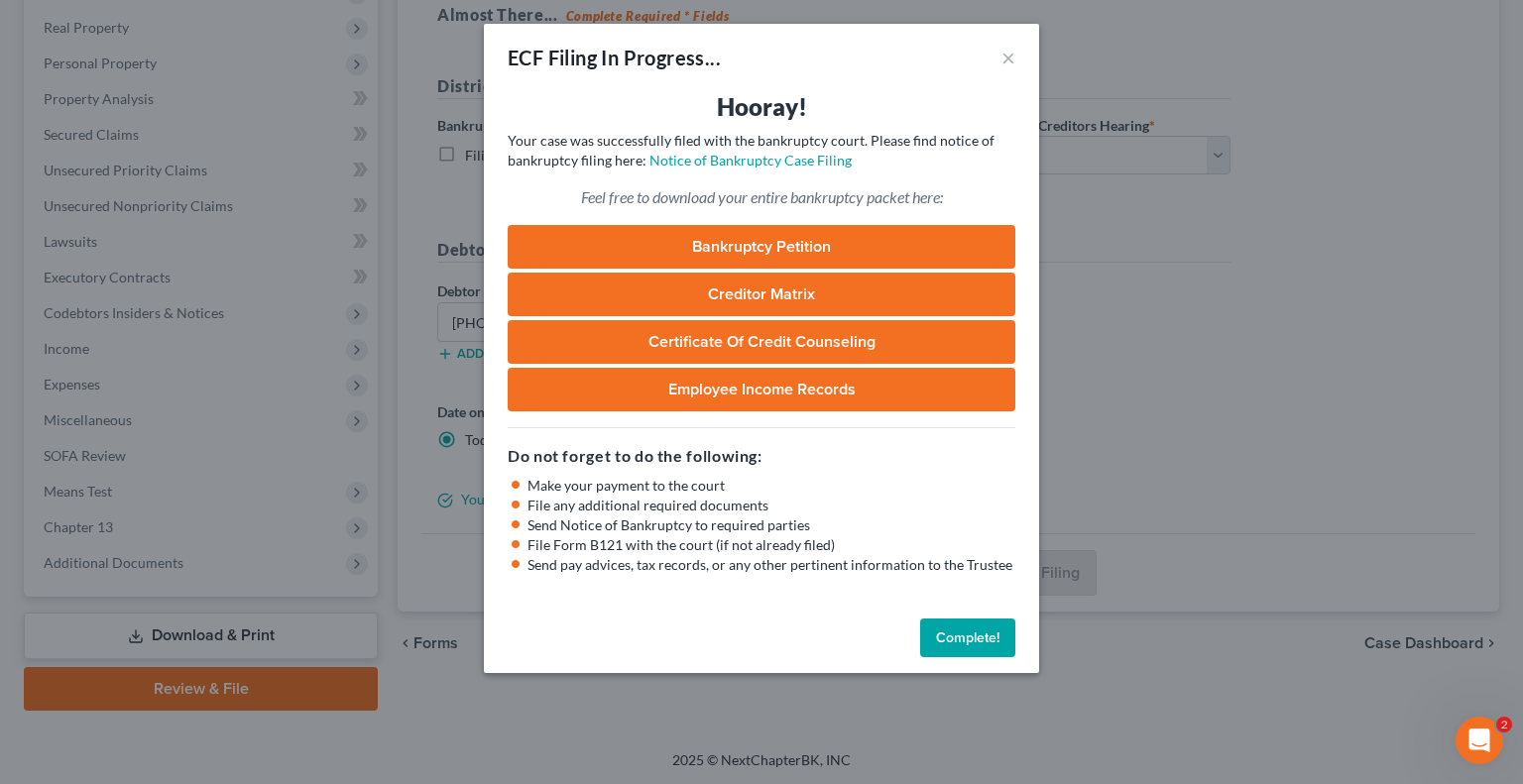 click on "Complete!" at bounding box center [968, 638] 